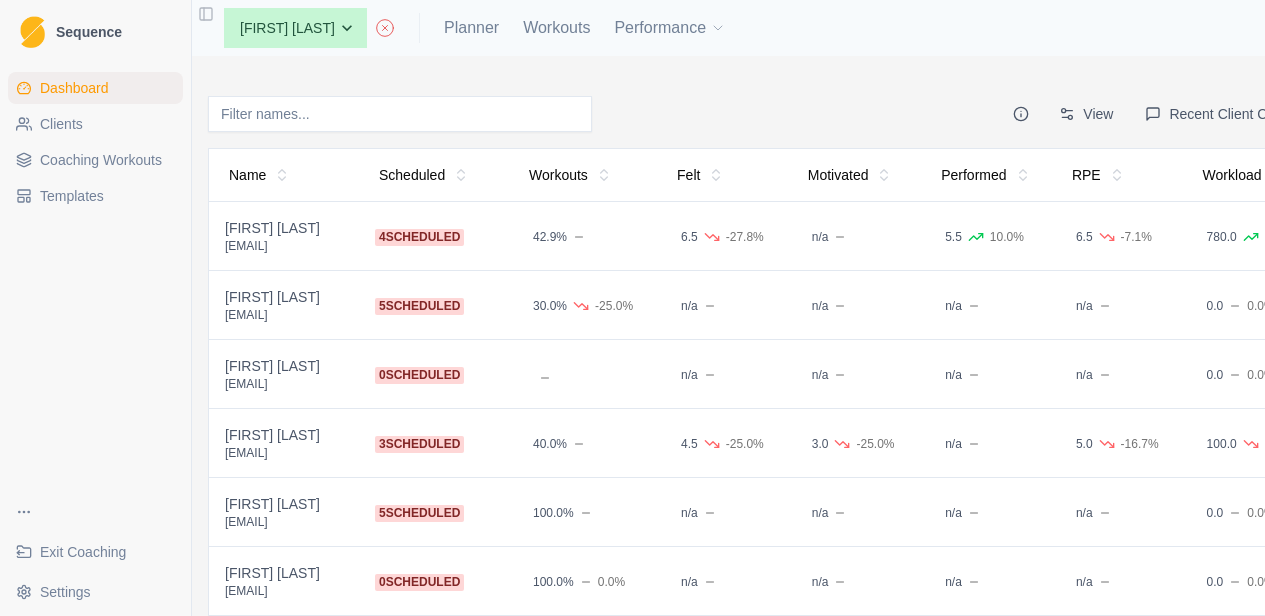 scroll, scrollTop: 0, scrollLeft: 0, axis: both 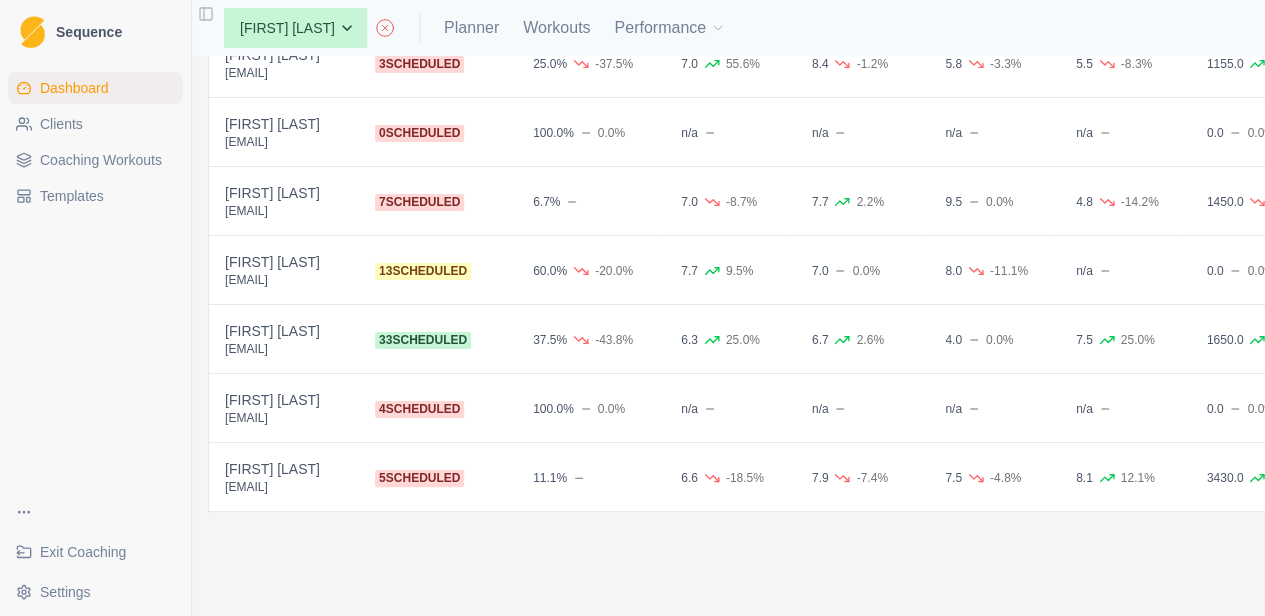 click on "Clients" at bounding box center (95, 124) 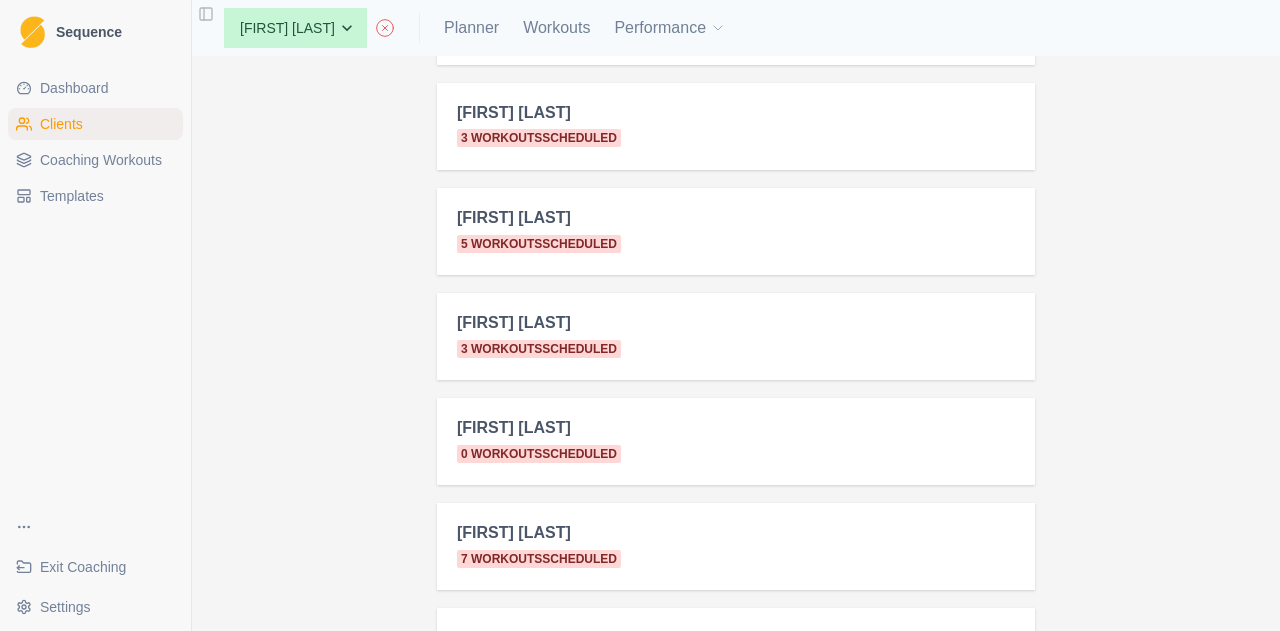 scroll, scrollTop: 1048, scrollLeft: 0, axis: vertical 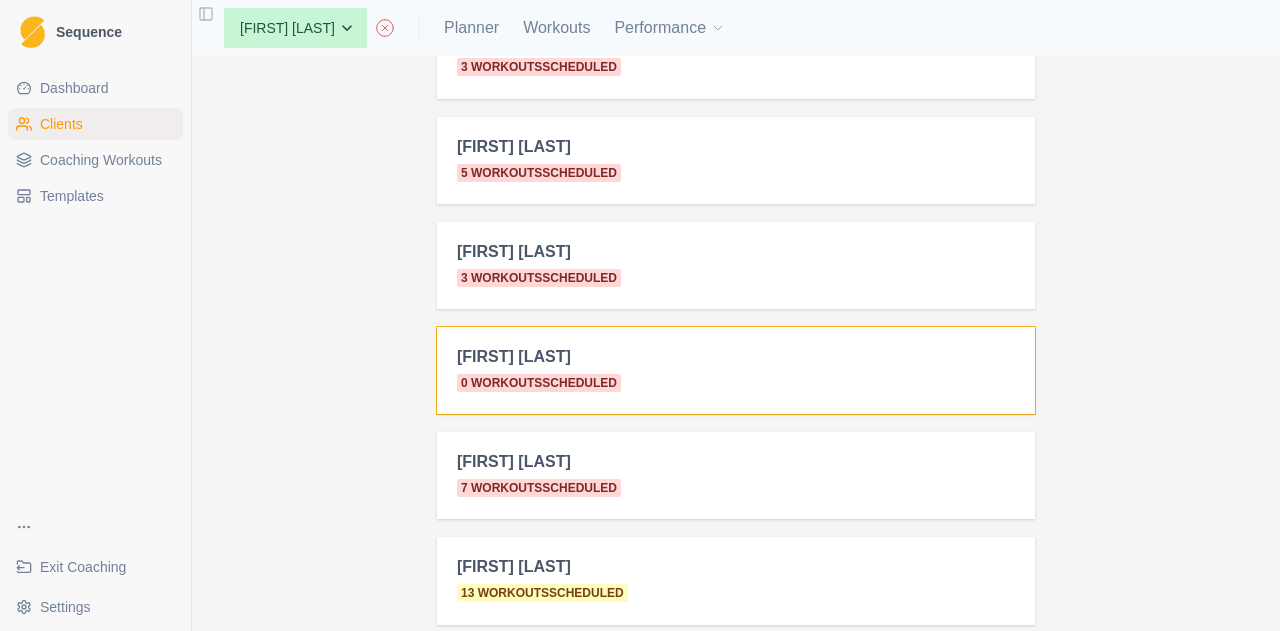 click on "0   workouts  scheduled" at bounding box center [736, 382] 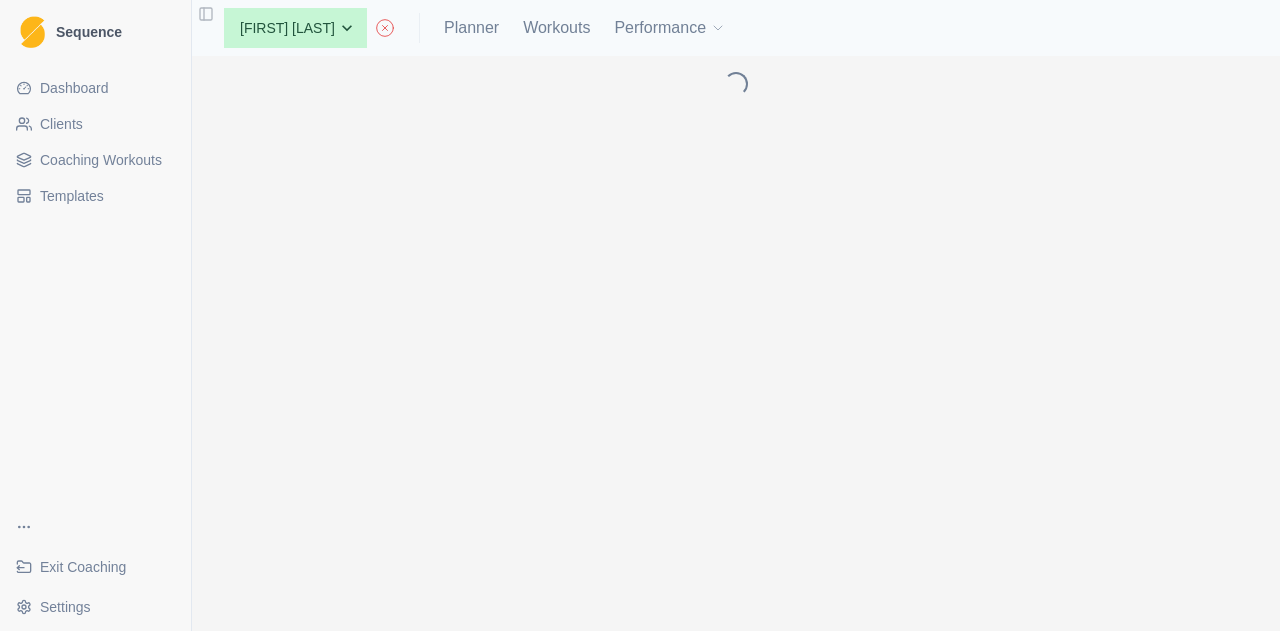 scroll, scrollTop: 0, scrollLeft: 0, axis: both 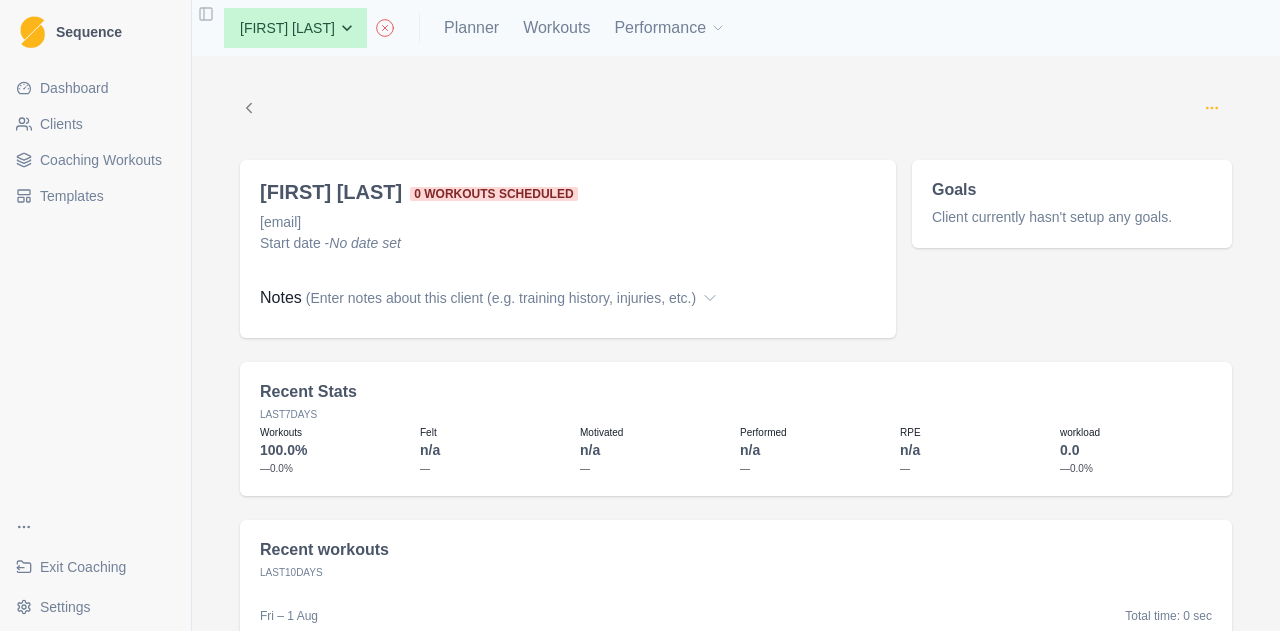 click 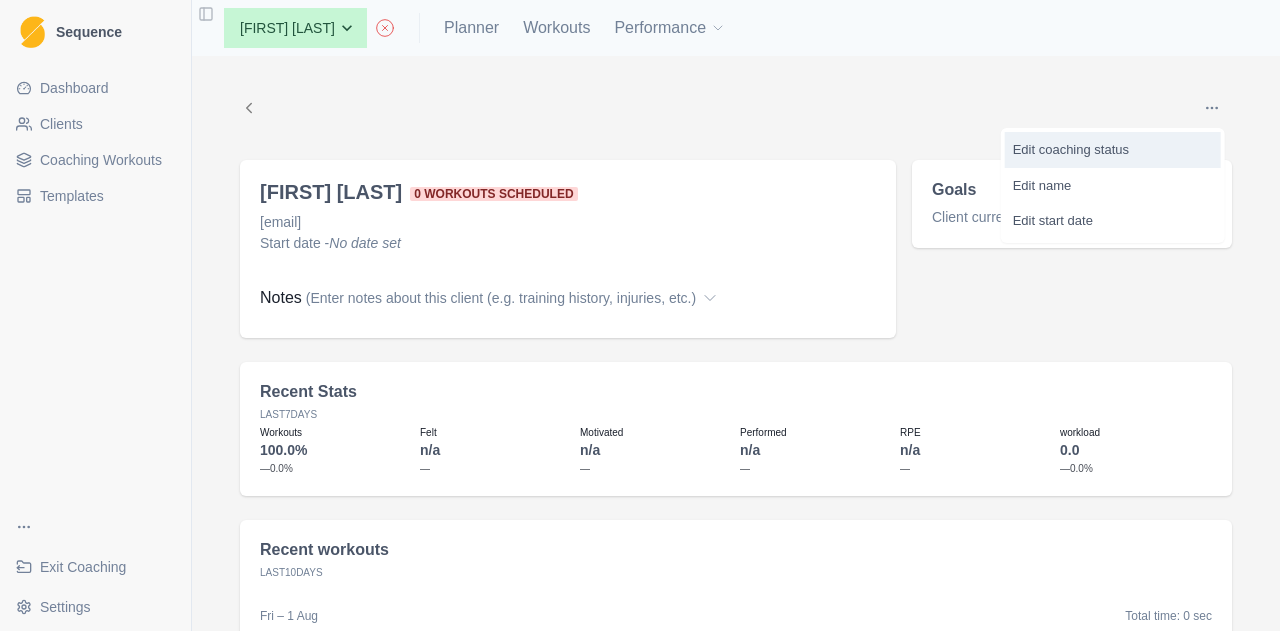 click on "Edit coaching status" at bounding box center (1113, 150) 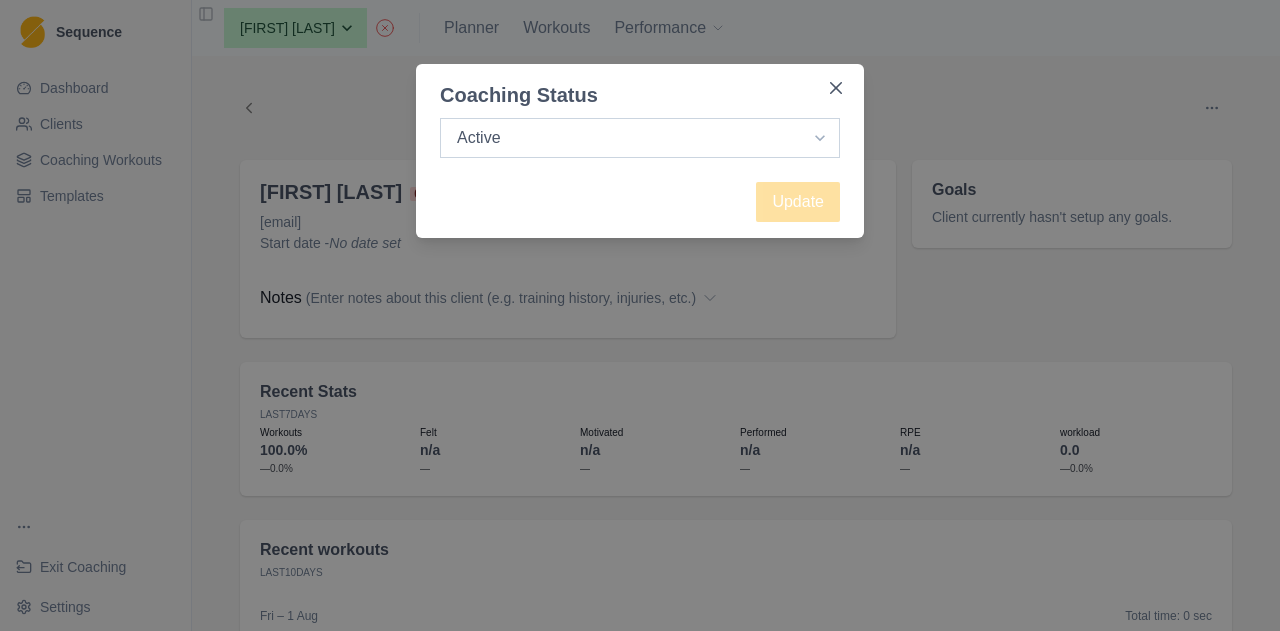 click on "Active Inactive" at bounding box center (640, 138) 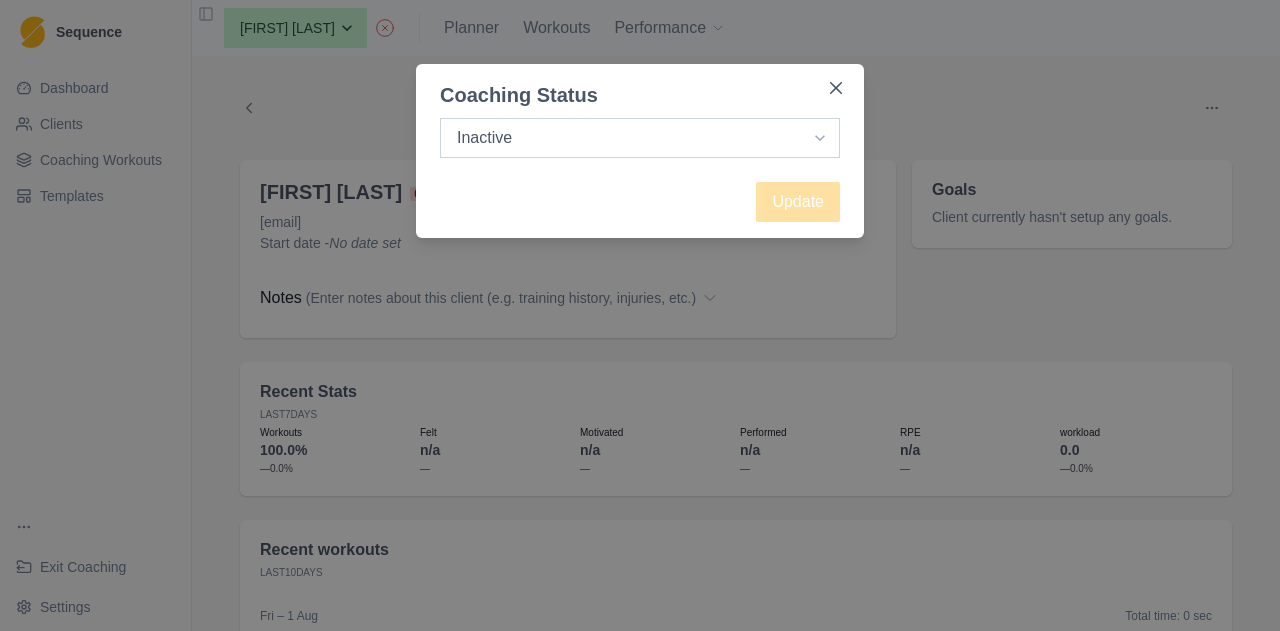click on "Active Inactive" at bounding box center (640, 138) 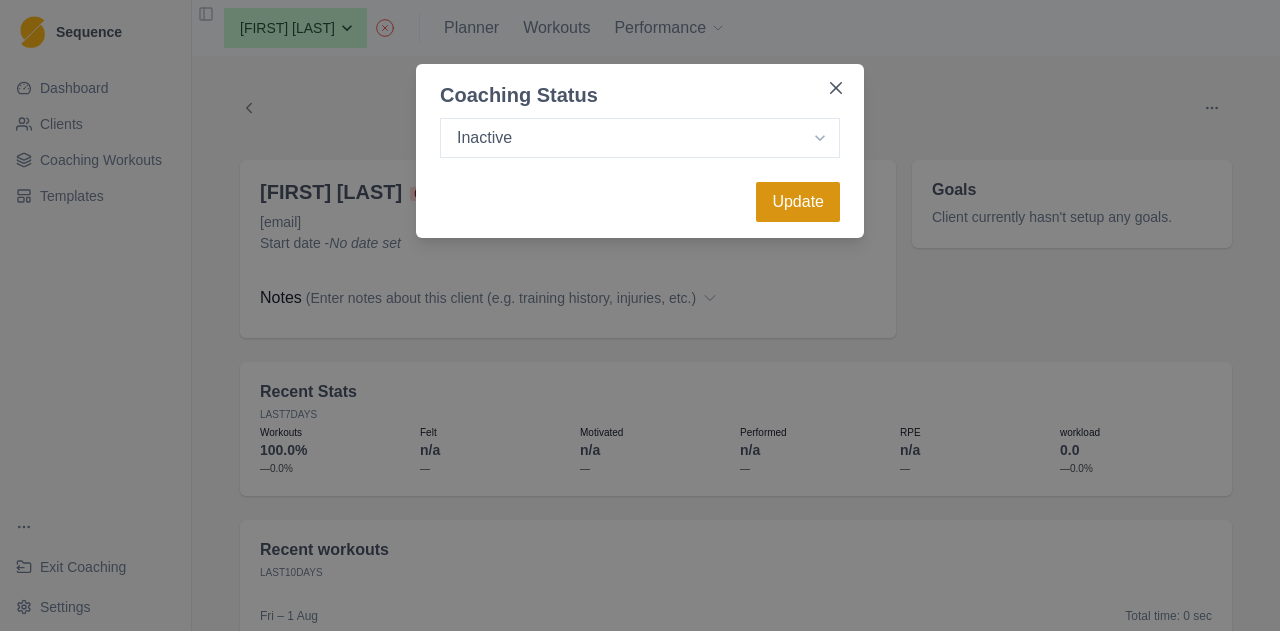 click on "Update" at bounding box center (798, 202) 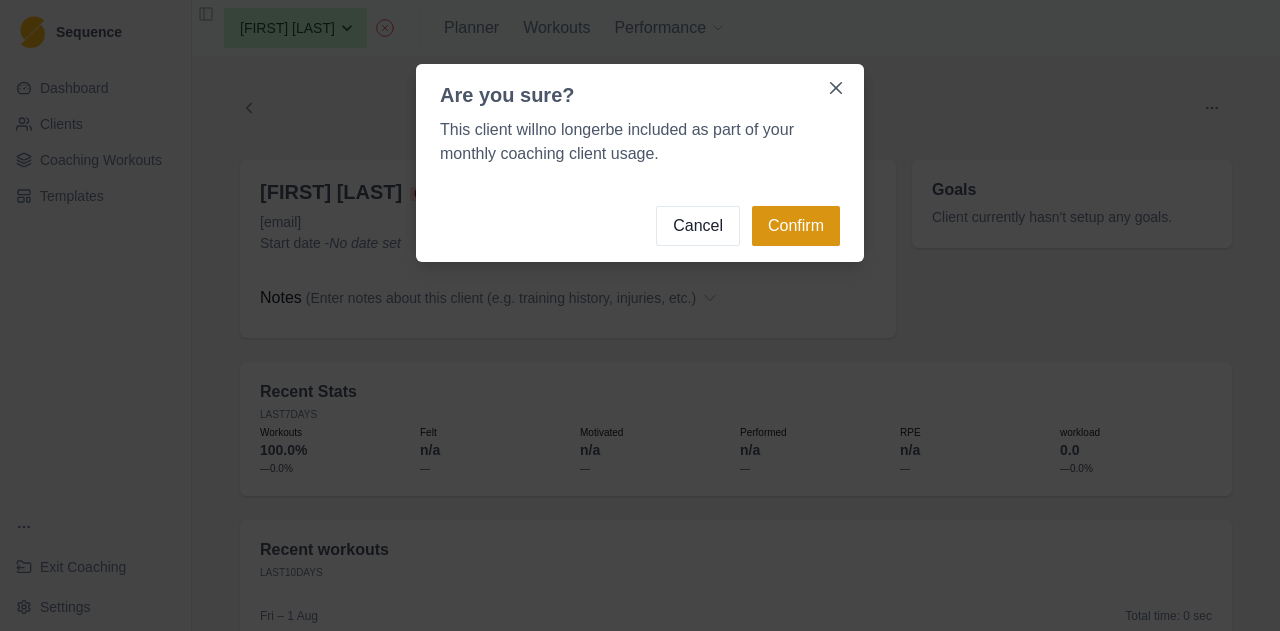 click on "Confirm" at bounding box center [796, 226] 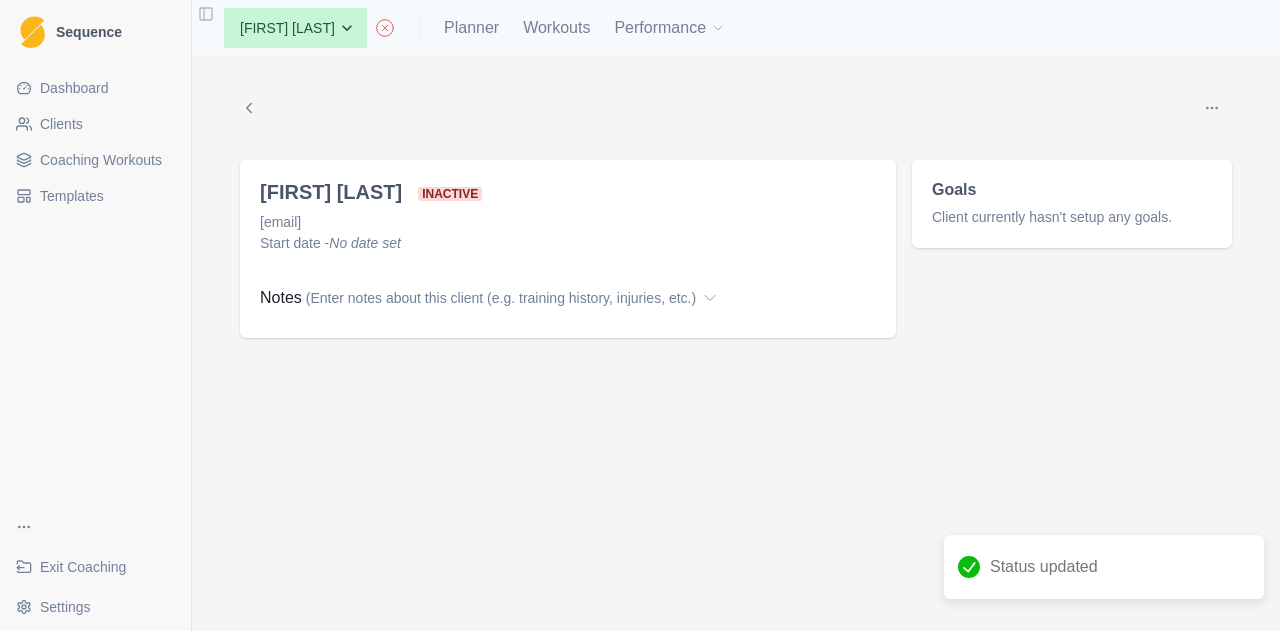 click 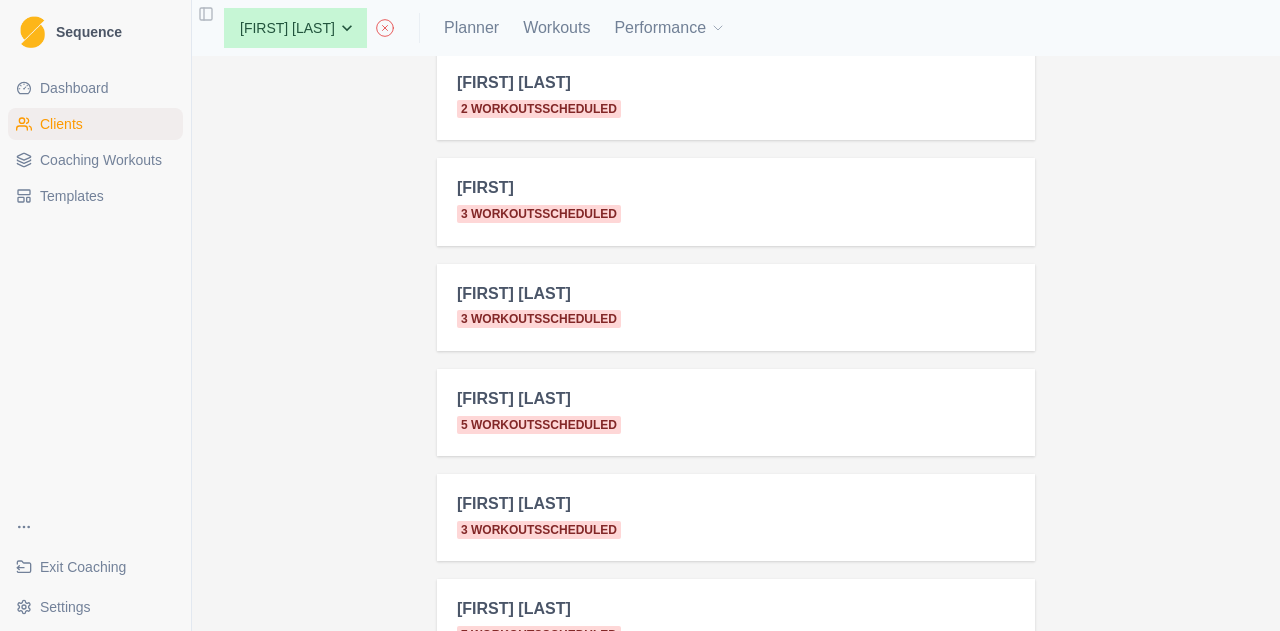 scroll, scrollTop: 797, scrollLeft: 0, axis: vertical 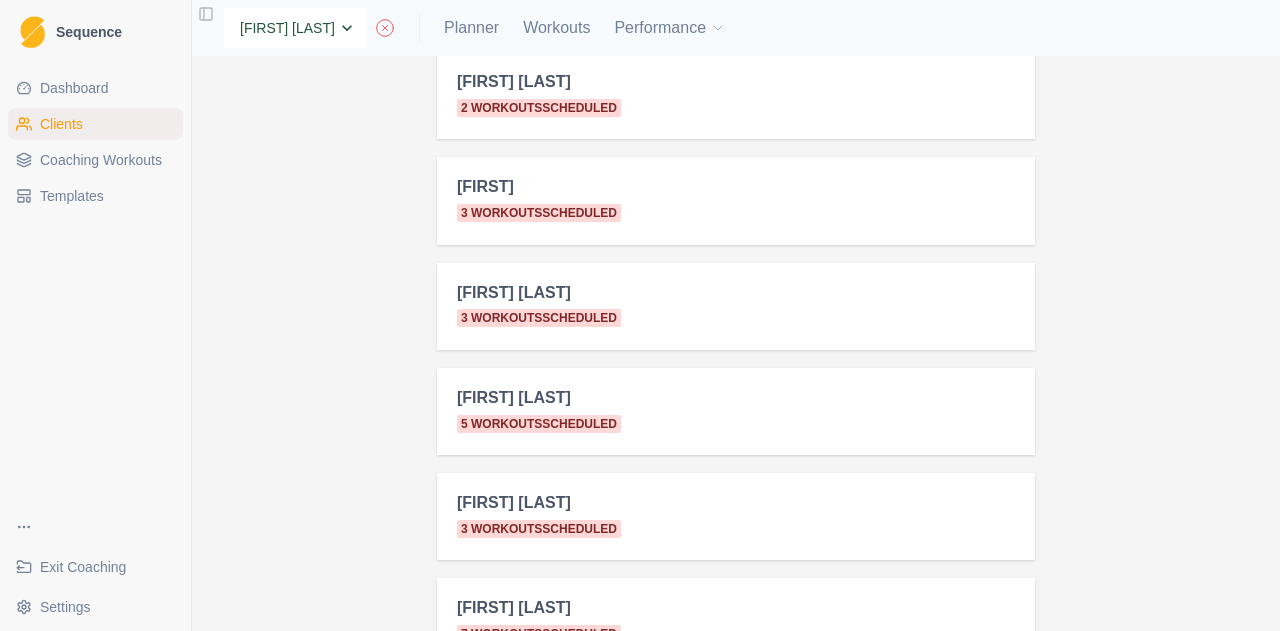 click on "[FIRST] [LAST] [FIRST] [LAST] [FIRST] [LAST] [FIRST] [LAST] [FIRST] [LAST] [FIRST] [LAST] [FIRST] [LAST] [FIRST] [LAST] [FIRST] [LAST] [FIRST] [LAST] [FIRST] [LAST] [FIRST] [LAST] [FIRST] [LAST] [FIRST] [LAST] [FIRST] [LAST] [FIRST] [LAST] [FIRST] [LAST] [FIRST] [LAST] [FIRST] [LAST] [FIRST] [LAST] [FIRST] [LAST] [FIRST] [LAST] [FIRST] [LAST] [FIRST] [LAST] [FIRST] [LAST] [FIRST] [LAST] [FIRST] [LAST] [FIRST] [LAST] [FIRST] [LAST] [FIRST] [LAST] [FIRST] [LAST] [FIRST] [LAST] [FIRST] [LAST] [FIRST] [LAST] [FIRST] [LAST] [FIRST] [LAST] [FIRST] [LAST] [FIRST] [LAST] [FIRST] [LAST] [FIRST] [LAST] [FIRST] [LAST] [FIRST] [LAST] [FIRST] [LAST] [FIRST] [LAST]" at bounding box center (295, 28) 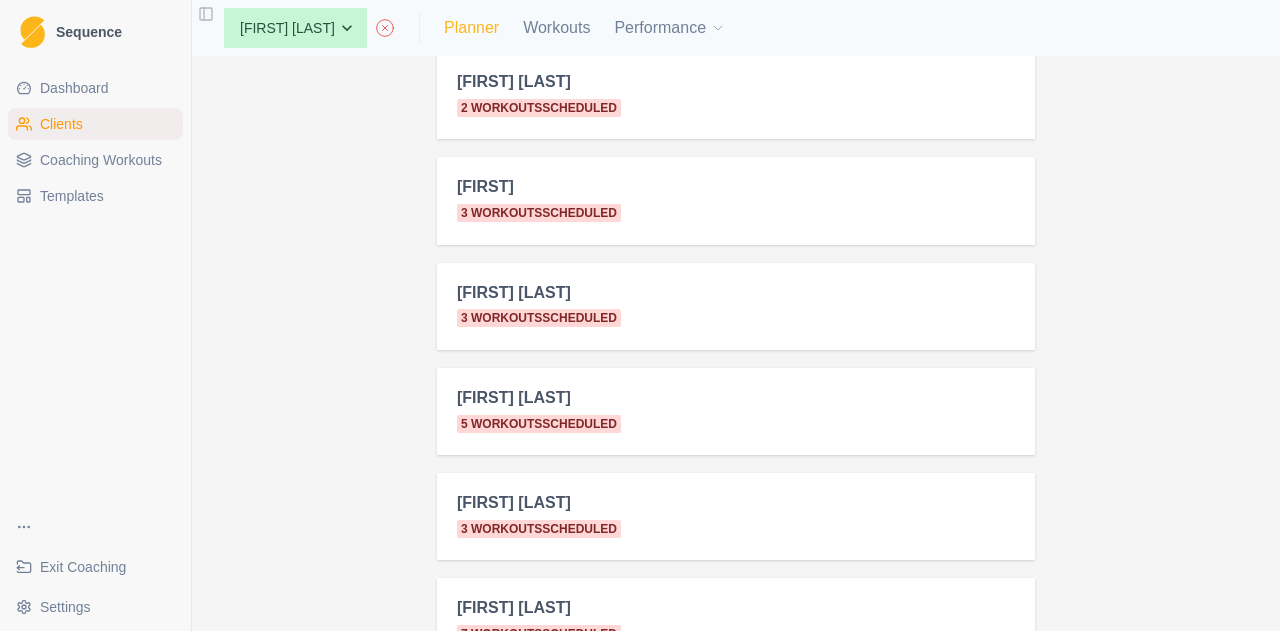 click on "Planner" at bounding box center [471, 28] 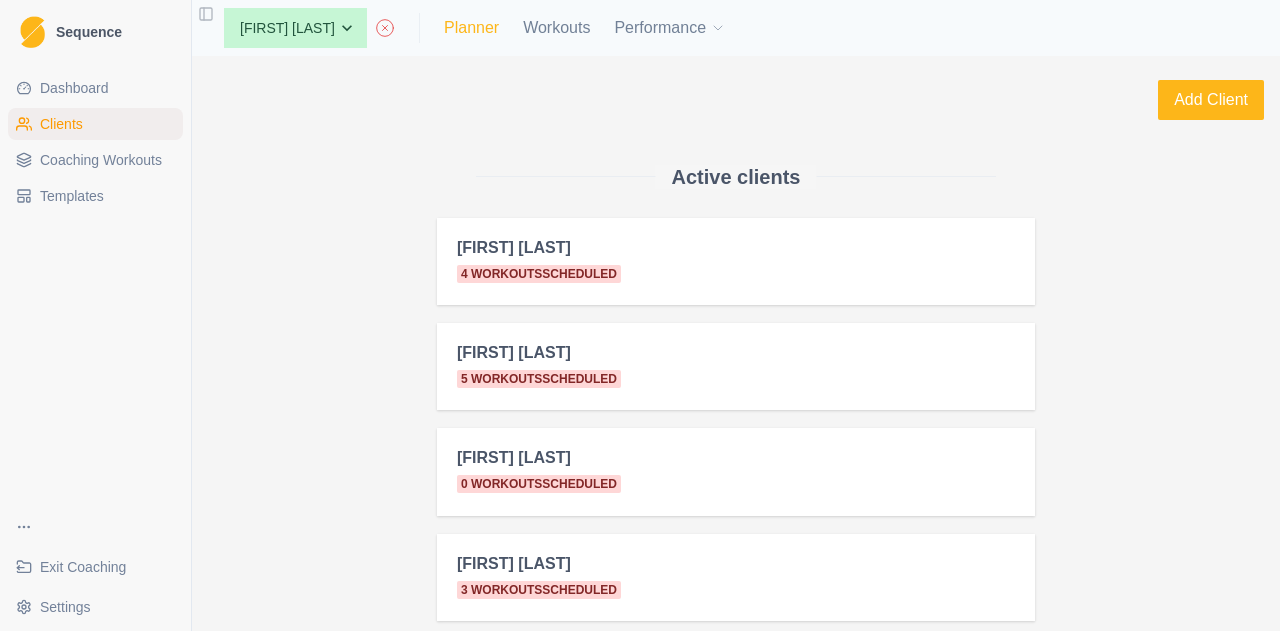 select on "month" 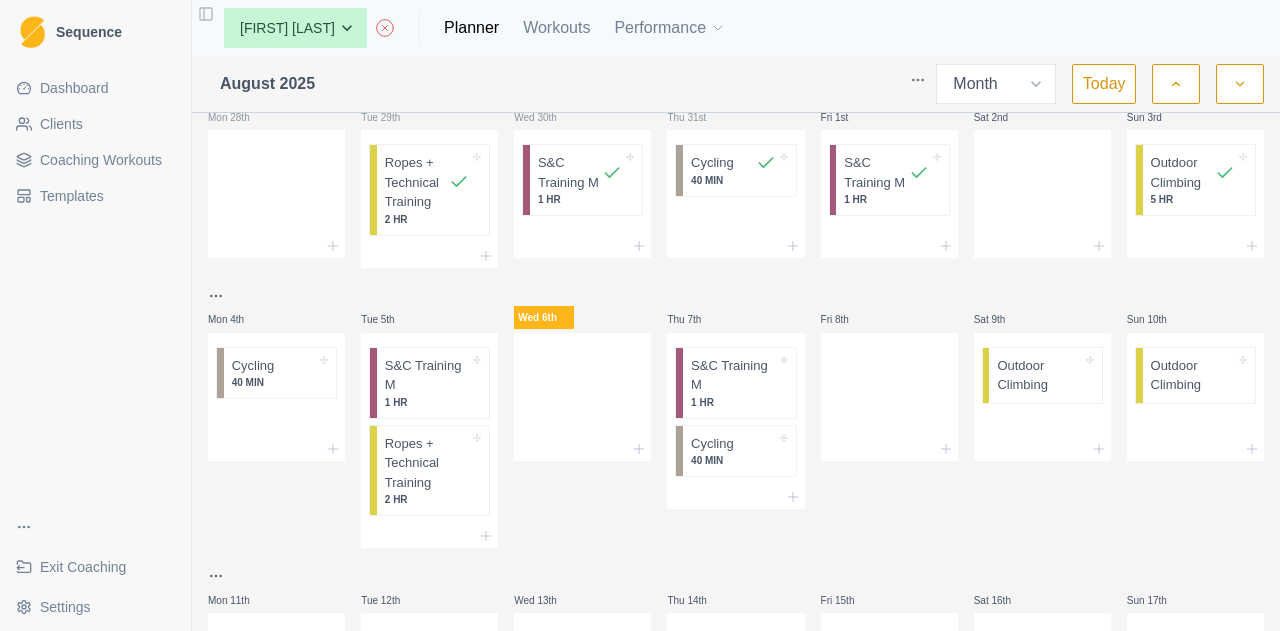 scroll, scrollTop: 42, scrollLeft: 0, axis: vertical 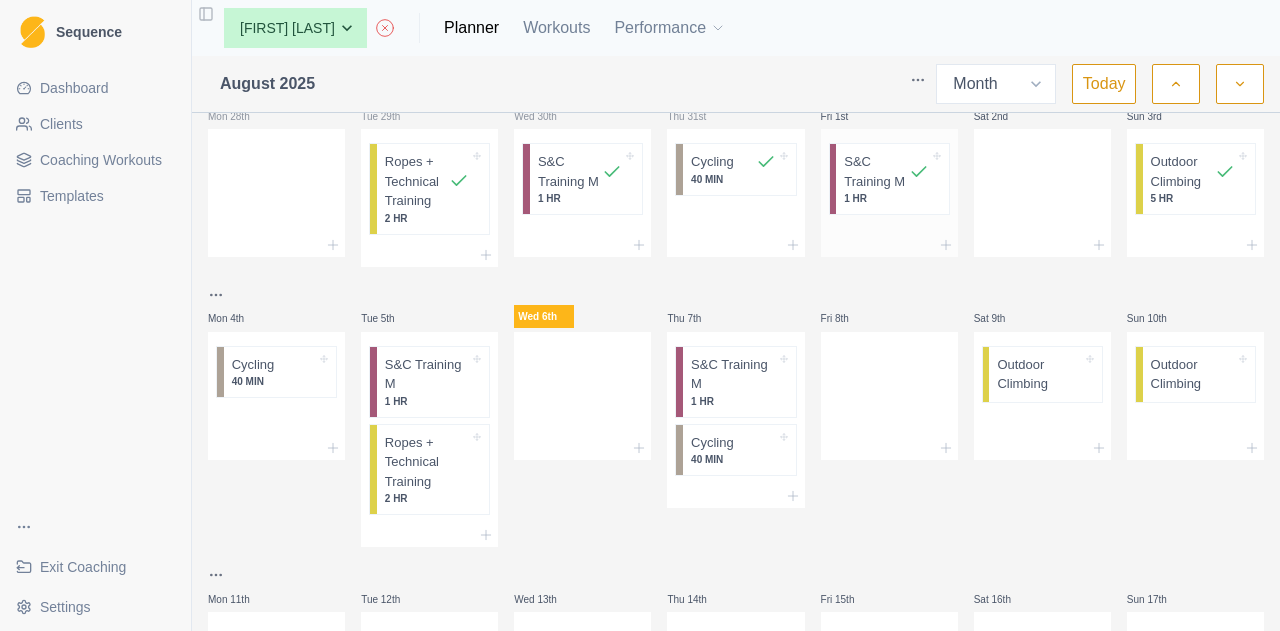 click on "S&C Training M" at bounding box center [876, 171] 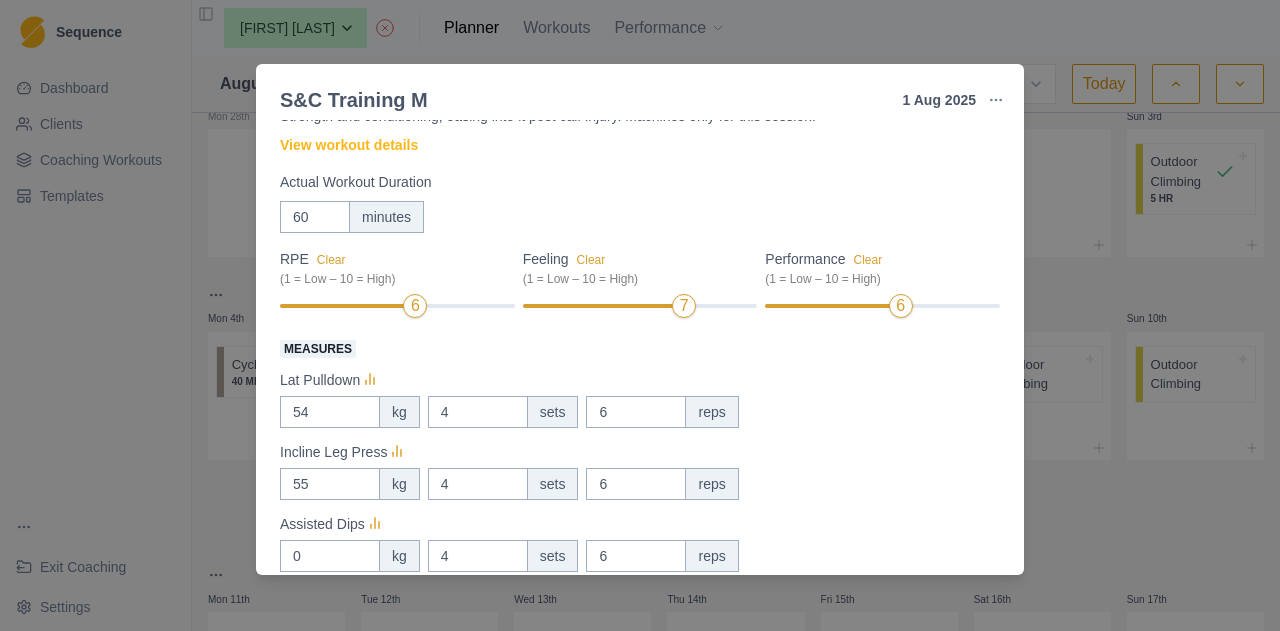 scroll, scrollTop: 0, scrollLeft: 0, axis: both 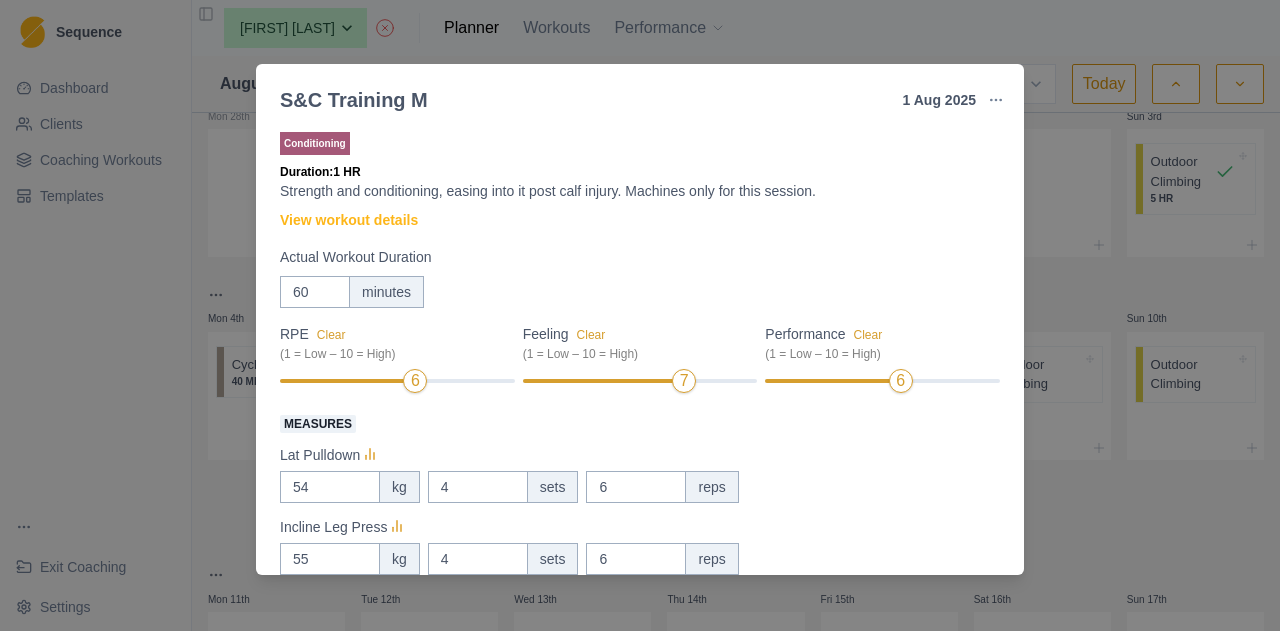 click on "S&C Training M 1 Aug 2025 Link To Goal View Workout Metrics Edit Original Workout Reschedule Workout Remove From Schedule Conditioning Duration:  1 HR Strength and conditioning, easing into it post calf injury.
Machines only for this session.  View workout details Actual Workout Duration 60 minutes RPE Clear (1 = Low – 10 = High) 6 Feeling Clear (1 = Low – 10 = High) 7 Performance Clear (1 = Low – 10 = High) 6 Measures Lat Pulldown  54 kg 4 sets 6 reps Incline Leg Press 55 kg 4 sets 6 reps Assisted Dips 0 kg 4 sets 6 reps Standing Calf Raise 73 kg 3 sets 8 reps Training Notes View previous training notes Mark as Incomplete Reschedule Update" at bounding box center (640, 315) 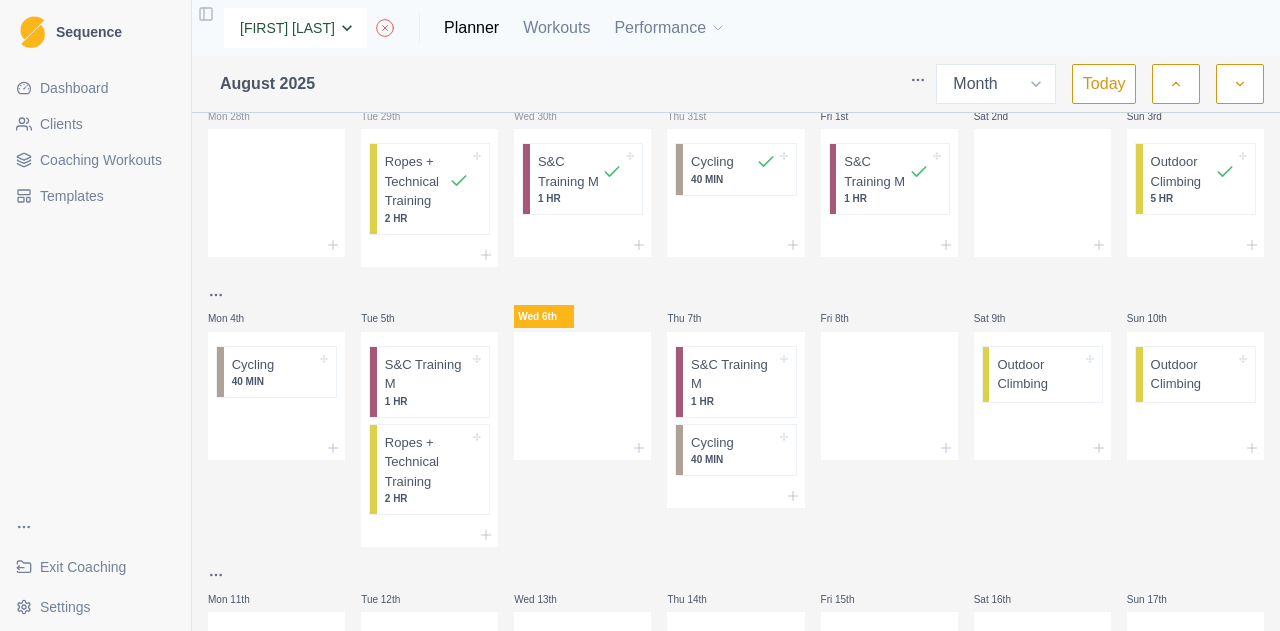click on "None Alex Dees Ashwin Param Ben Colton Billy Zulkifli Harry Fitzgerald Isaac Waugh Jem Rolland Jimmy Justina Chan Luke Danzig Max Brogan Michael O'Reilly Nick Ray Poppy Taylor Taj Madden Tim Coultas" at bounding box center [295, 28] 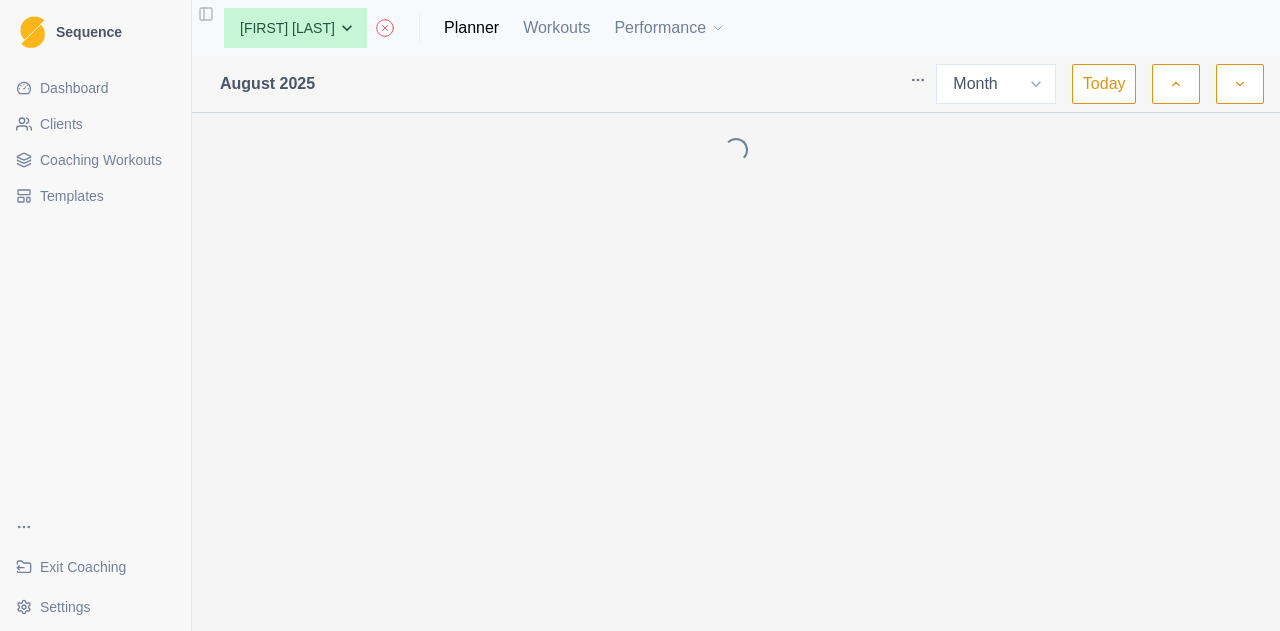 select on "month" 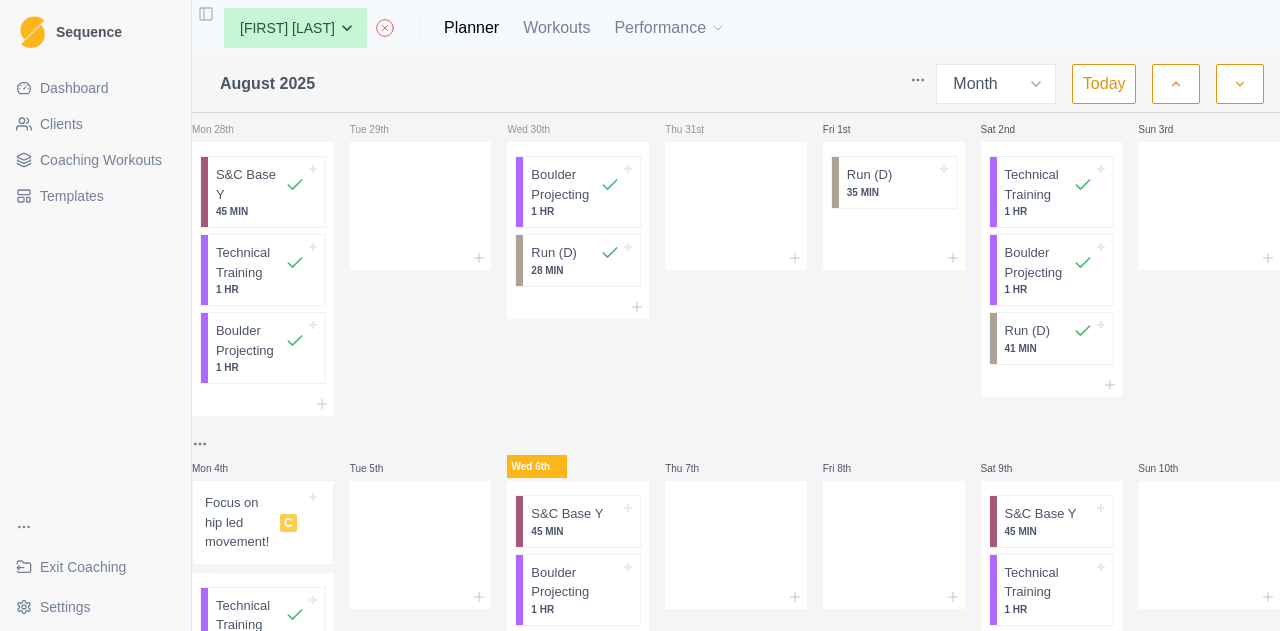 scroll, scrollTop: 30, scrollLeft: 0, axis: vertical 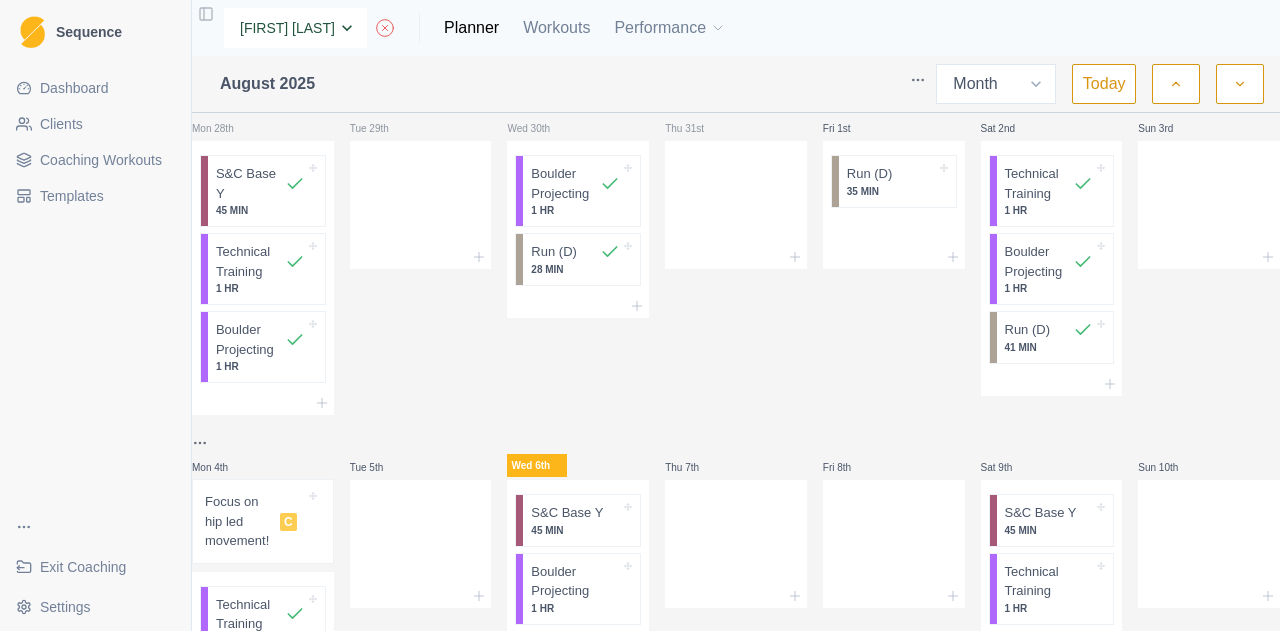 click on "[FIRST] [LAST] [FIRST] [LAST] [FIRST] [LAST] [FIRST] [LAST] [FIRST] [LAST] [FIRST] [LAST] [FIRST] [LAST] [FIRST] [LAST] [FIRST] [LAST] [FIRST] [LAST] [FIRST] [LAST] [FIRST] [LAST] [FIRST] [LAST] [FIRST] [LAST] [FIRST] [LAST] [FIRST] [LAST] [FIRST] [LAST] [FIRST] [LAST] [FIRST] [LAST] [FIRST] [LAST] [FIRST] [LAST] [FIRST] [LAST] [FIRST] [LAST] [FIRST] [LAST] [FIRST] [LAST] [FIRST] [LAST] [FIRST] [LAST] [FIRST] [LAST] [FIRST] [LAST] [FIRST] [LAST] [FIRST] [LAST] [FIRST] [LAST] [FIRST] [LAST] [FIRST] [LAST] [FIRST] [LAST] [FIRST] [LAST] [FIRST] [LAST] [FIRST] [LAST] [FIRST] [LAST] [FIRST] [LAST] [FIRST] [LAST] [FIRST] [LAST] [FIRST] [LAST] [FIRST] [LAST]" at bounding box center (295, 28) 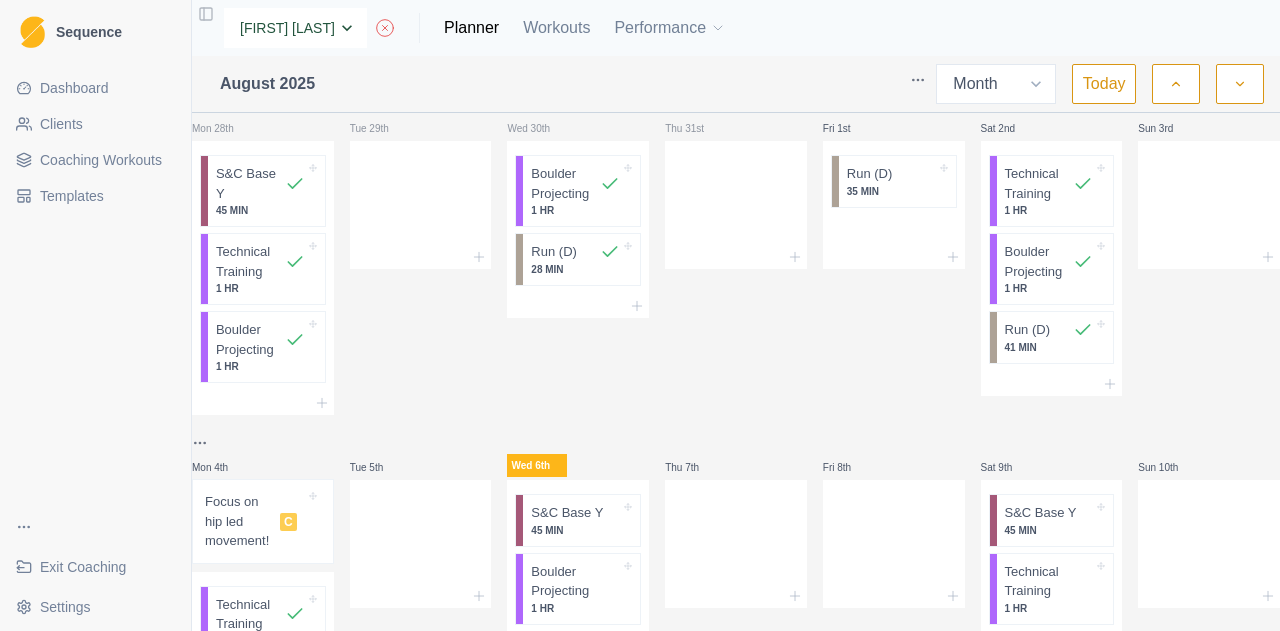 click on "[FIRST] [LAST] [FIRST] [LAST] [FIRST] [LAST] [FIRST] [LAST] [FIRST] [LAST] [FIRST] [LAST] [FIRST] [LAST] [FIRST] [LAST] [FIRST] [LAST] [FIRST] [LAST] [FIRST] [LAST] [FIRST] [LAST] [FIRST] [LAST] [FIRST] [LAST] [FIRST] [LAST] [FIRST] [LAST] [FIRST] [LAST] [FIRST] [LAST] [FIRST] [LAST] [FIRST] [LAST] [FIRST] [LAST] [FIRST] [LAST] [FIRST] [LAST] [FIRST] [LAST] [FIRST] [LAST] [FIRST] [LAST] [FIRST] [LAST] [FIRST] [LAST] [FIRST] [LAST] [FIRST] [LAST] [FIRST] [LAST] [FIRST] [LAST] [FIRST] [LAST] [FIRST] [LAST] [FIRST] [LAST] [FIRST] [LAST] [FIRST] [LAST] [FIRST] [LAST] [FIRST] [LAST] [FIRST] [LAST] [FIRST] [LAST] [FIRST] [LAST] [FIRST] [LAST] [FIRST] [LAST]" at bounding box center [295, 28] 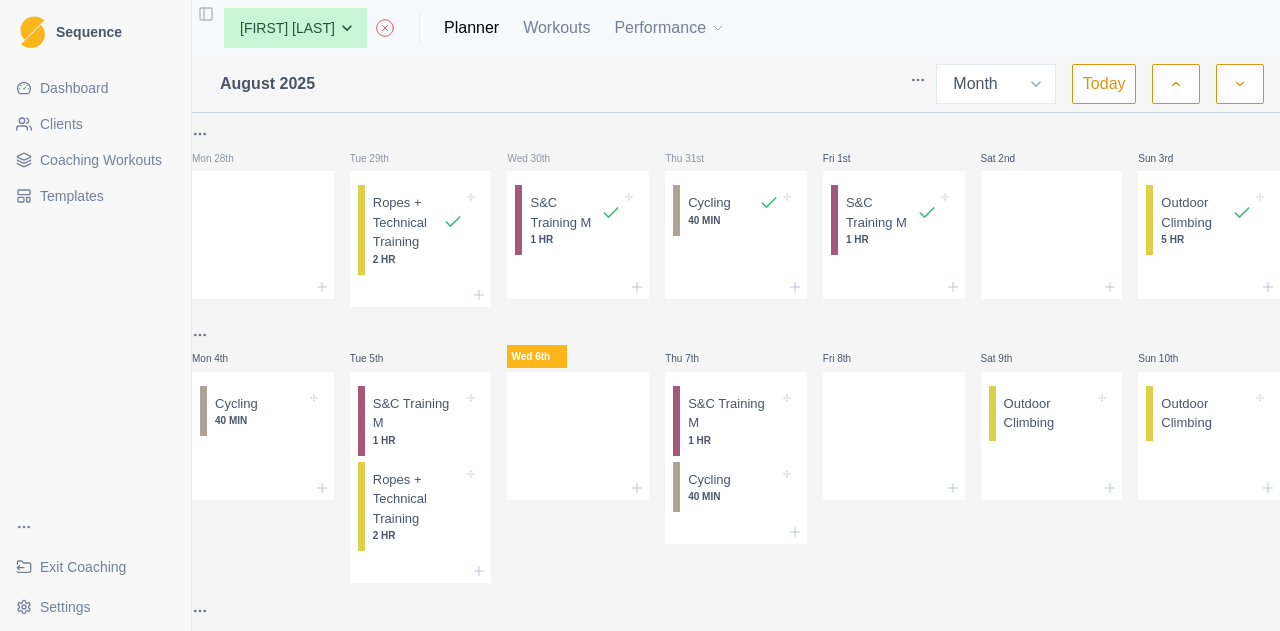 select on "month" 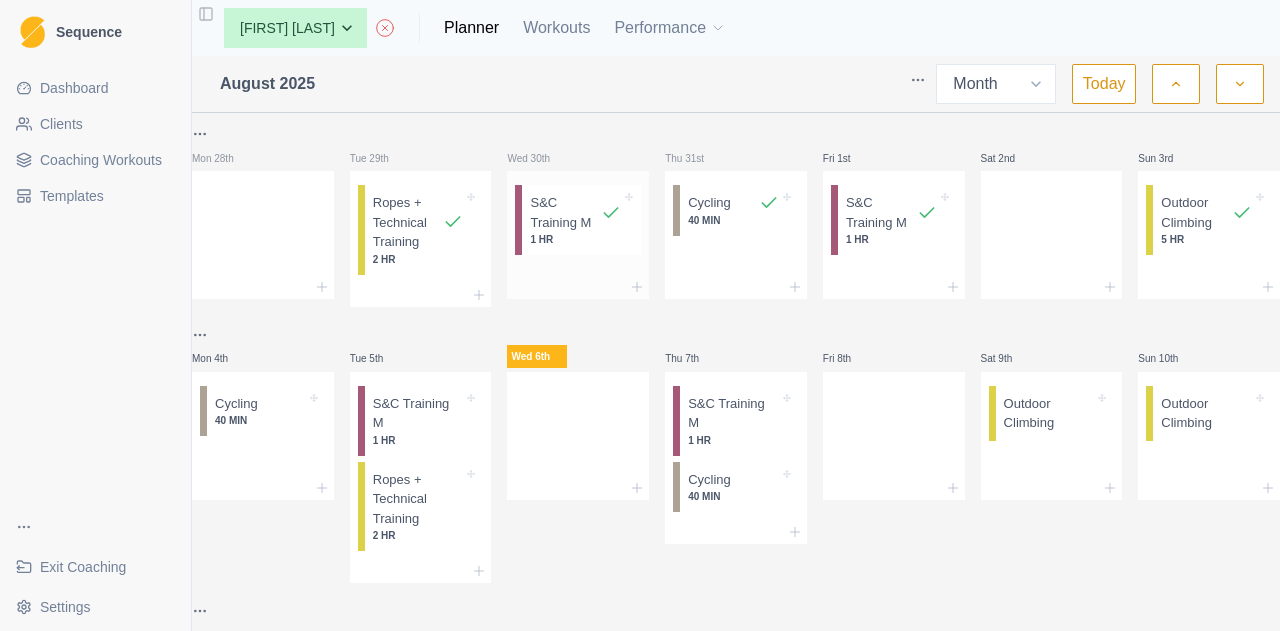 scroll, scrollTop: 0, scrollLeft: 0, axis: both 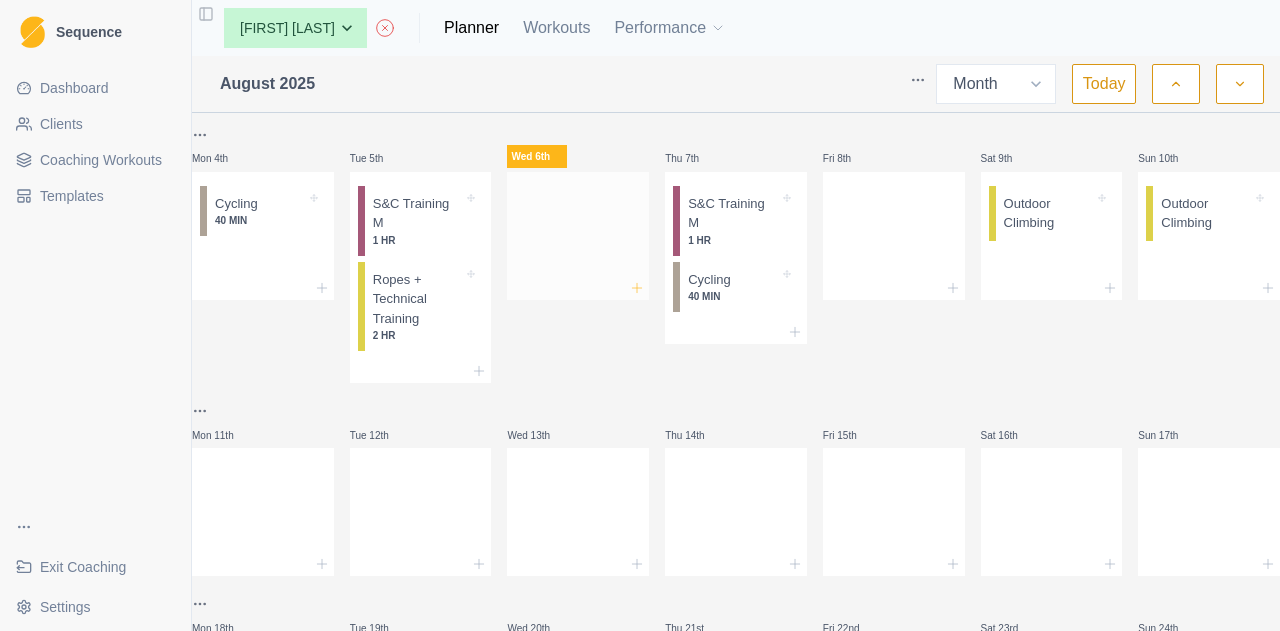 click 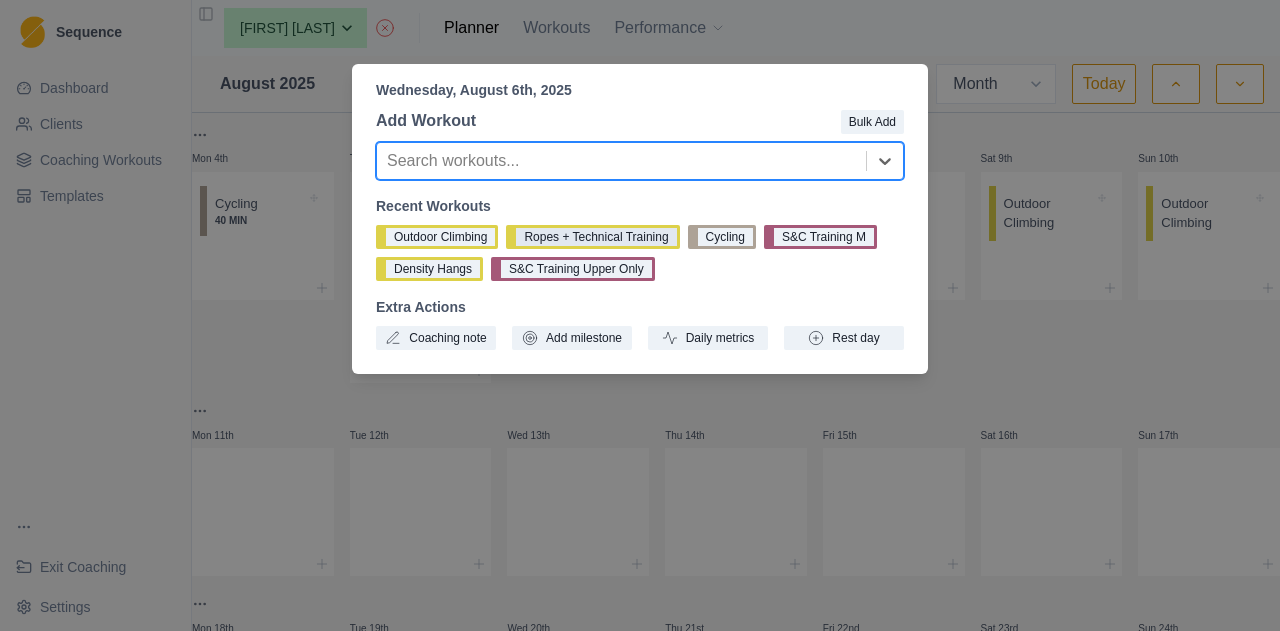 click on "Ropes + Technical Training" at bounding box center (592, 237) 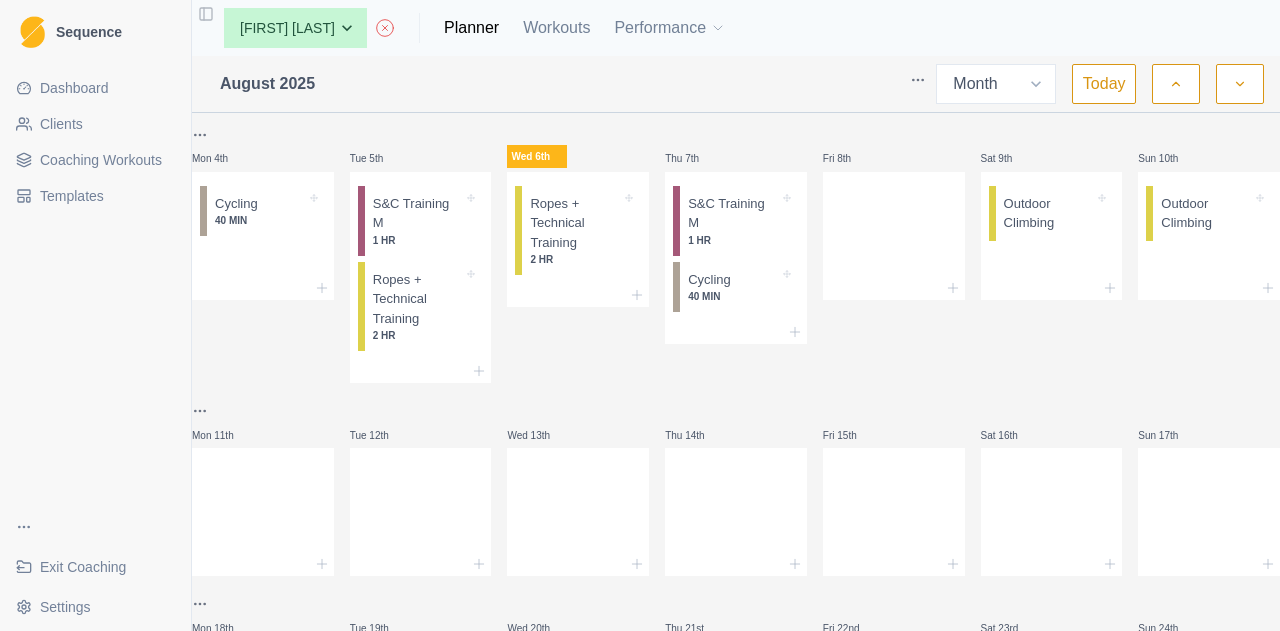 scroll, scrollTop: 300, scrollLeft: 0, axis: vertical 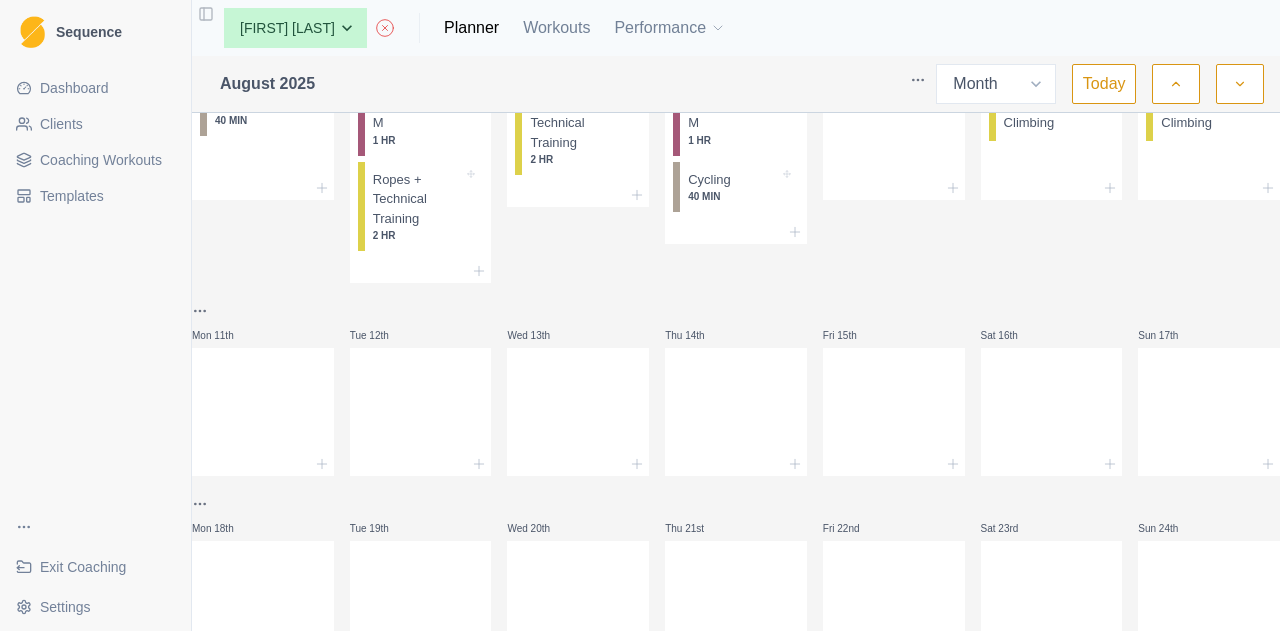 click on "40 MIN" at bounding box center [733, 196] 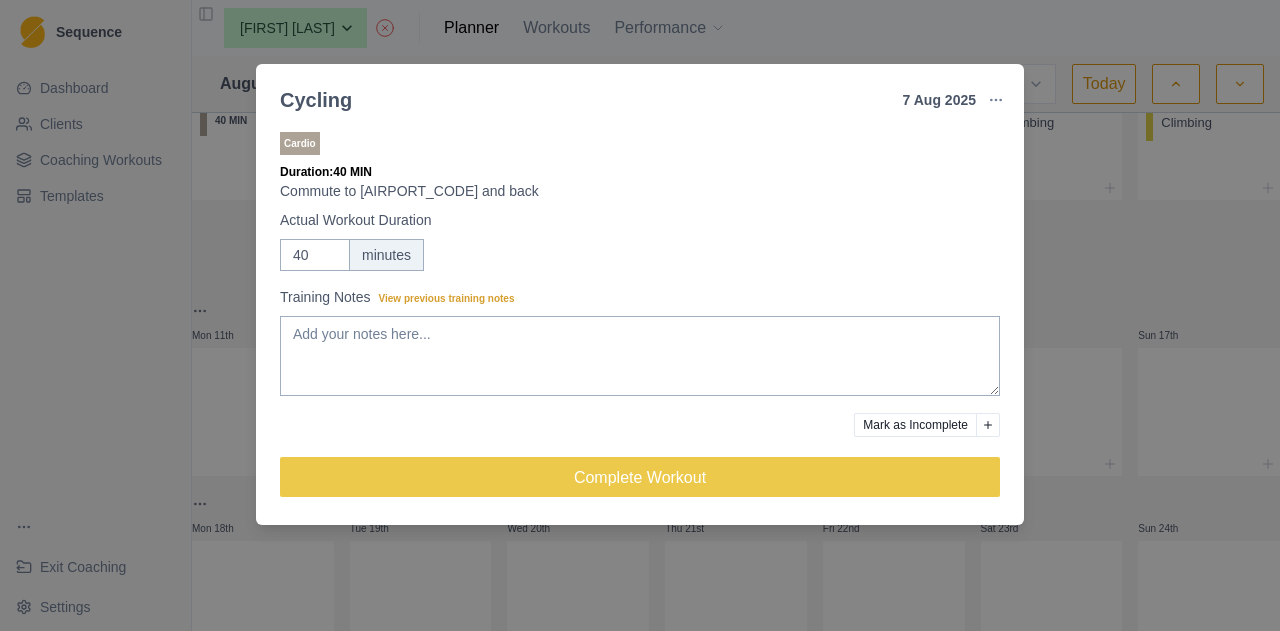 click on "Cycling 7 Aug 2025 Link To Goal View Workout Metrics Edit Original Workout Reschedule Workout Remove From Schedule Cardio Duration:  40 MIN Commute to MCI and back Actual Workout Duration 40 minutes Training Notes View previous training notes Mark as Incomplete Complete Workout" at bounding box center (640, 315) 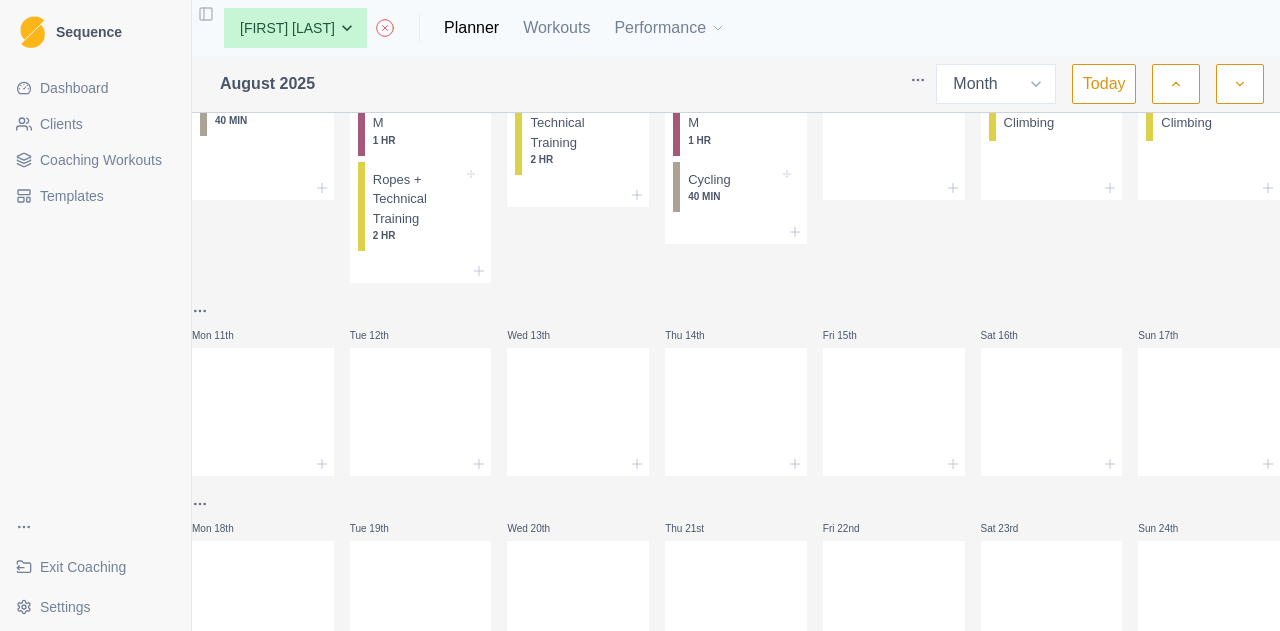 scroll, scrollTop: 200, scrollLeft: 0, axis: vertical 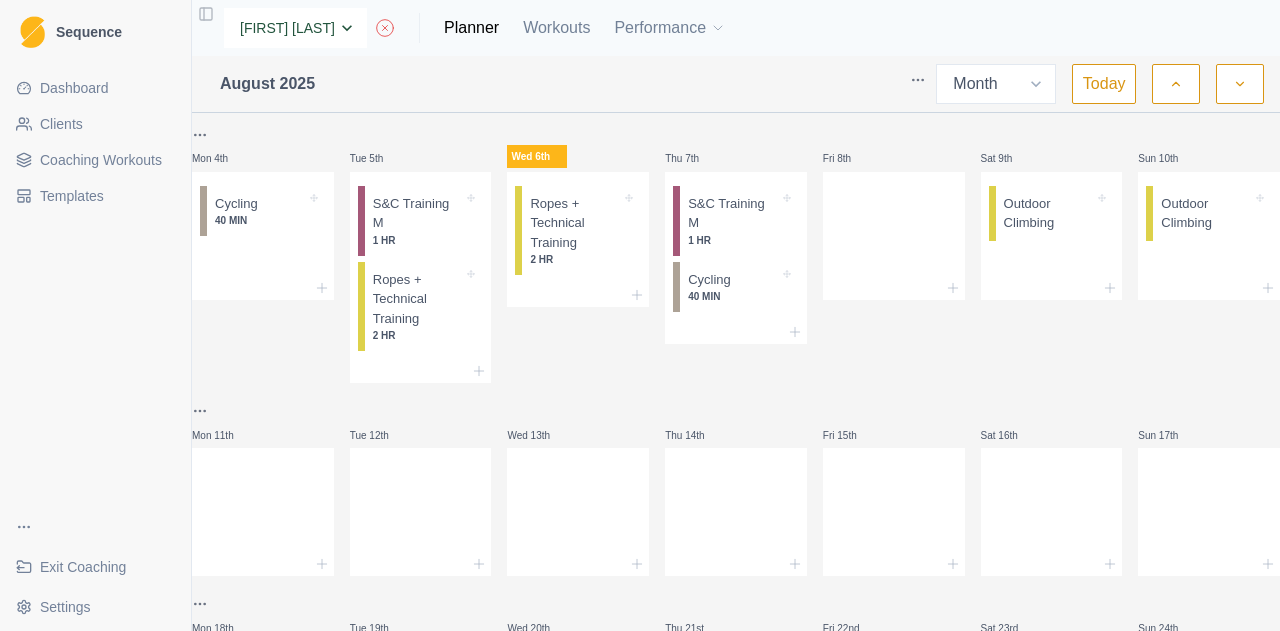 click on "[FIRST] [LAST] [FIRST] [LAST] [FIRST] [LAST] [FIRST] [LAST] [FIRST] [LAST] [FIRST] [LAST] [FIRST] [LAST] [FIRST] [LAST] [FIRST] [LAST] [FIRST] [LAST] [FIRST] [LAST] [FIRST] [LAST] [FIRST] [LAST] [FIRST] [LAST] [FIRST] [LAST] [FIRST] [LAST] [FIRST] [LAST] [FIRST] [LAST] [FIRST] [LAST] [FIRST] [LAST] [FIRST] [LAST] [FIRST] [LAST] [FIRST] [LAST] [FIRST] [LAST] [FIRST] [LAST] [FIRST] [LAST] [FIRST] [LAST] [FIRST] [LAST] [FIRST] [LAST] [FIRST] [LAST] [FIRST] [LAST] [FIRST] [LAST] [FIRST] [LAST] [FIRST] [LAST] [FIRST] [LAST] [FIRST] [LAST] [FIRST] [LAST] [FIRST] [LAST] [FIRST] [LAST] [FIRST] [LAST] [FIRST] [LAST] [FIRST] [LAST] [FIRST] [LAST] [FIRST] [LAST]" at bounding box center [295, 28] 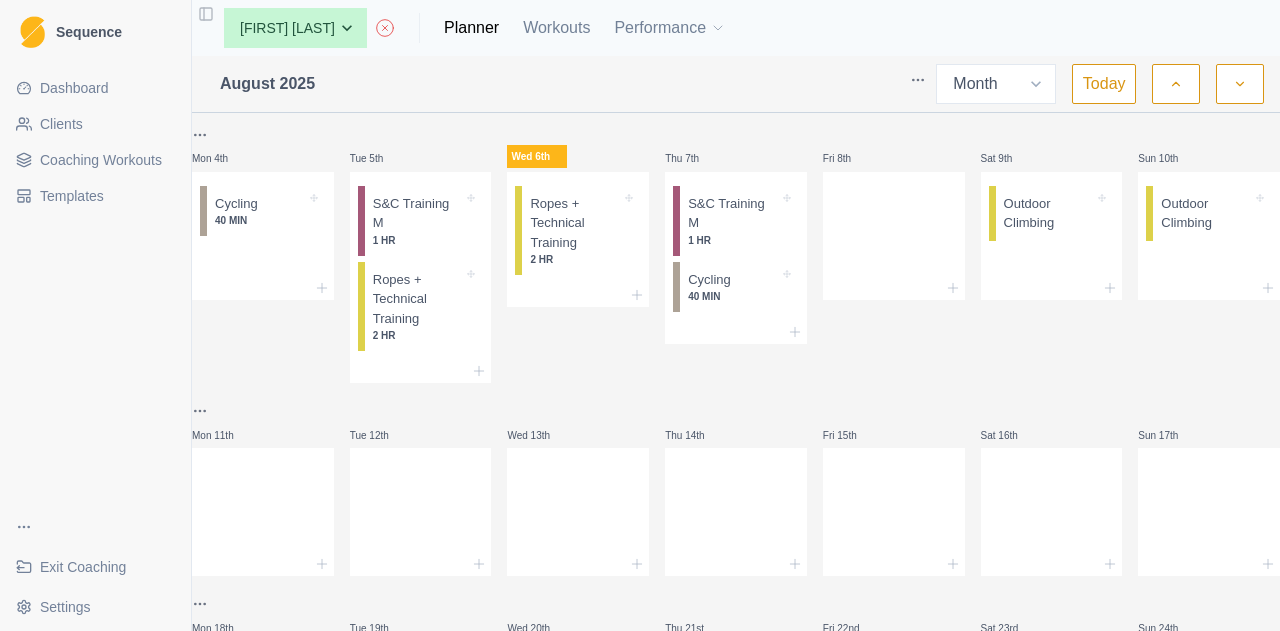 click at bounding box center [607, 84] 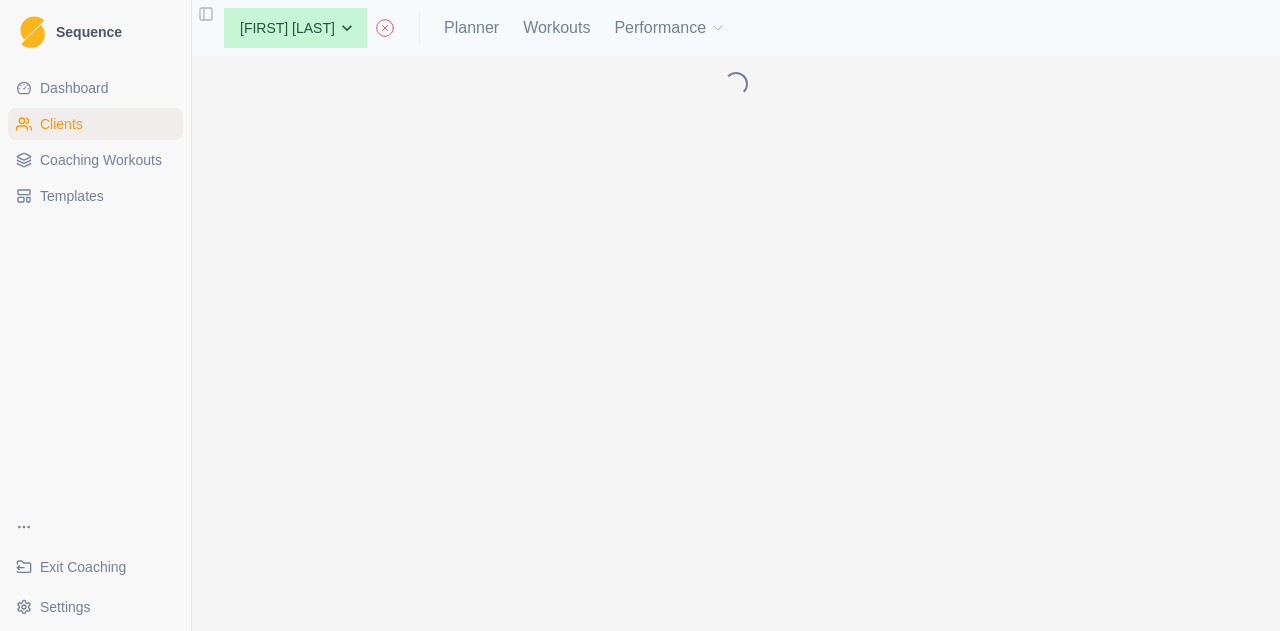 scroll, scrollTop: 0, scrollLeft: 0, axis: both 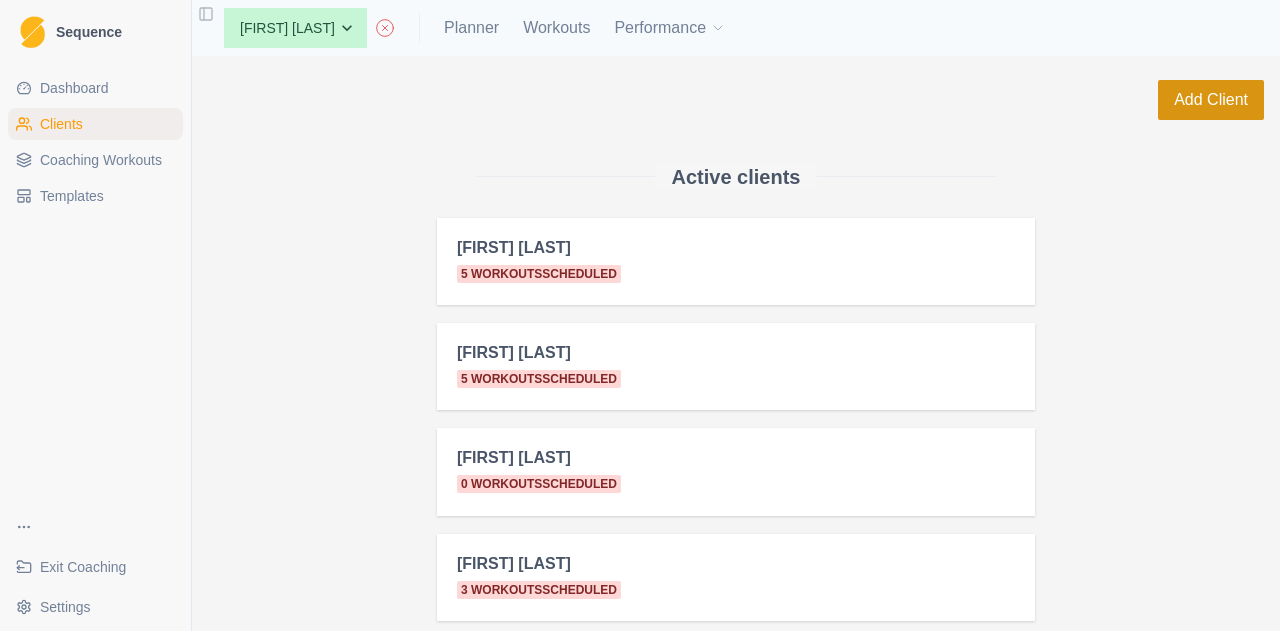 click on "Add Client" at bounding box center (1211, 100) 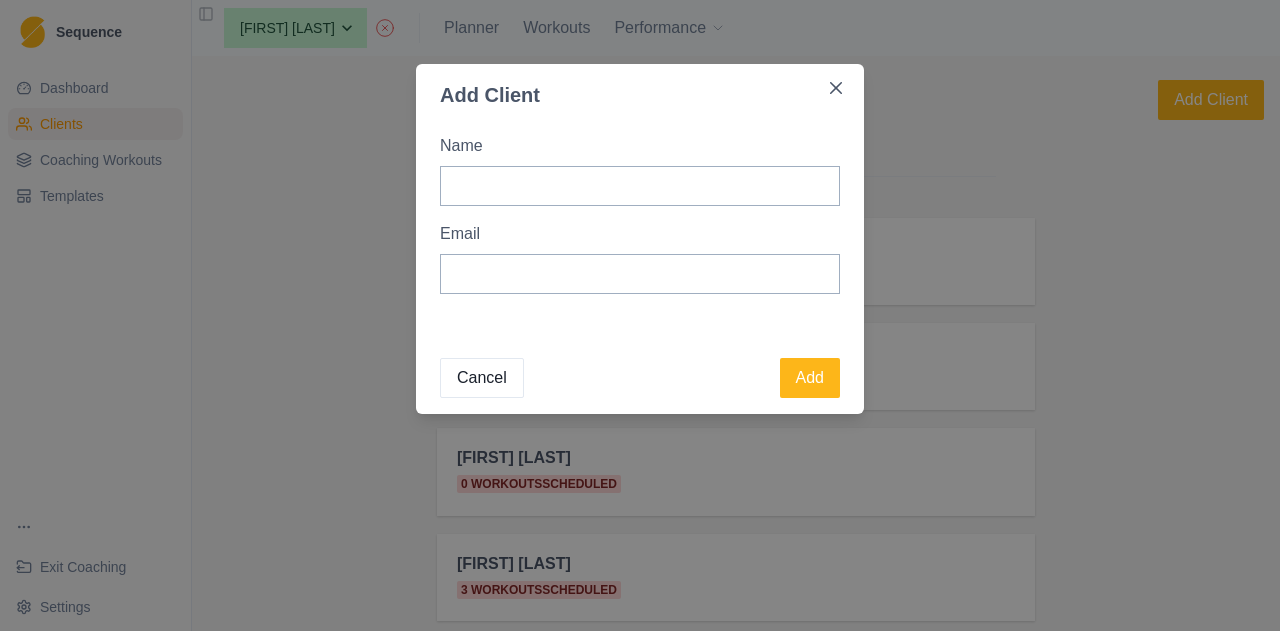 click on "Name Email" at bounding box center (640, 222) 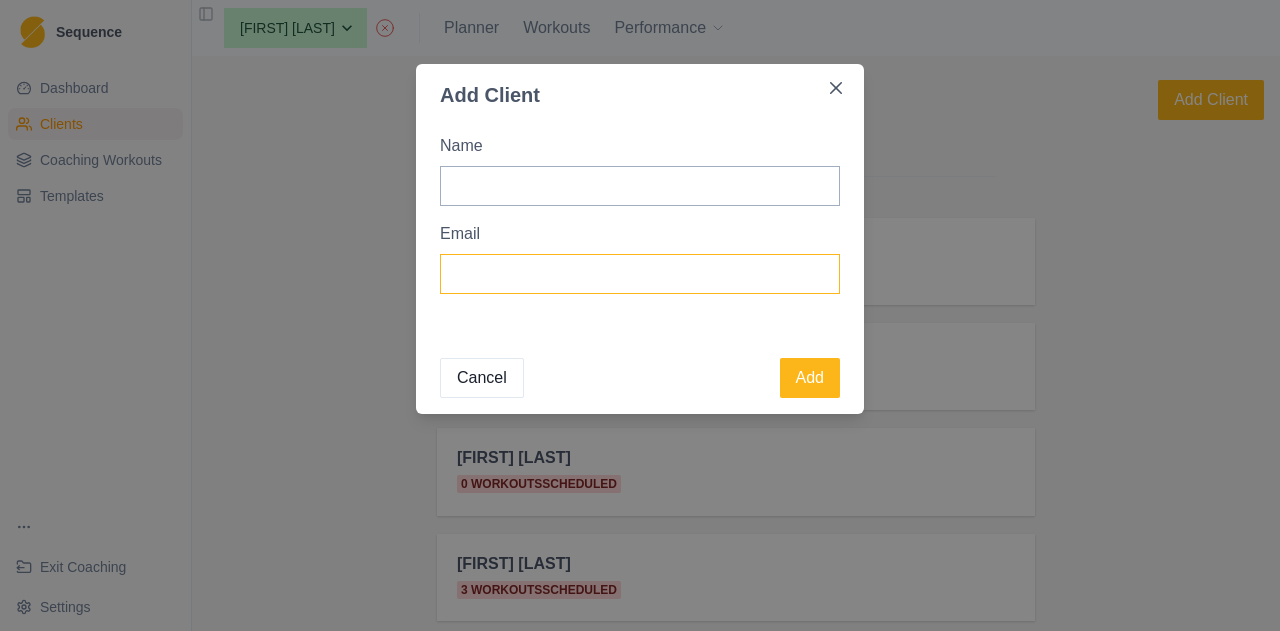 click on "Email" at bounding box center [640, 274] 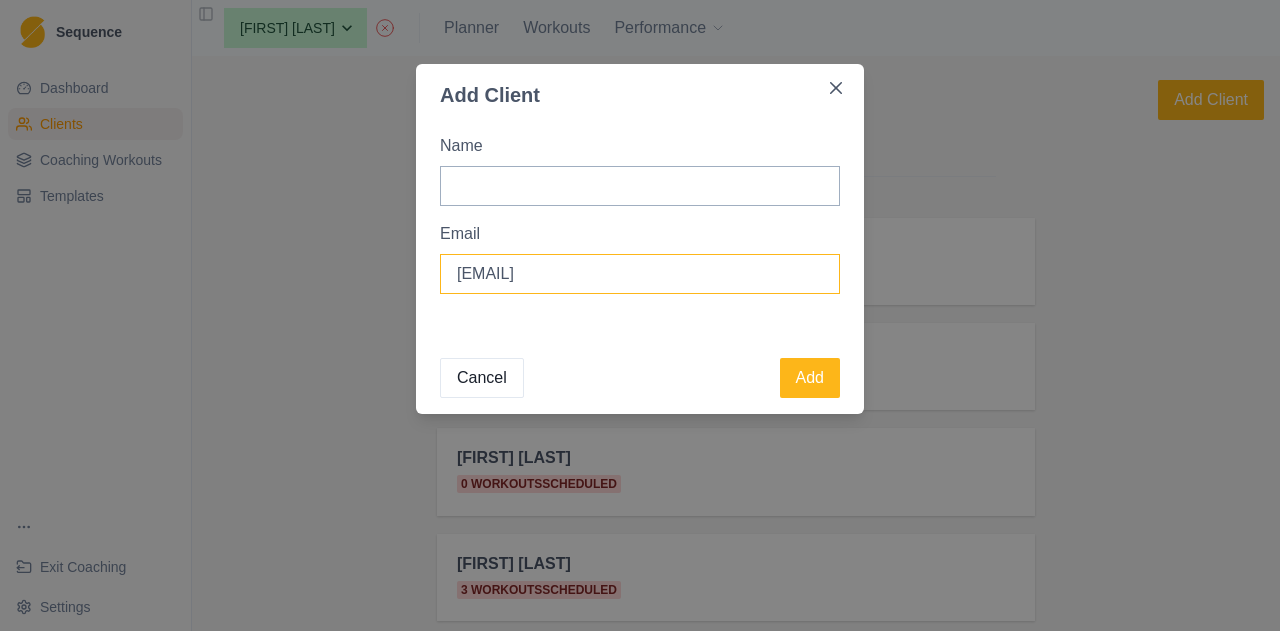 type on "bw.sidetrip@gmail.com" 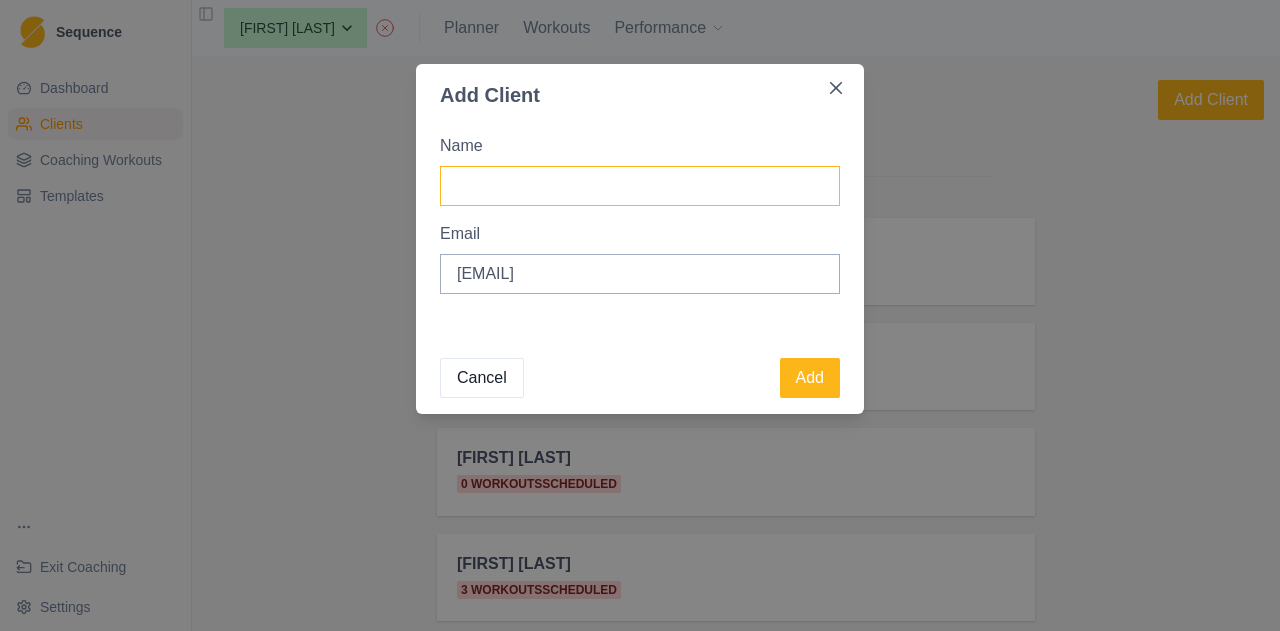 click on "Name" at bounding box center [640, 186] 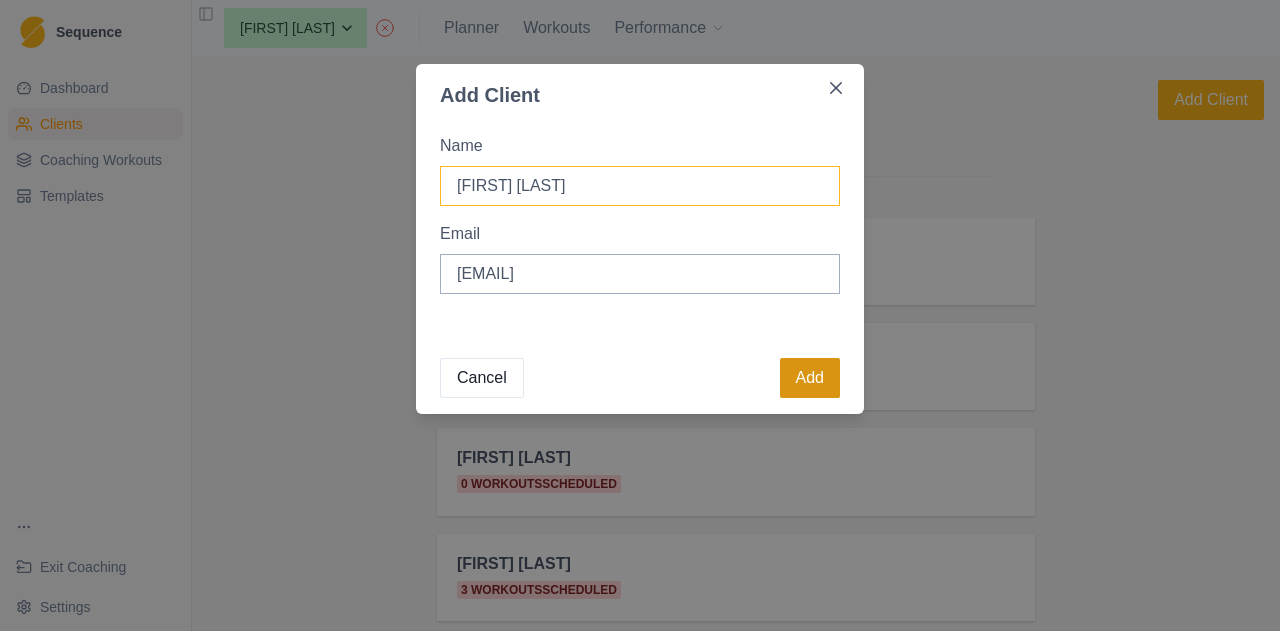 type on "[FIRST] [LAST]" 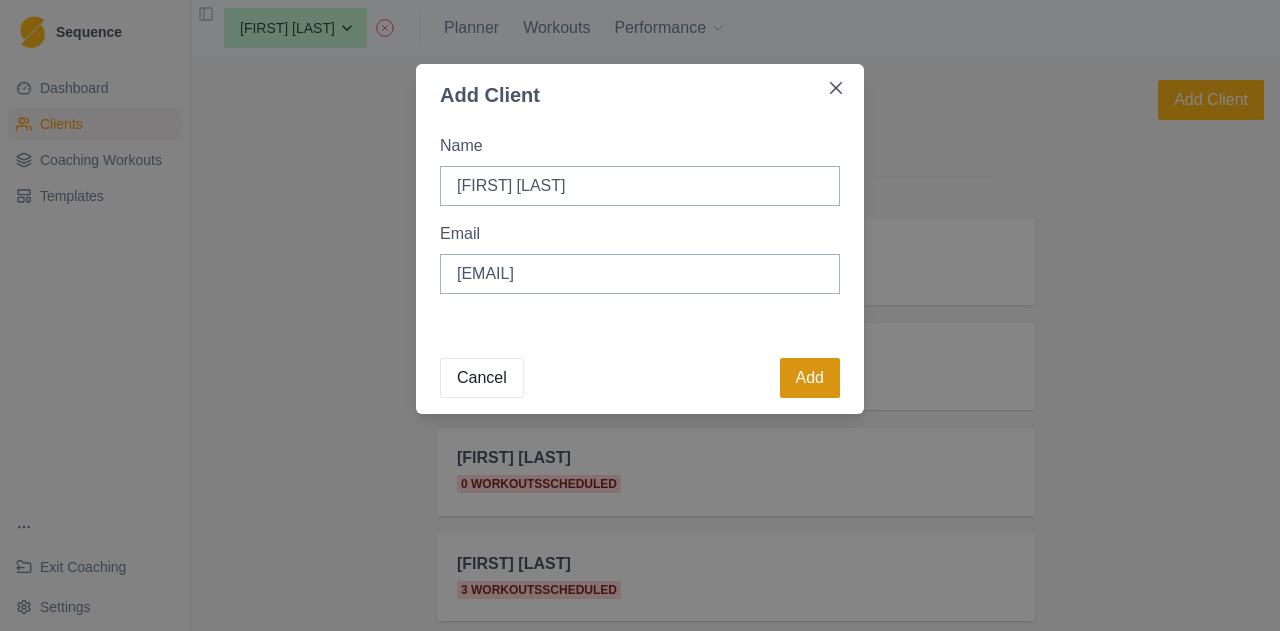 click on "Add" at bounding box center (810, 378) 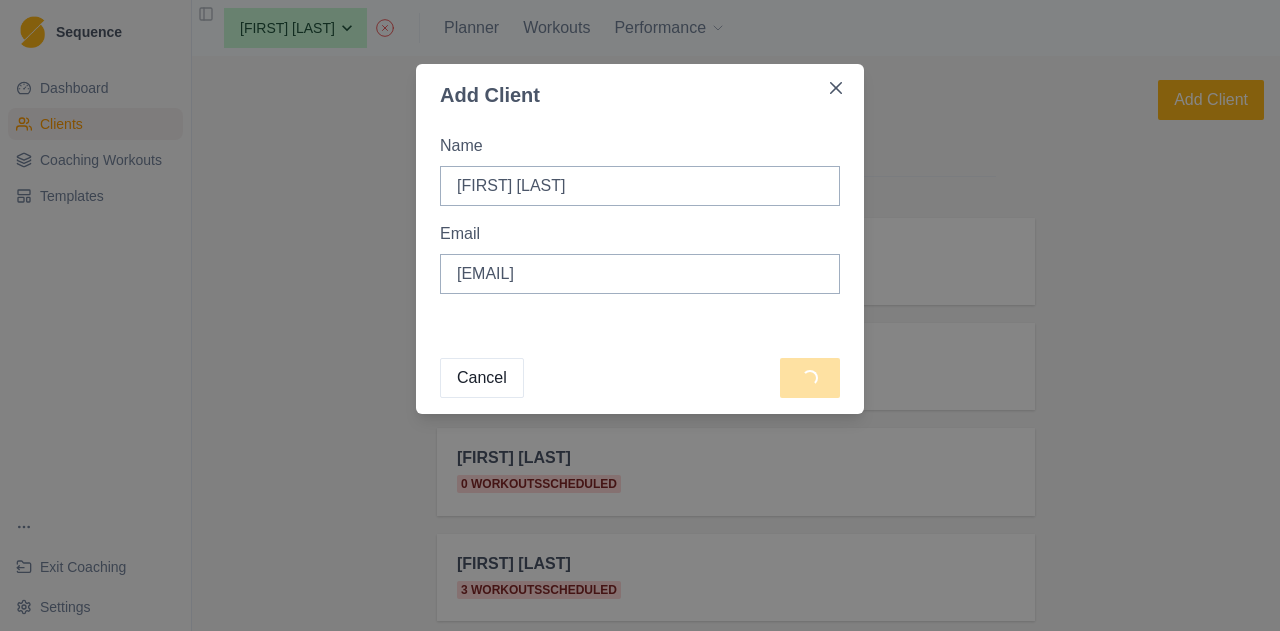 type 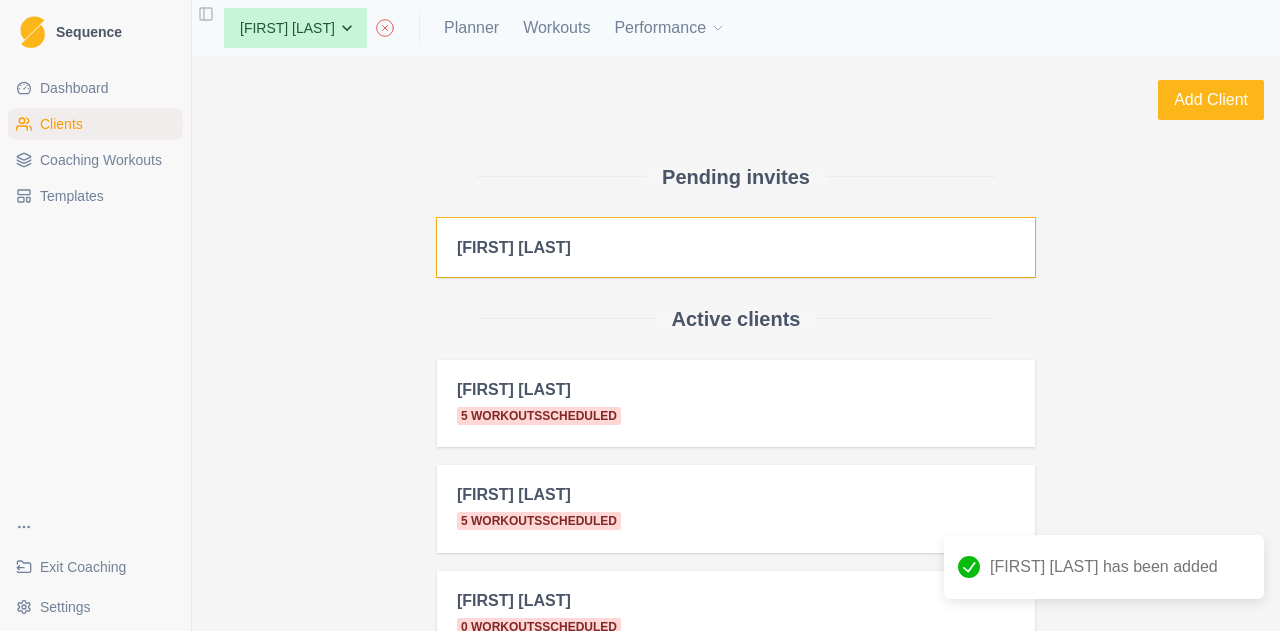 click on "[FIRST] [LAST]" at bounding box center [736, 247] 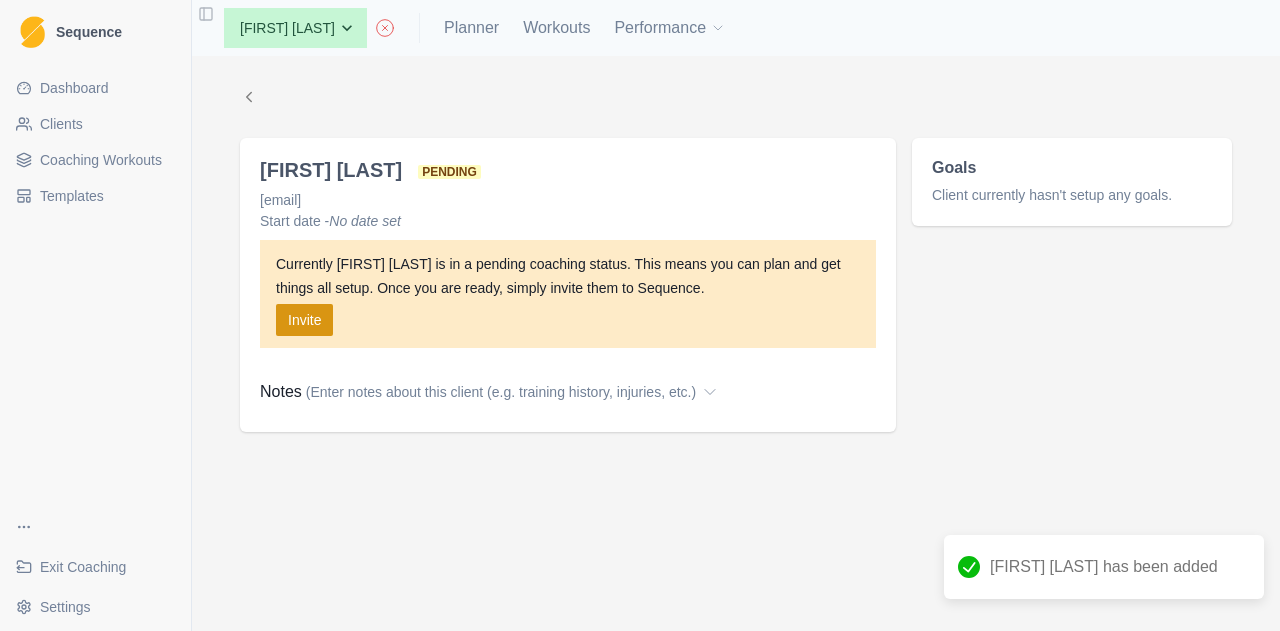 click on "Invite" at bounding box center [304, 320] 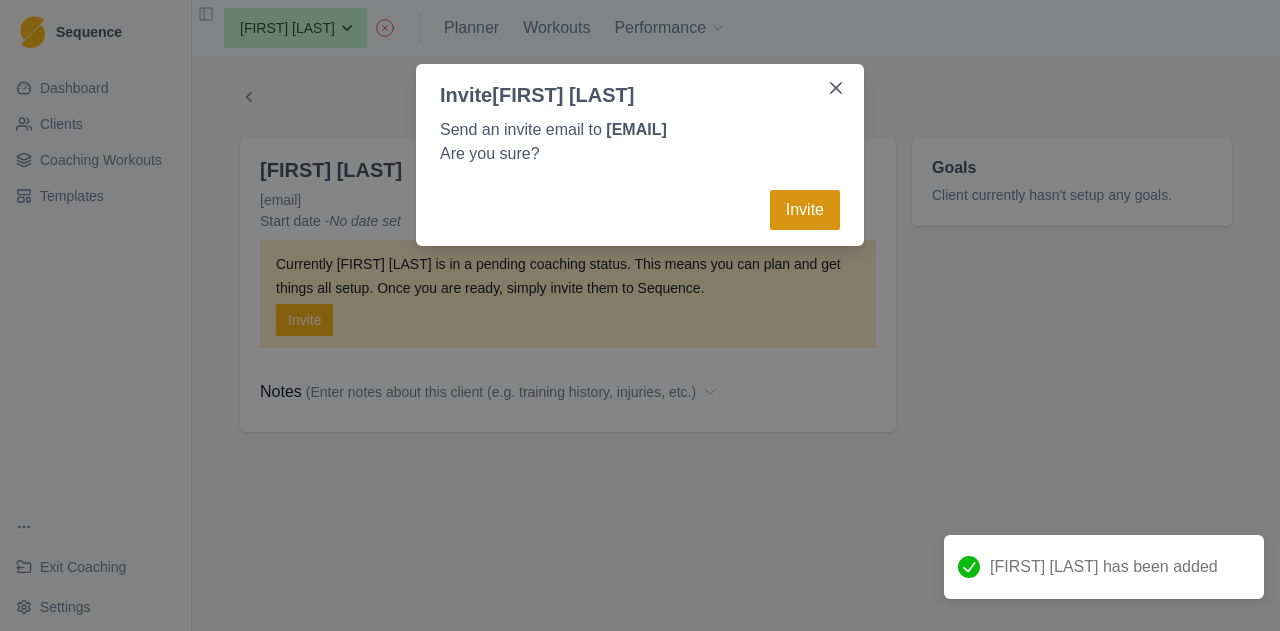 click on "Invite" at bounding box center [805, 210] 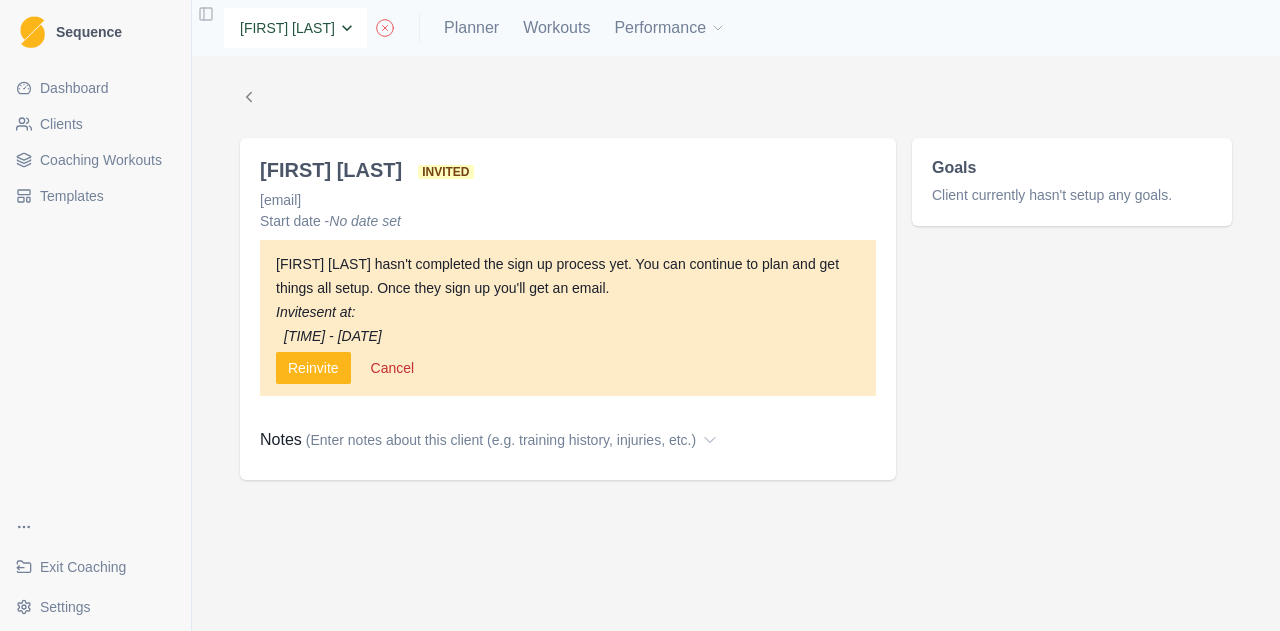 click on "None [FIRST] [LAST] [FIRST] [LAST] [FIRST] [LAST] [FIRST] [LAST] [FIRST] [LAST] [FIRST] [LAST] [FIRST] [LAST] [FIRST] [LAST] [FIRST] [LAST] [FIRST] [LAST] [FIRST] [LAST] [FIRST] [LAST] [FIRST] [LAST] [FIRST] [LAST] [FIRST] [LAST] [FIRST] [LAST] [FIRST] [LAST] [FIRST] [LAST] [FIRST] [LAST]" at bounding box center (295, 28) 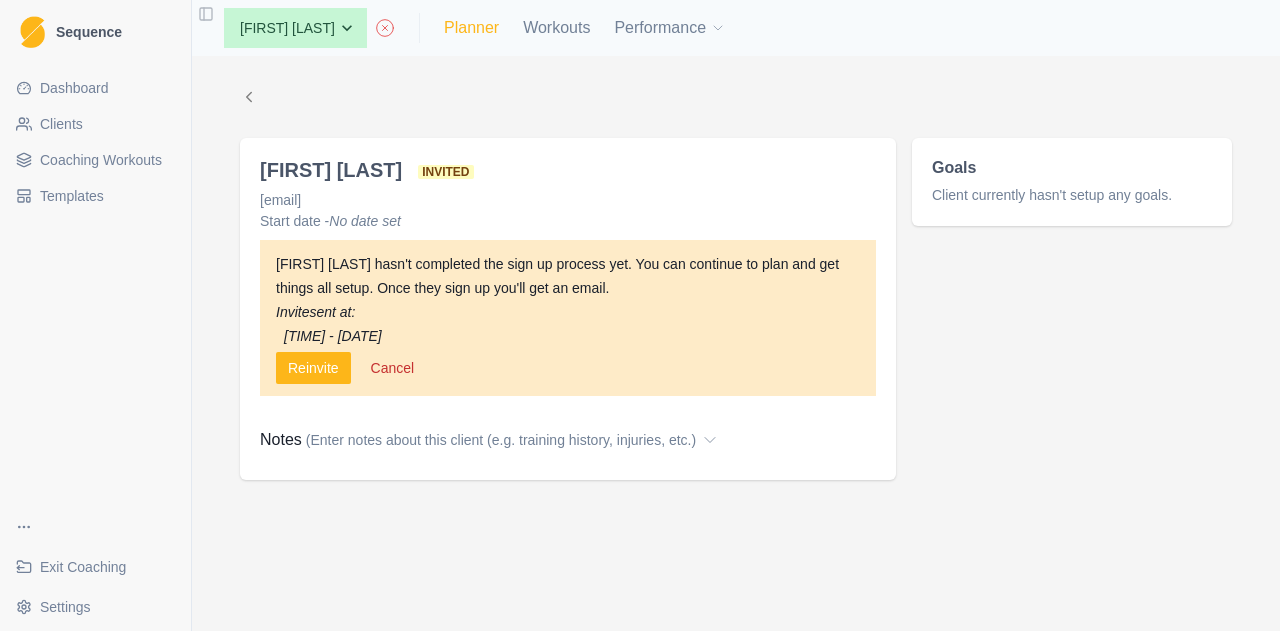 click on "Planner" at bounding box center (471, 28) 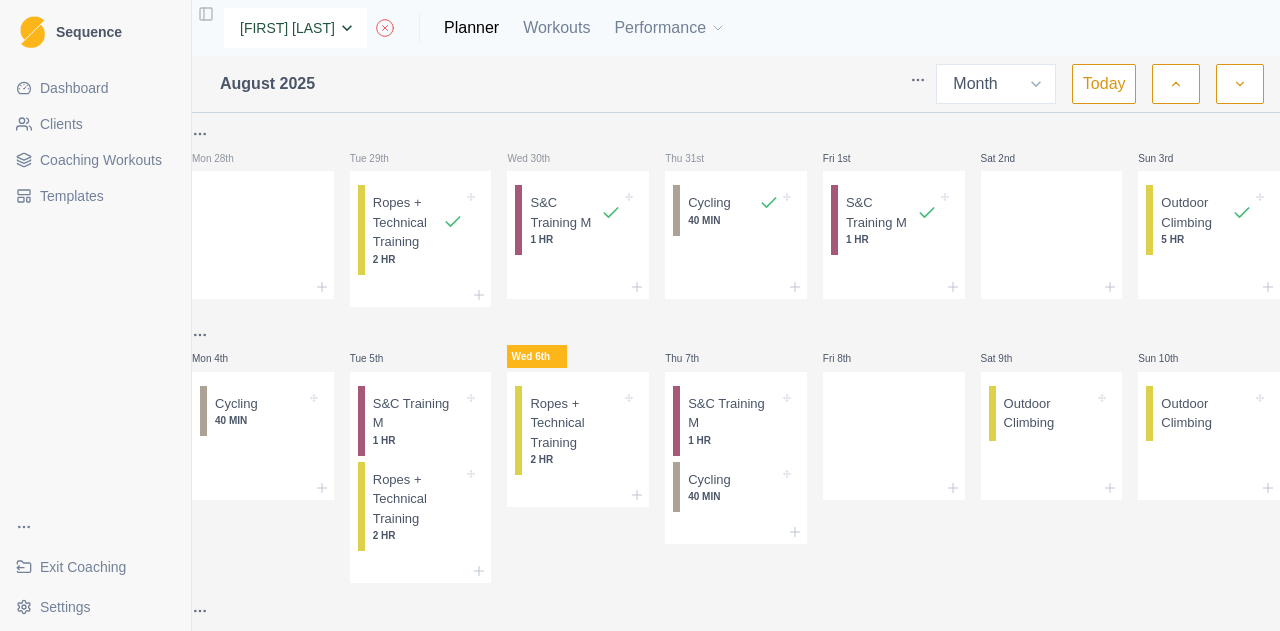 click on "None [FIRST] [LAST] [FIRST] [LAST] [FIRST] [LAST] [FIRST] [LAST] [FIRST] [LAST] [FIRST] [LAST] [FIRST] [LAST] [FIRST] [LAST] [FIRST] [LAST] [FIRST] [LAST] [FIRST] [LAST] [FIRST] [LAST] [FIRST] [LAST] [FIRST] [LAST] [FIRST] [LAST] [FIRST] [LAST] [FIRST] [LAST] [FIRST] [LAST]" at bounding box center (295, 28) 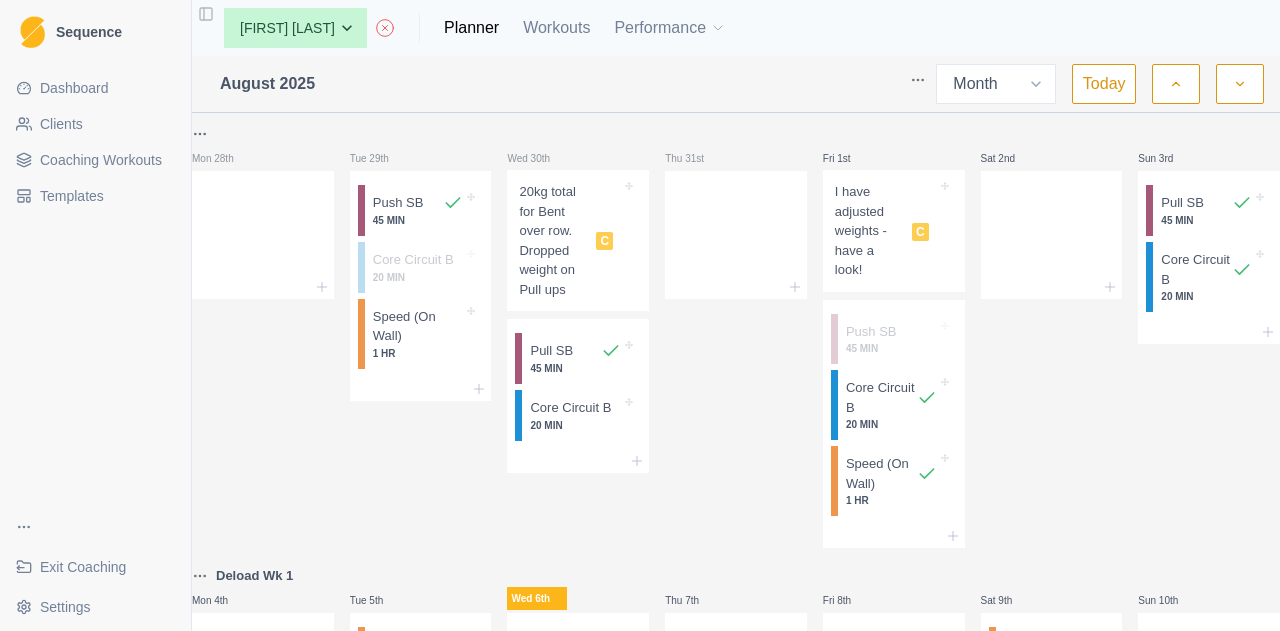 select on "month" 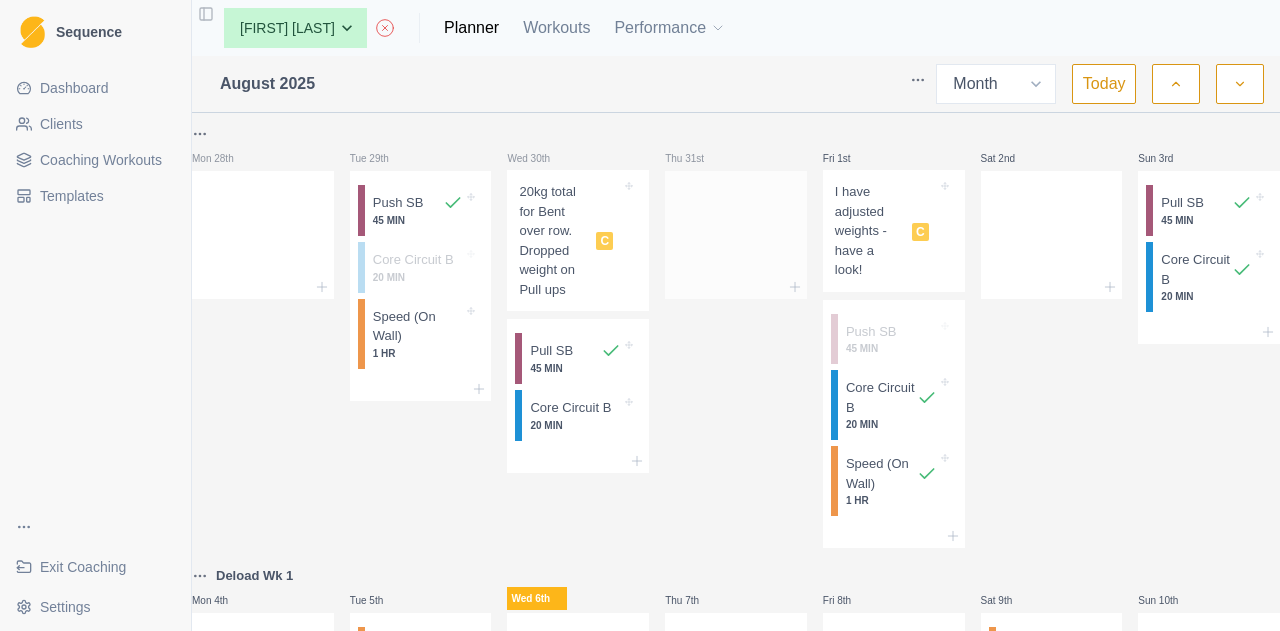 scroll, scrollTop: 0, scrollLeft: 0, axis: both 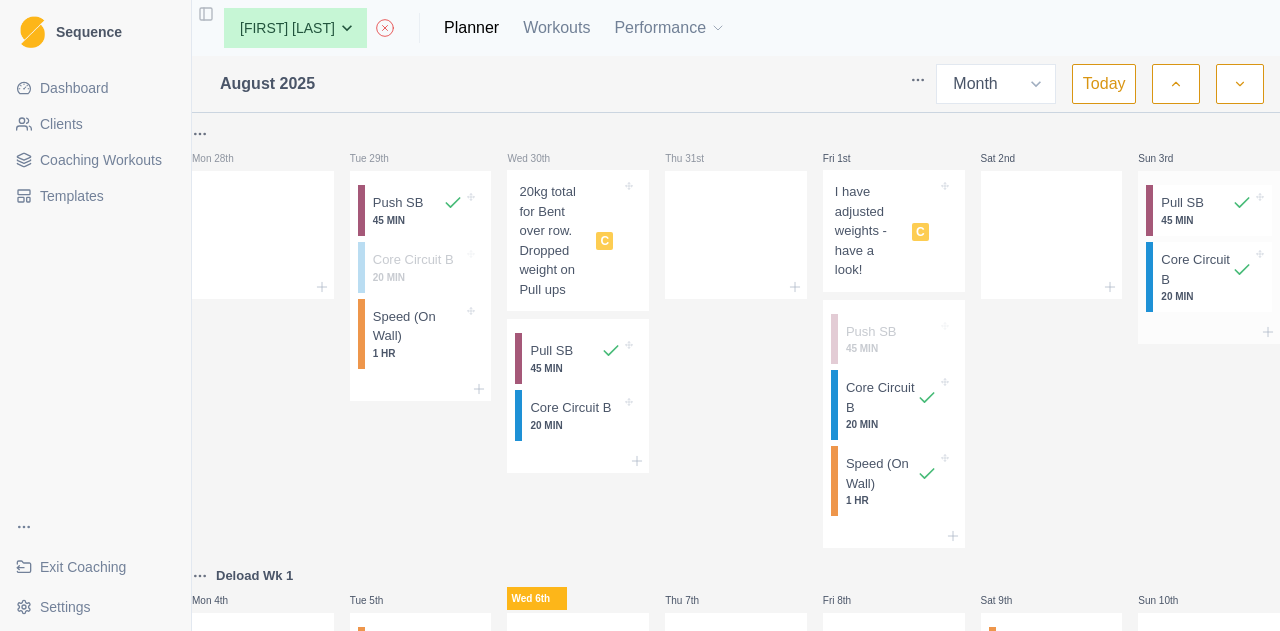 click on "45 MIN" at bounding box center (1206, 220) 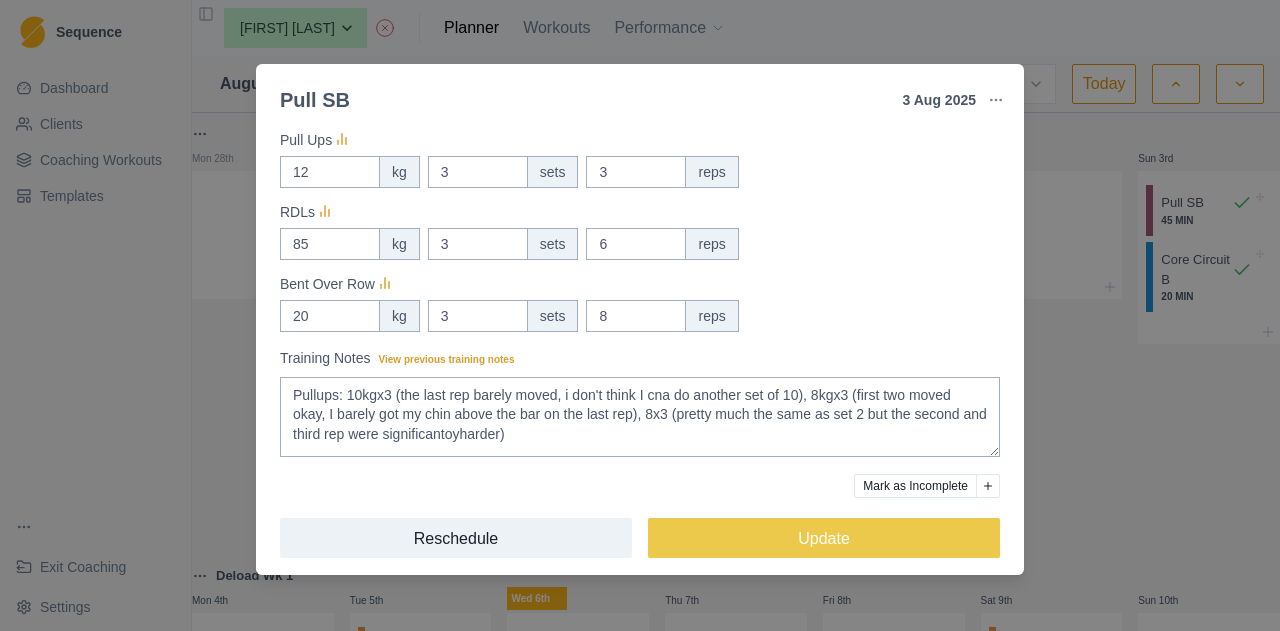 scroll, scrollTop: 400, scrollLeft: 0, axis: vertical 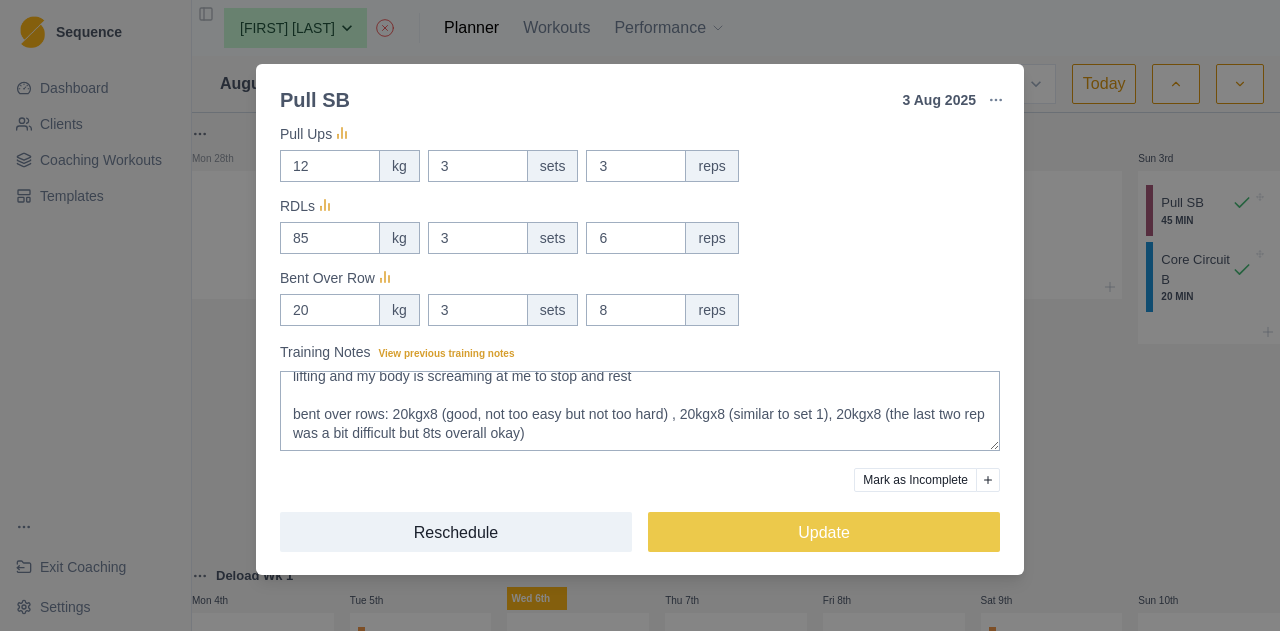 click on "Pull SB 3 Aug 2025 Link To Goal View Workout Metrics Edit Original Workout Reschedule Workout Remove From Schedule Conditioning Duration:  45 MIN 3 Sets 6 Reps for Strength Phase.
Pull Ups, Deadlift, Bent Over Rows DB View workout details Actual Workout Duration 45 minutes Feeling Clear (1 = Low – 10 = High) 3 Motivation Clear (1 = Low – 10 = High) 5 Performance Clear (1 = Low – 10 = High) 2 RPE Clear (1 = Low – 10 = High) 5 Measures Pull Ups 12 kg 3 sets 3 reps RDLs 85 kg 3 sets 6 reps Bent Over Row 20 kg 3 sets 8 reps Training Notes View previous training notes Mark as Incomplete Reschedule Update" at bounding box center (640, 315) 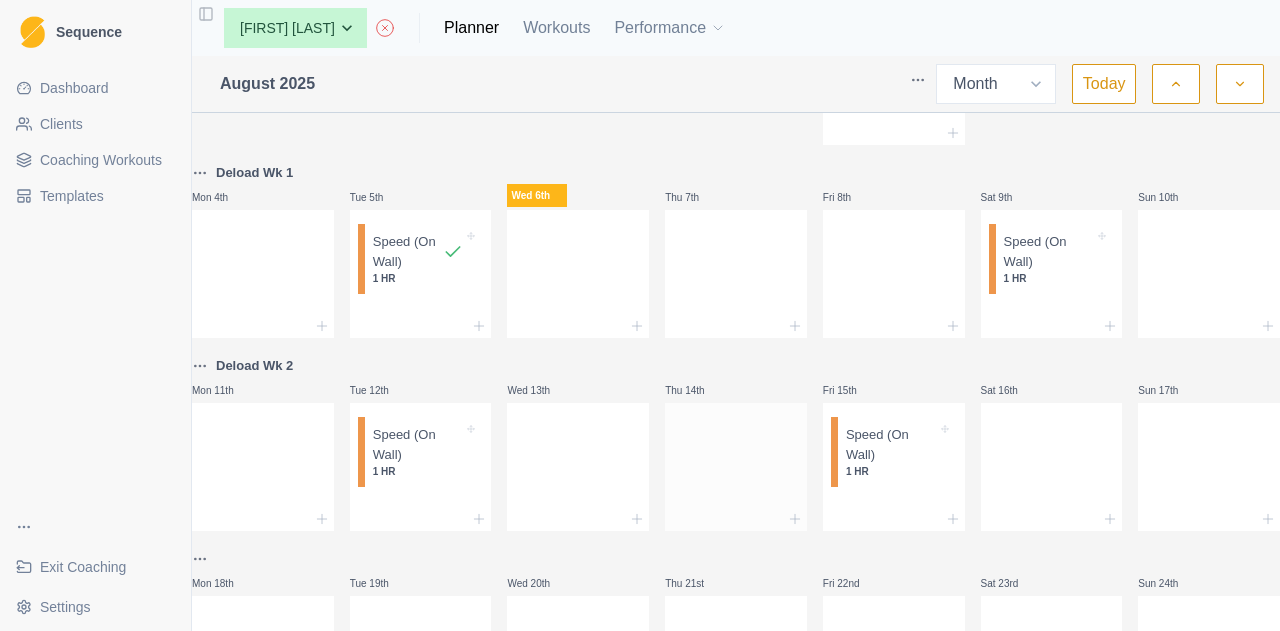 scroll, scrollTop: 400, scrollLeft: 0, axis: vertical 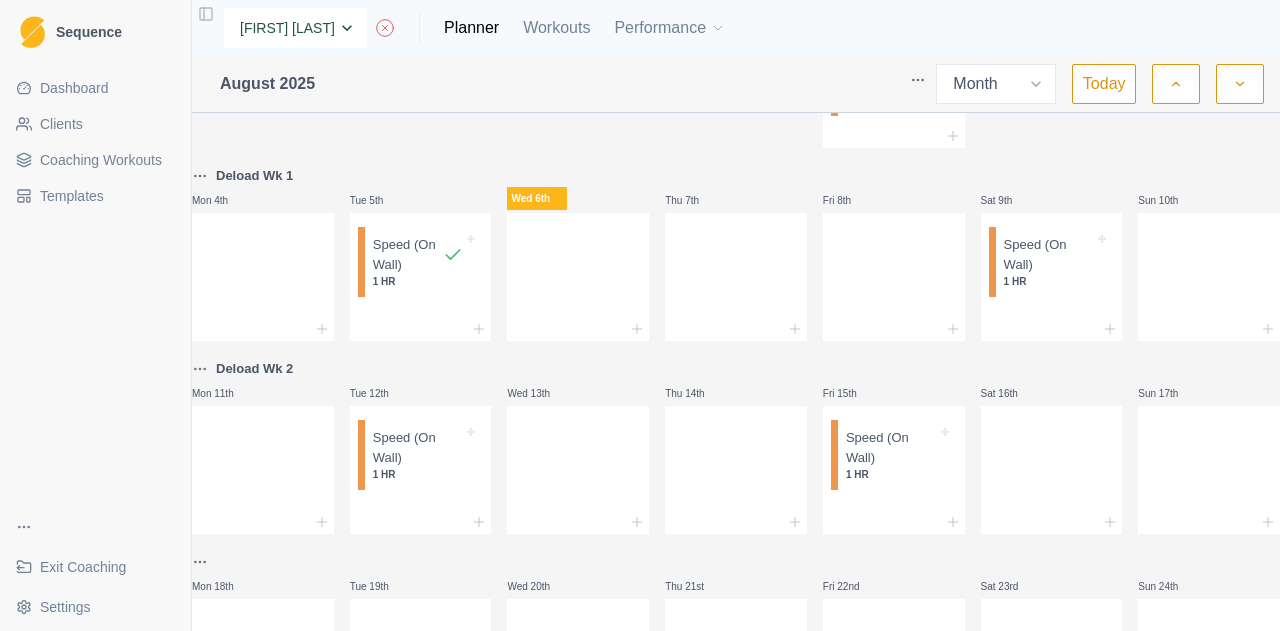 click on "None Alex Dees Ashwin Param Ben Colton Billy Zulkifli Brett Williams Harry Fitzgerald Isaac Waugh Jem Rolland Jimmy Justina Chan Luke Danzig Max Brogan Michael O'Reilly Nick Ray Poppy Taylor Taj Madden Tim Coultas" at bounding box center (295, 28) 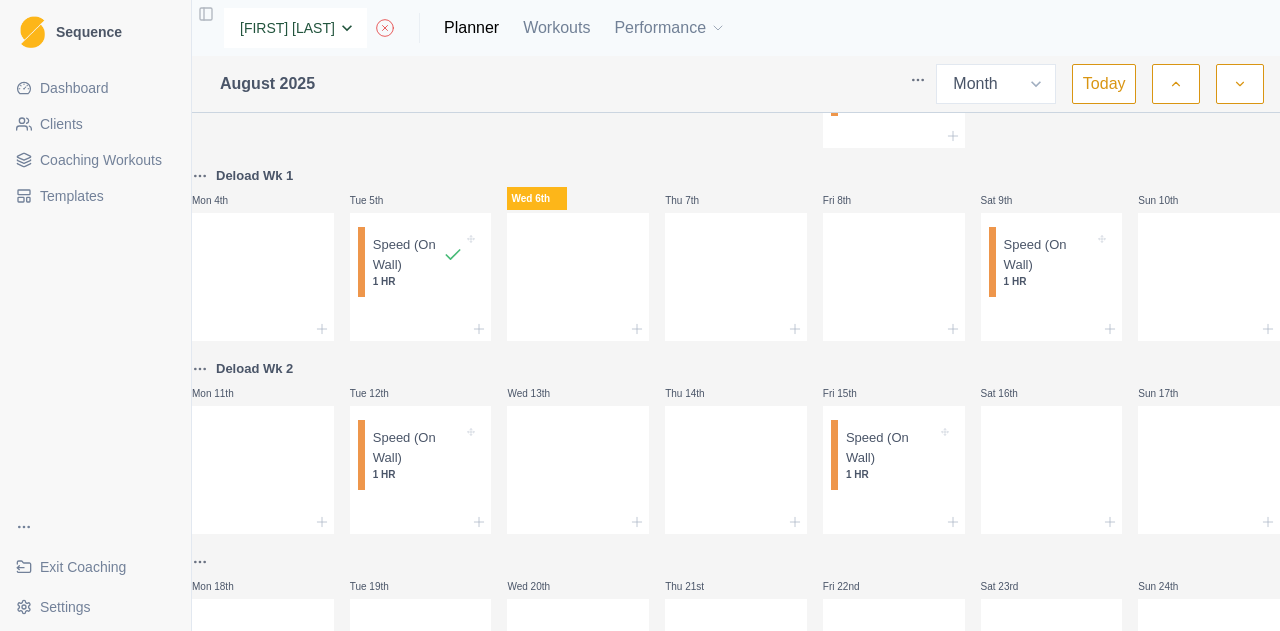 select on "73227c0b-80a0-4465-8977-4156a86b6ec4" 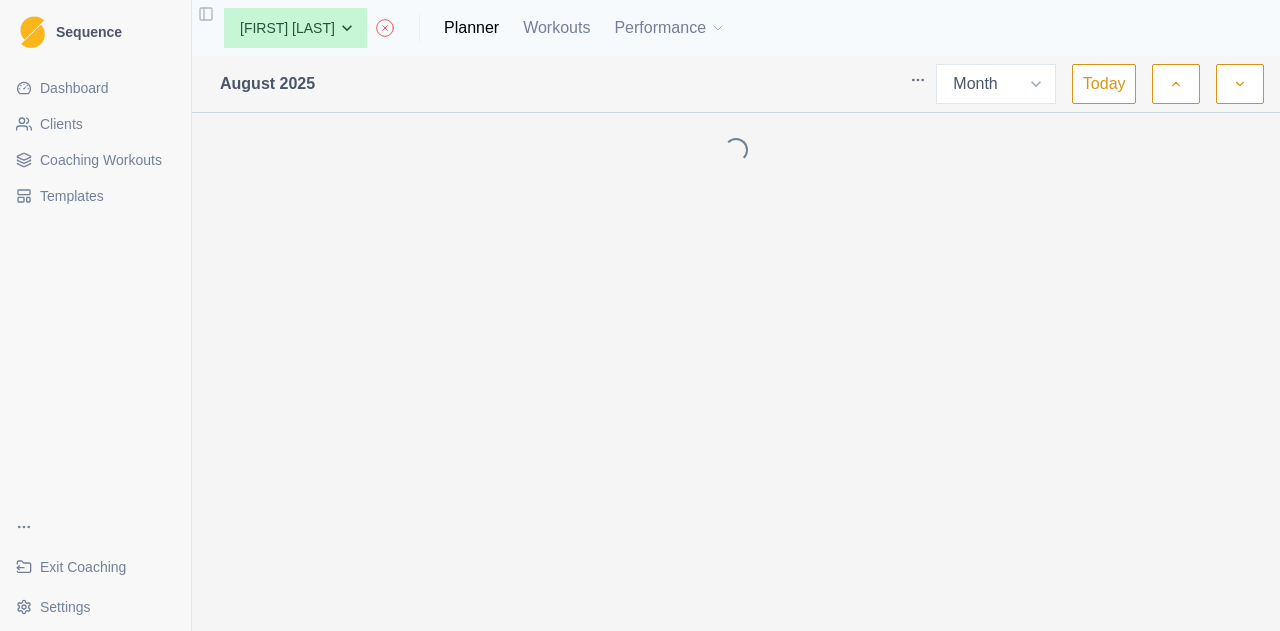 select on "month" 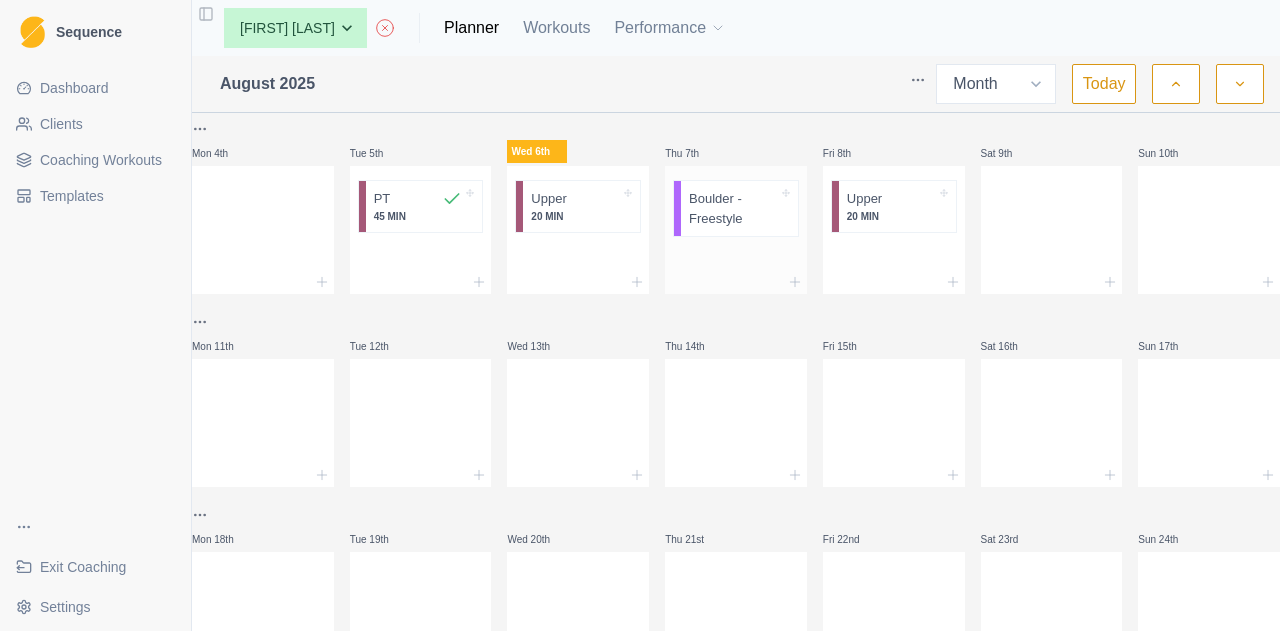 scroll, scrollTop: 200, scrollLeft: 0, axis: vertical 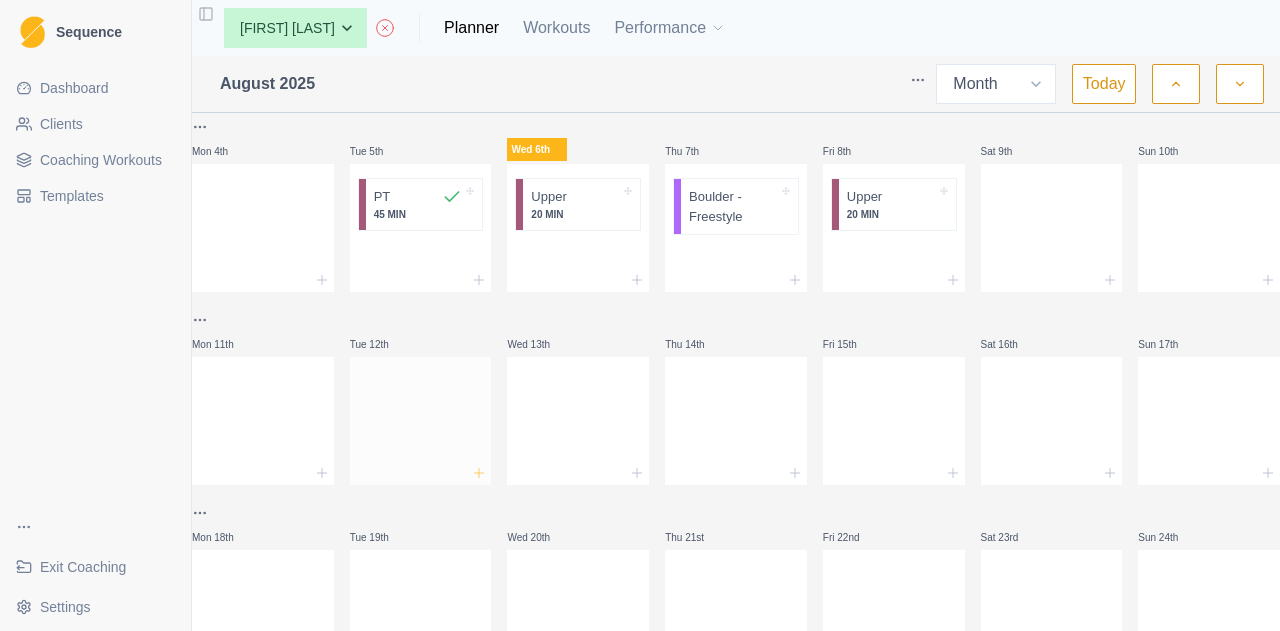 click 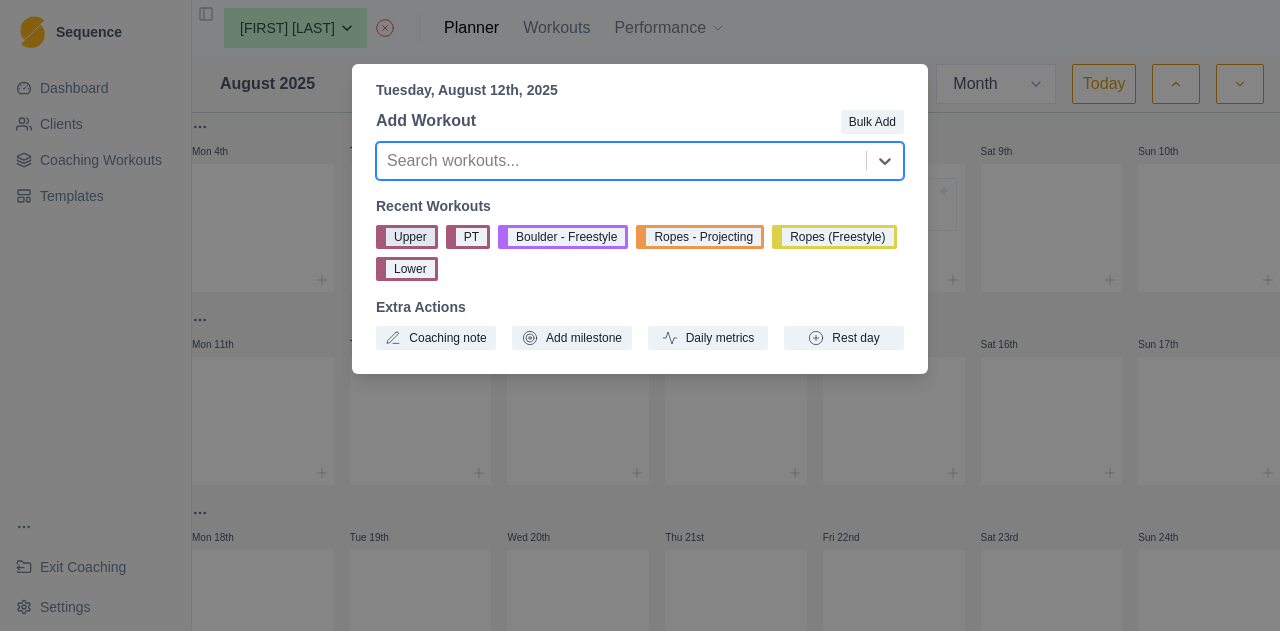 click on "Upper" at bounding box center (407, 237) 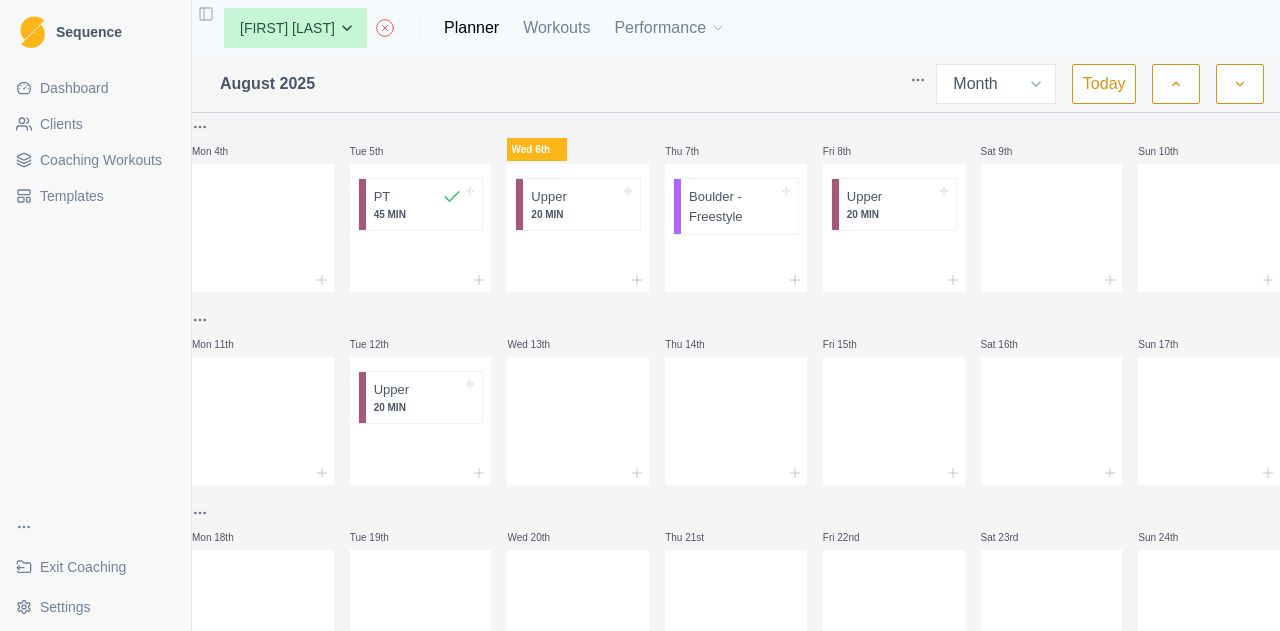click 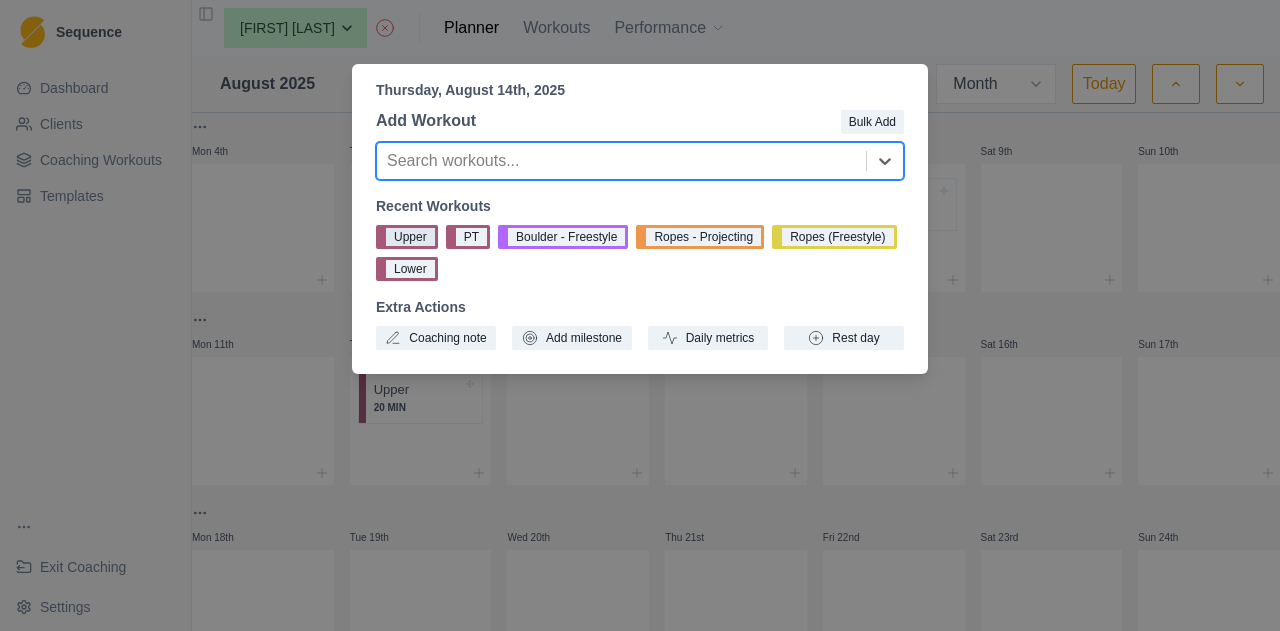 click on "Upper" at bounding box center [407, 237] 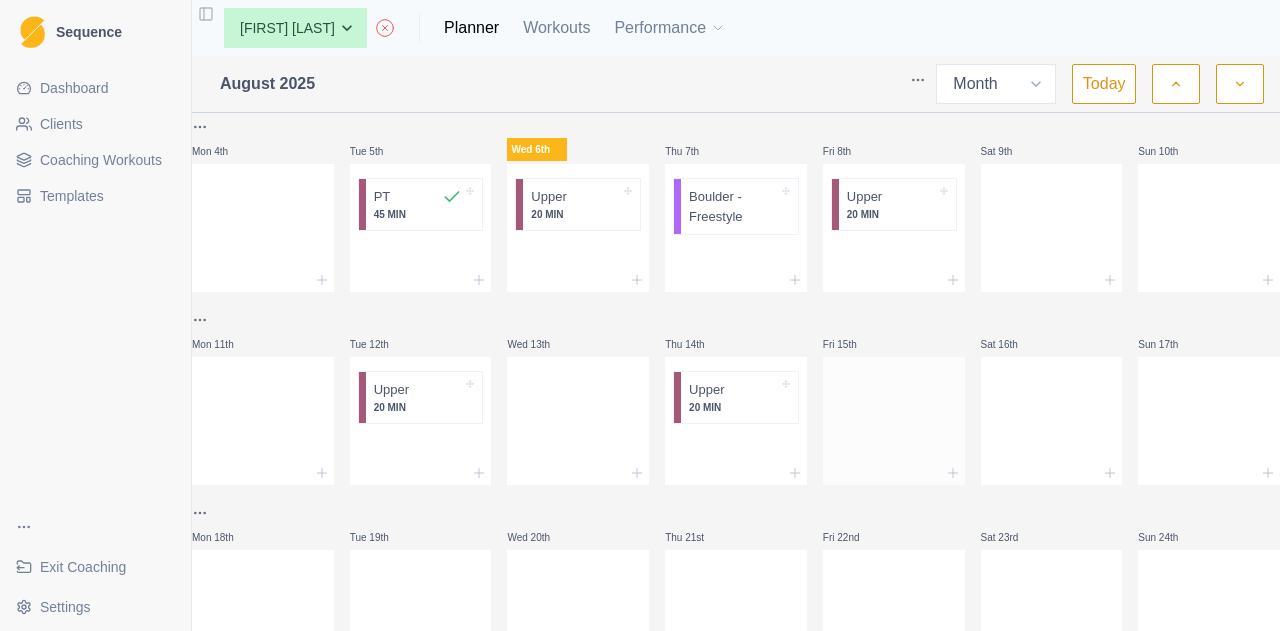 click at bounding box center [894, 473] 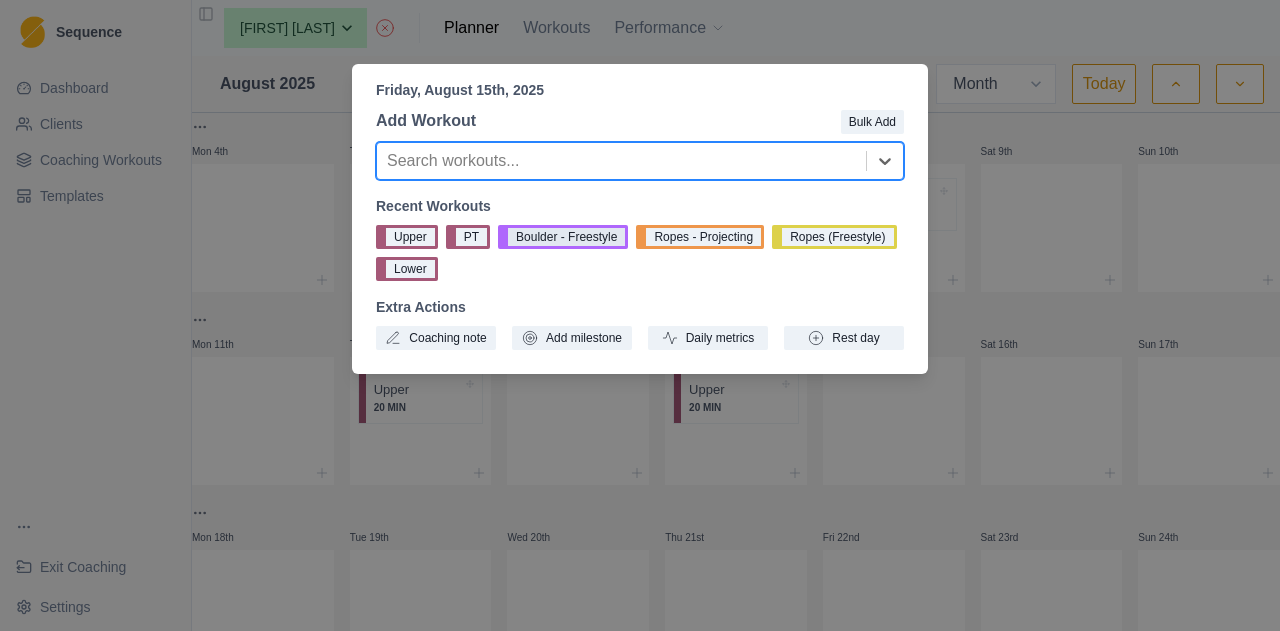 click on "Boulder - Freestyle" at bounding box center (563, 237) 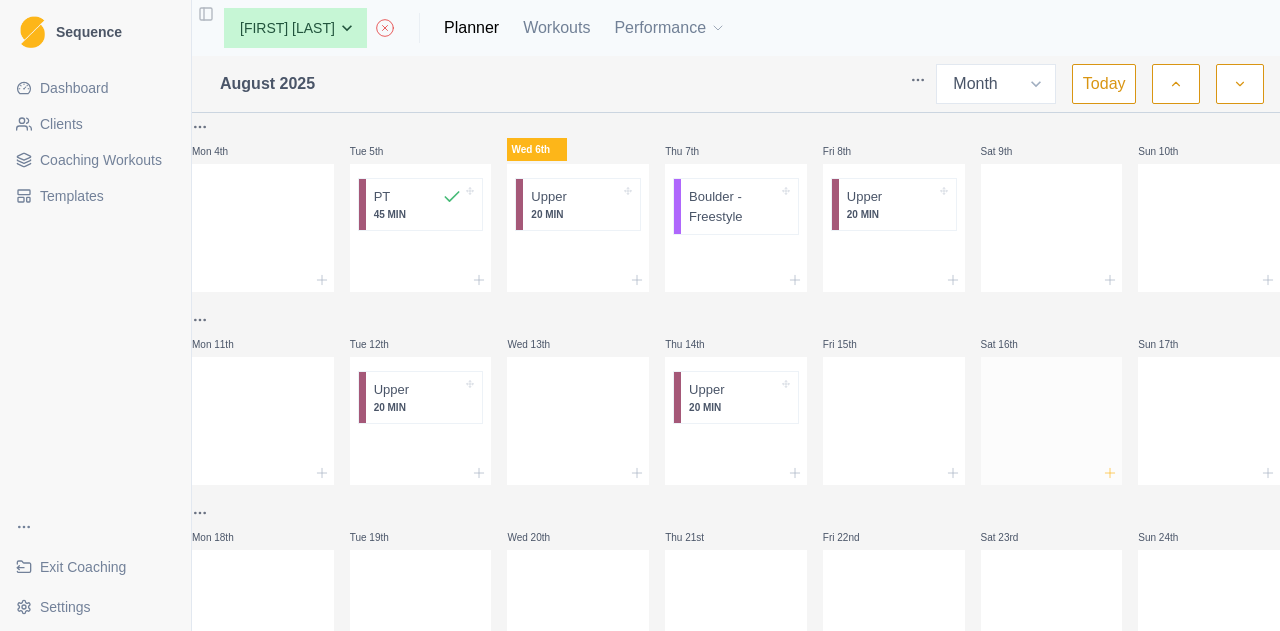 click 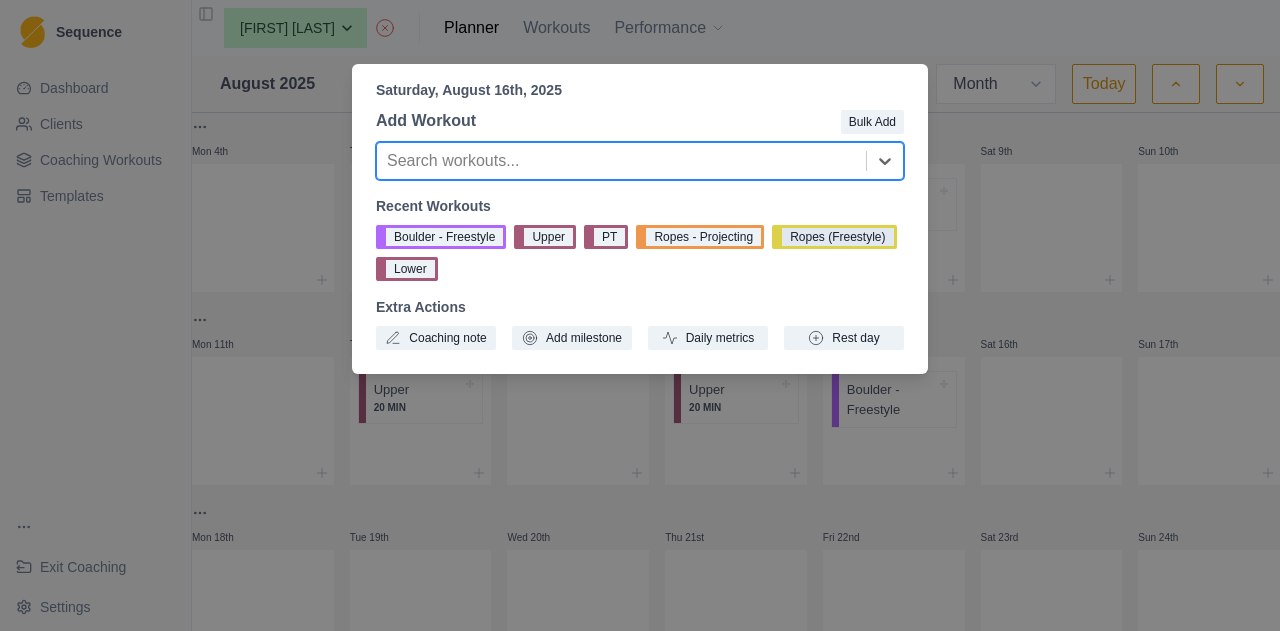 click on "Ropes (Freestyle)" at bounding box center (834, 237) 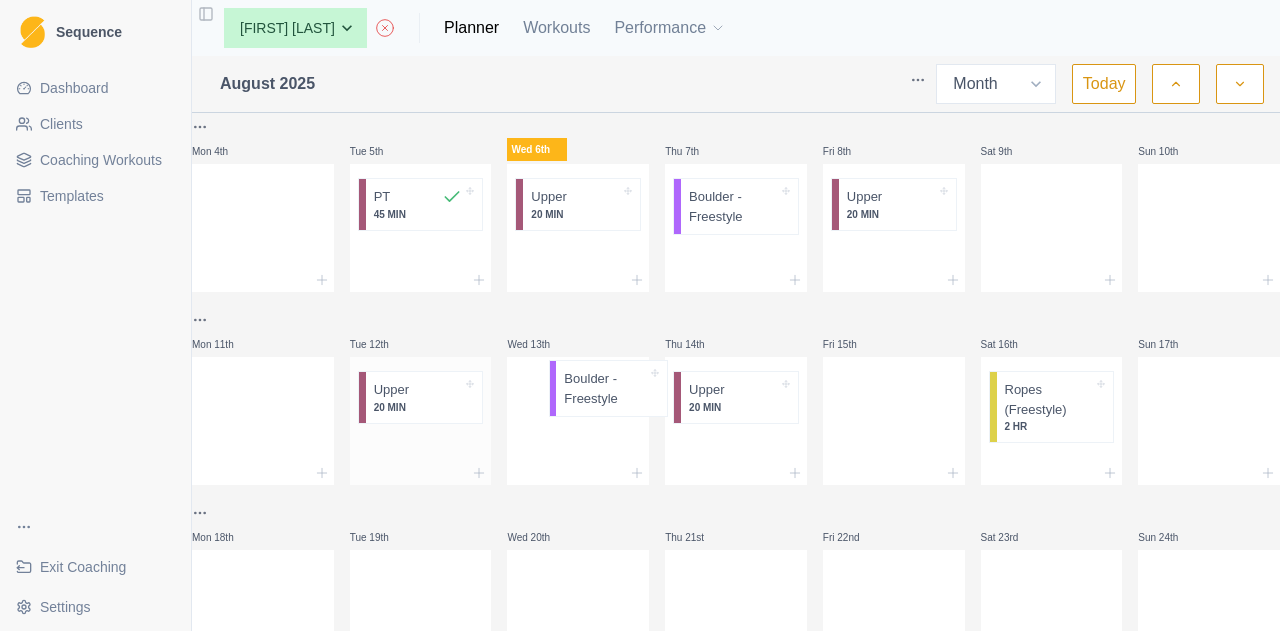 drag, startPoint x: 908, startPoint y: 406, endPoint x: 470, endPoint y: 407, distance: 438.00113 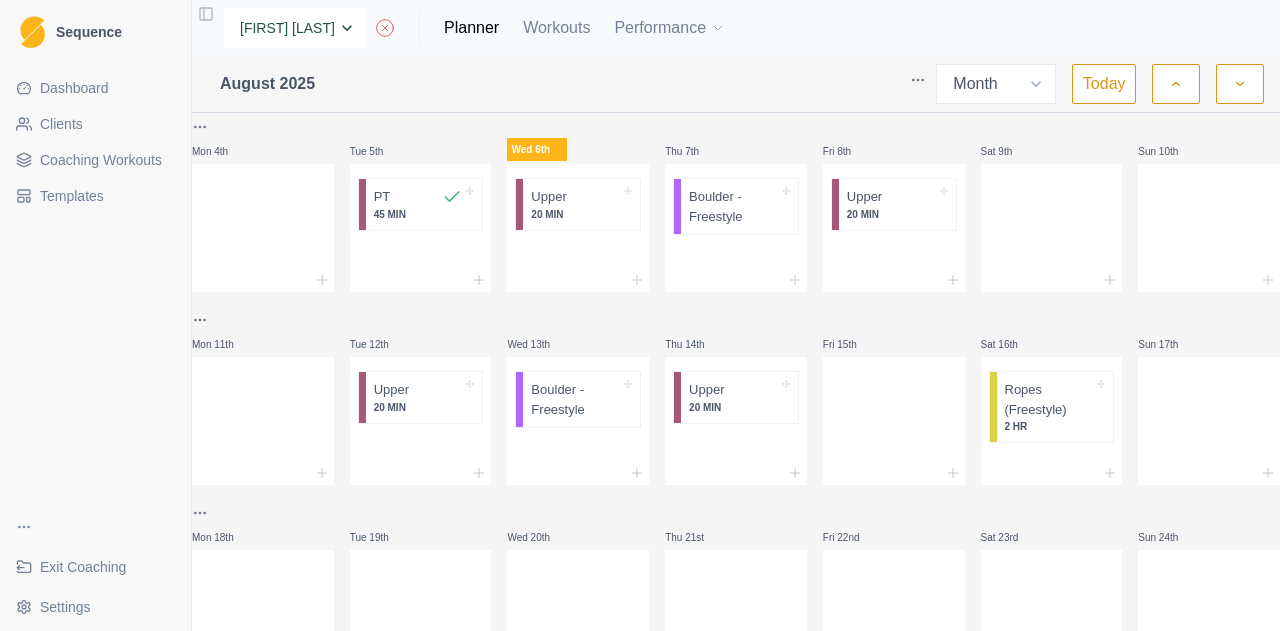 click on "None [FIRST] [LAST] [FIRST] [LAST] [FIRST] [LAST] [FIRST] [LAST] [FIRST] [LAST] [FIRST] [LAST] [FIRST] [LAST] [FIRST] [LAST] [FIRST] [LAST] [FIRST] [LAST] [FIRST] [LAST] [FIRST] [LAST] [FIRST] [LAST] [FIRST] [LAST] [FIRST] [LAST] [FIRST] [LAST] [FIRST] [LAST] [FIRST] [LAST] [FIRST] [LAST]" at bounding box center (295, 28) 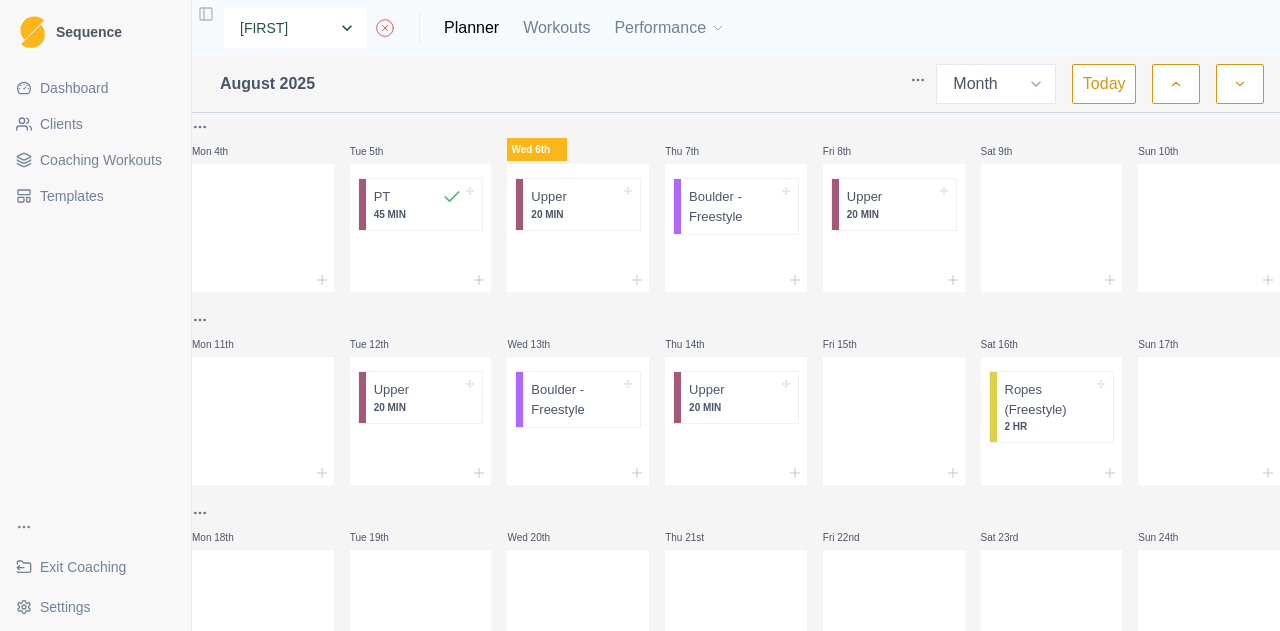 click on "None [FIRST] [LAST] [FIRST] [LAST] [FIRST] [LAST] [FIRST] [LAST] [FIRST] [LAST] [FIRST] [LAST] [FIRST] [LAST] [FIRST] [LAST] [FIRST] [LAST] [FIRST] [LAST] [FIRST] [LAST] [FIRST] [LAST] [FIRST] [LAST] [FIRST] [LAST] [FIRST] [LAST] [FIRST] [LAST] [FIRST] [LAST] [FIRST] [LAST] [FIRST] [LAST]" at bounding box center [295, 28] 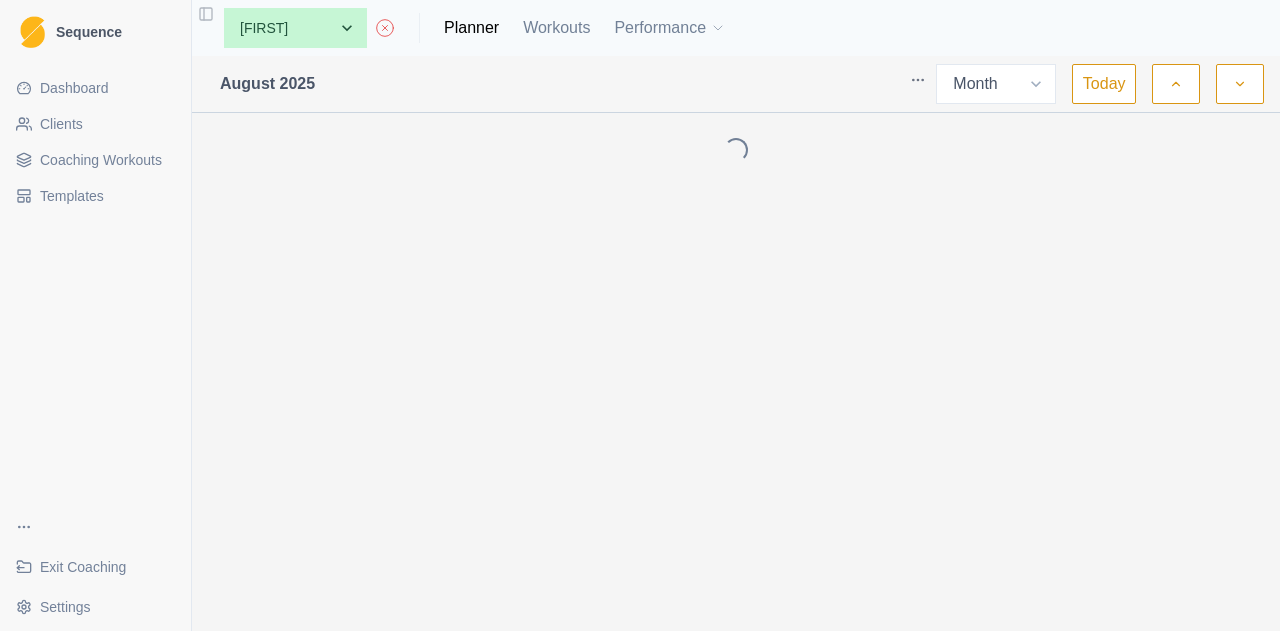 select on "month" 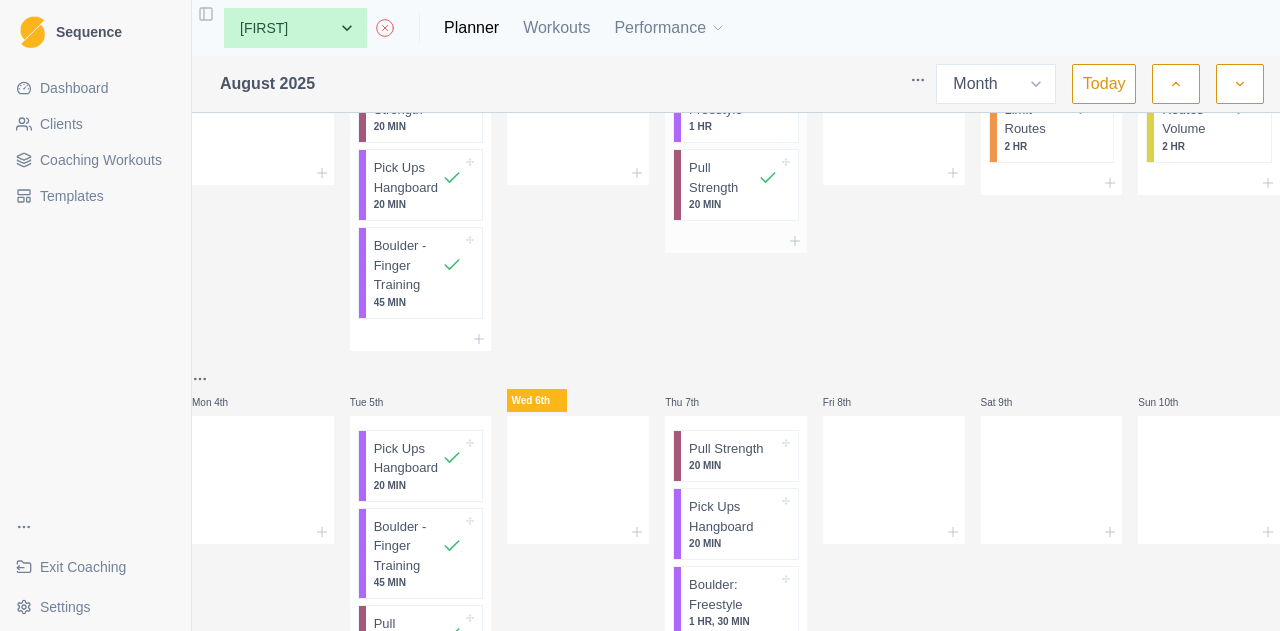scroll, scrollTop: 300, scrollLeft: 0, axis: vertical 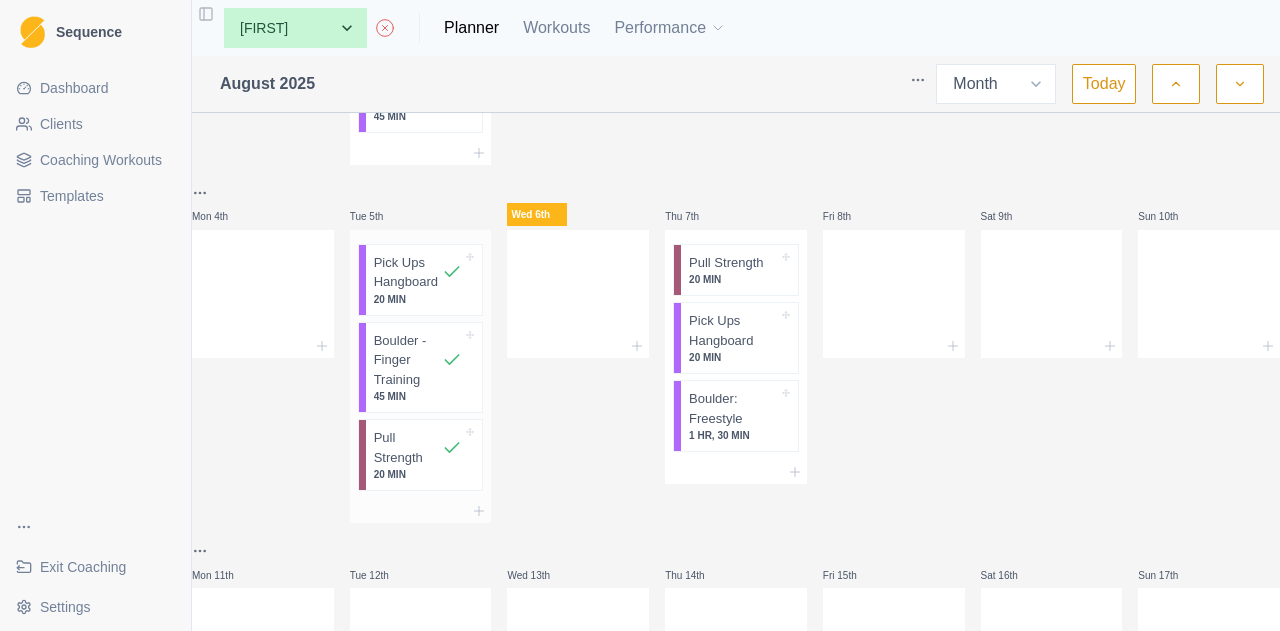 click on "20 MIN" at bounding box center (418, 474) 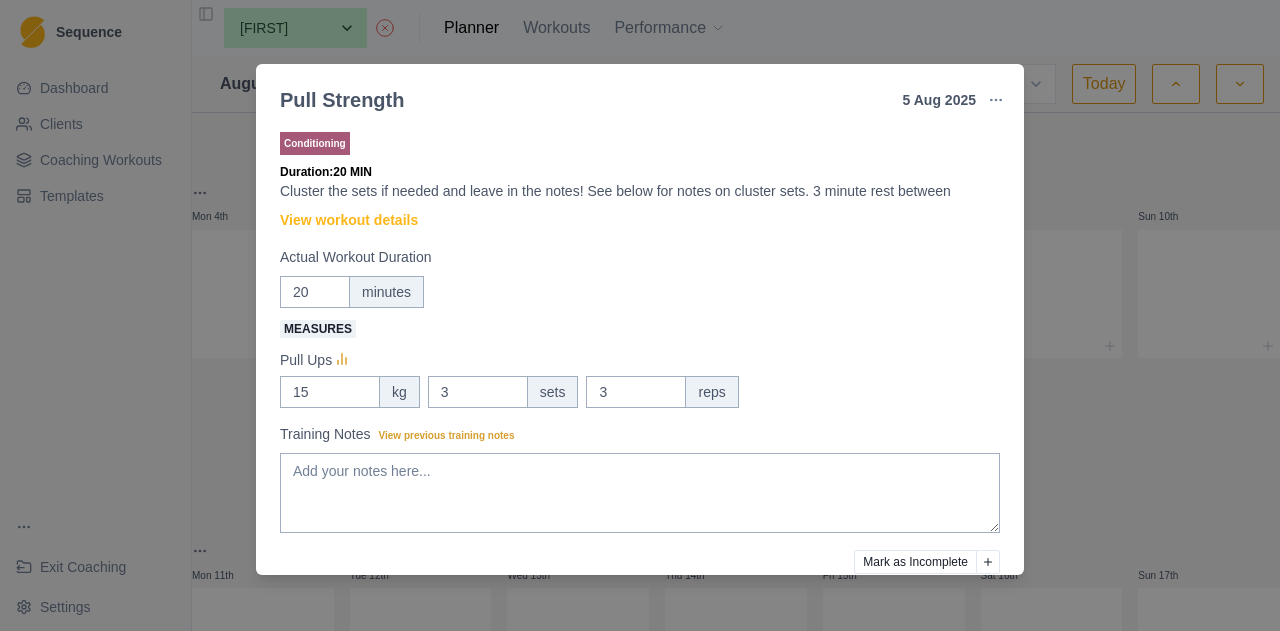 click on "Pull Strength  5 Aug 2025 Link To Goal View Workout Metrics Edit Original Workout Reschedule Workout Remove From Schedule Conditioning Duration:  20 MIN Cluster the sets if needed and leave in the notes! See below for notes on cluster sets. 3 minute rest between View workout details Actual Workout Duration 20 minutes Measures Pull Ups 15 kg 3 sets 3 reps Training Notes View previous training notes Mark as Incomplete Reschedule Update" at bounding box center [640, 315] 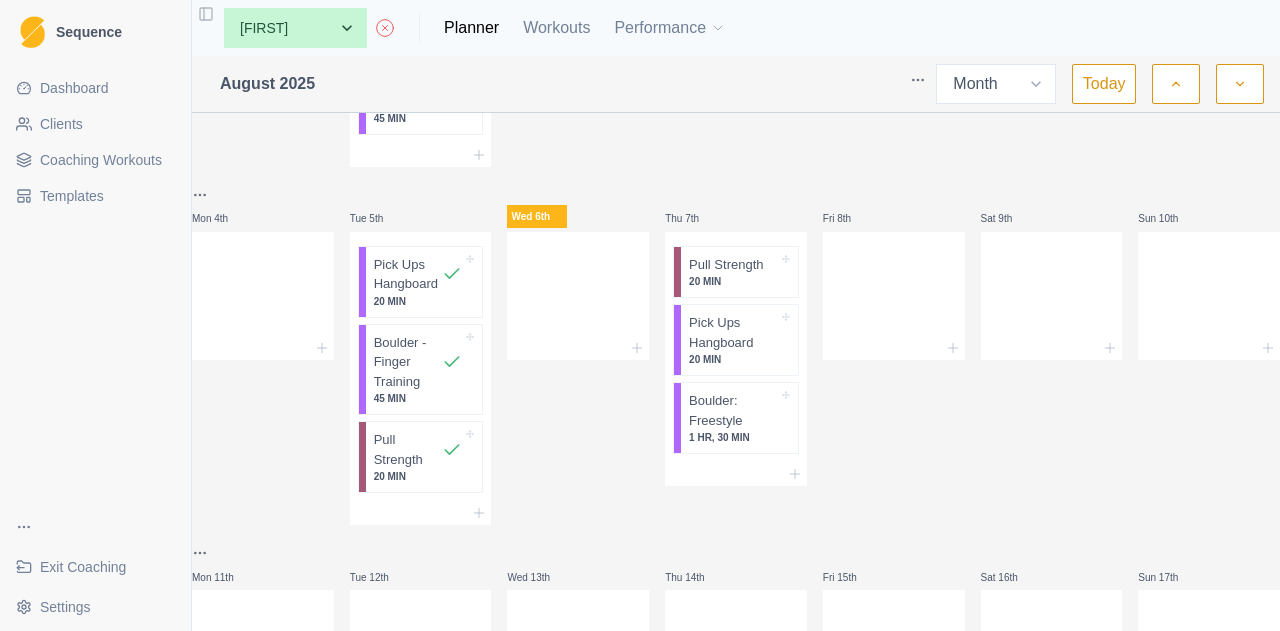 scroll, scrollTop: 0, scrollLeft: 0, axis: both 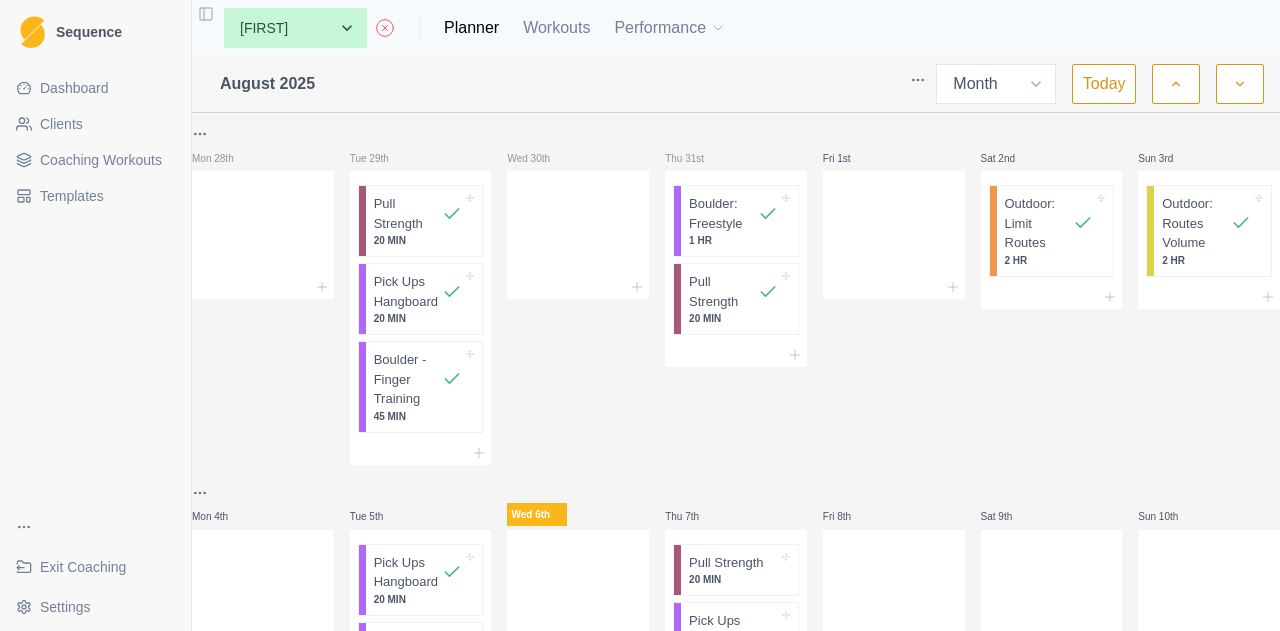 click 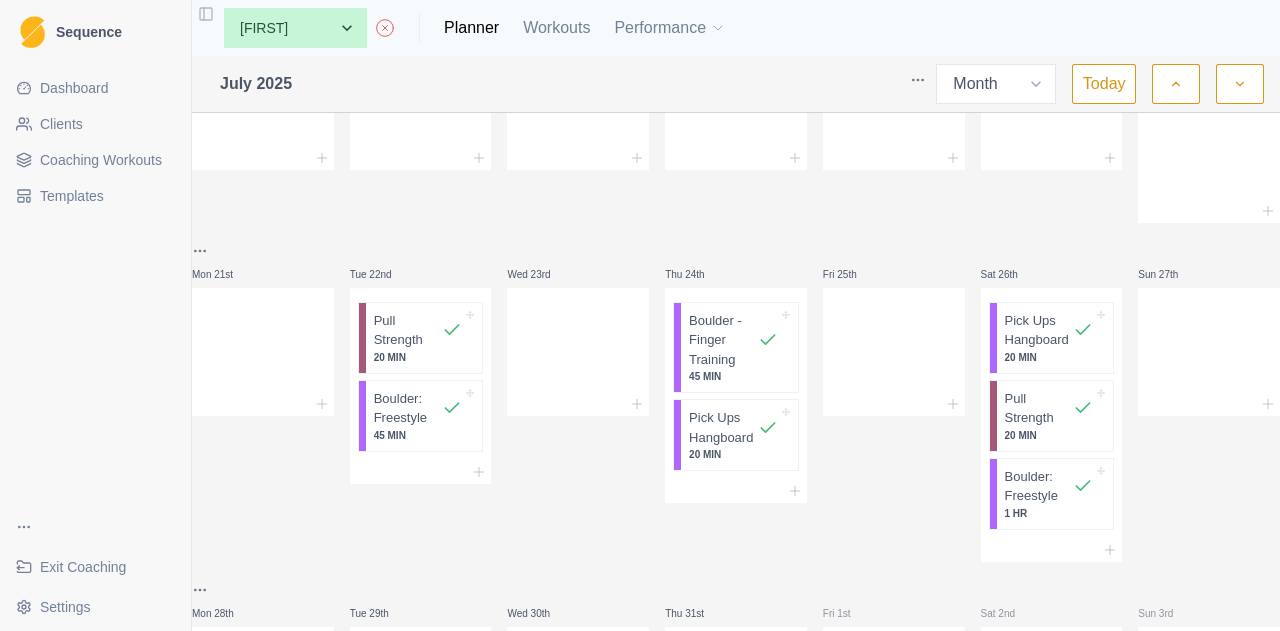 scroll, scrollTop: 800, scrollLeft: 0, axis: vertical 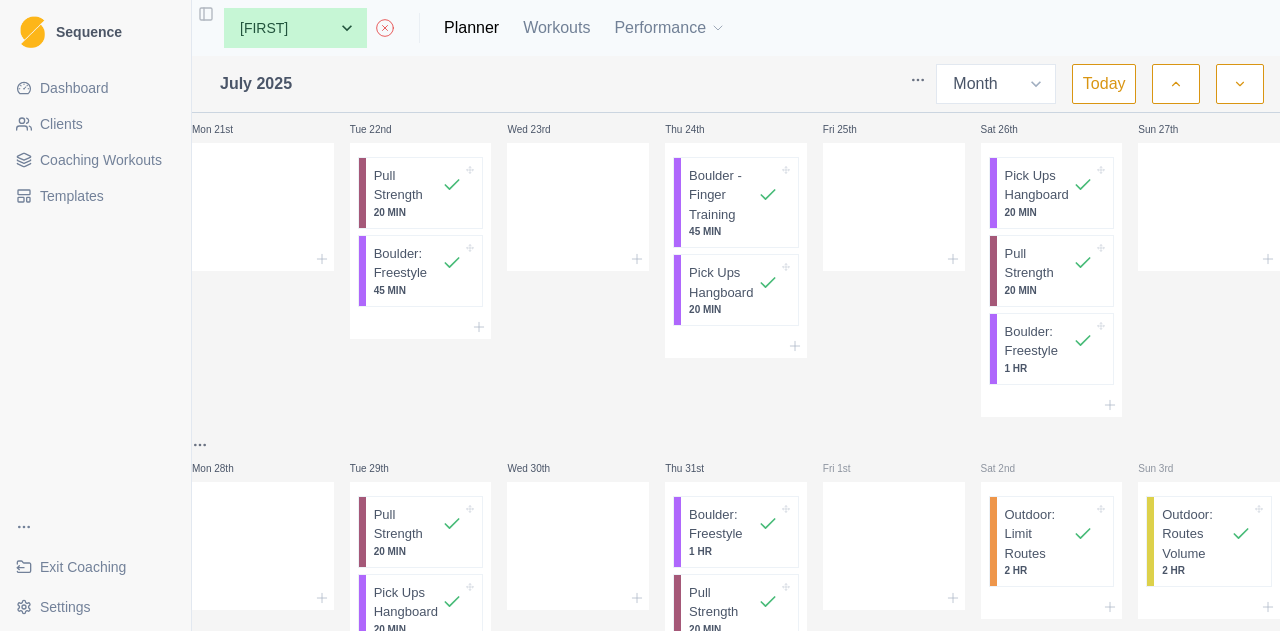click on "Sequence Dashboard Clients Coaching Workouts Templates Exit Coaching Settings Toggle Sidebar None Alex Dees Ashwin Param Ben Colton Billy Zulkifli Brett Williams Harry Fitzgerald Isaac Waugh Jem Rolland Jimmy Justina Chan Luke Danzig Max Brogan Michael O'Reilly Nick Ray Poppy Taylor Taj Madden Tim Coultas Planner Workouts Performance July 2025 Week Month Today Mon 30th Pull Strength  20 MIN Boulder: Freestyle 1 HR, 30 MIN Tue 1st Wed 2nd Pick Ups Hangboard 20 MIN Boulder - Finger Training 45 MIN Thu 3rd Fri 4th Sat 5th Pick Ups Hangboard 20 MIN Sun 6th Mon 7th Tue 8th WA Holiday C Wed 9th Thu 10th Fri 11th Sat 12th Sun 13th Mon 14th Tue 15th Wed 16th Thu 17th Fri 18th Sat 19th Sun 20th WA Holiday C Mon 21st Tue 22nd Pull Strength  20 MIN Boulder: Freestyle 45 MIN Wed 23rd Thu 24th Boulder - Finger Training 45 MIN Pick Ups Hangboard 20 MIN Fri 25th Sat 26th Pick Ups Hangboard 20 MIN Pull Strength  20 MIN Boulder: Freestyle 1 HR Sun 27th Mon 28th Tue 29th Pull Strength  20 MIN Pick Ups Hangboard" at bounding box center [640, 315] 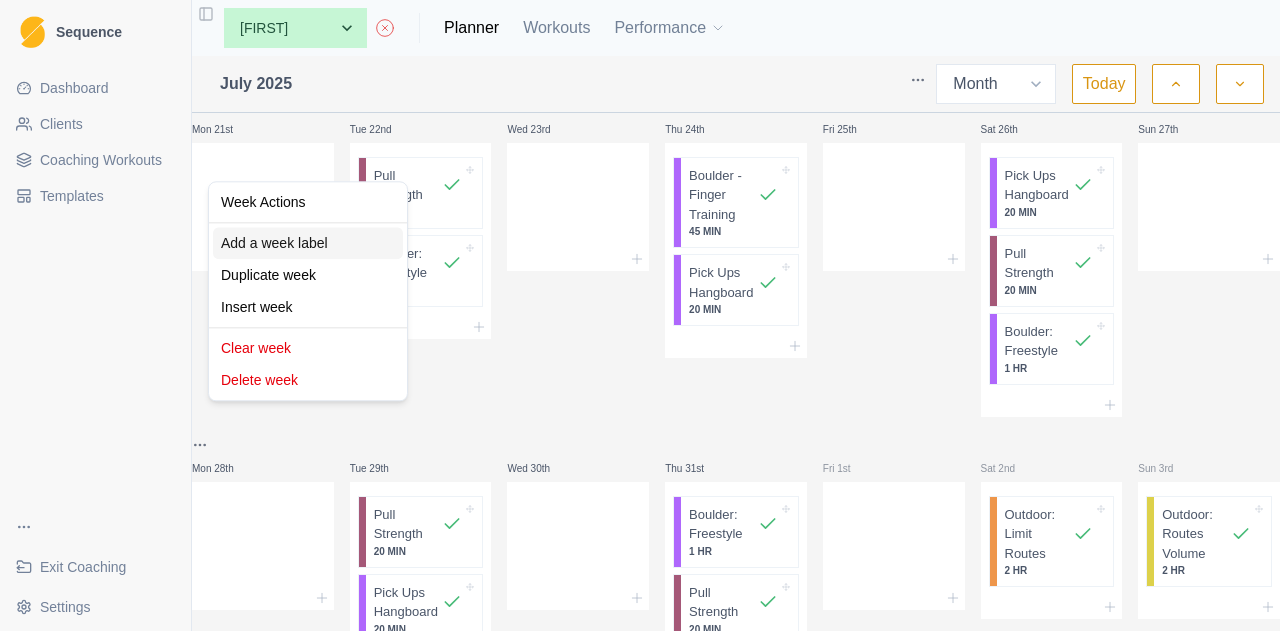 click on "Add a week label" at bounding box center [308, 243] 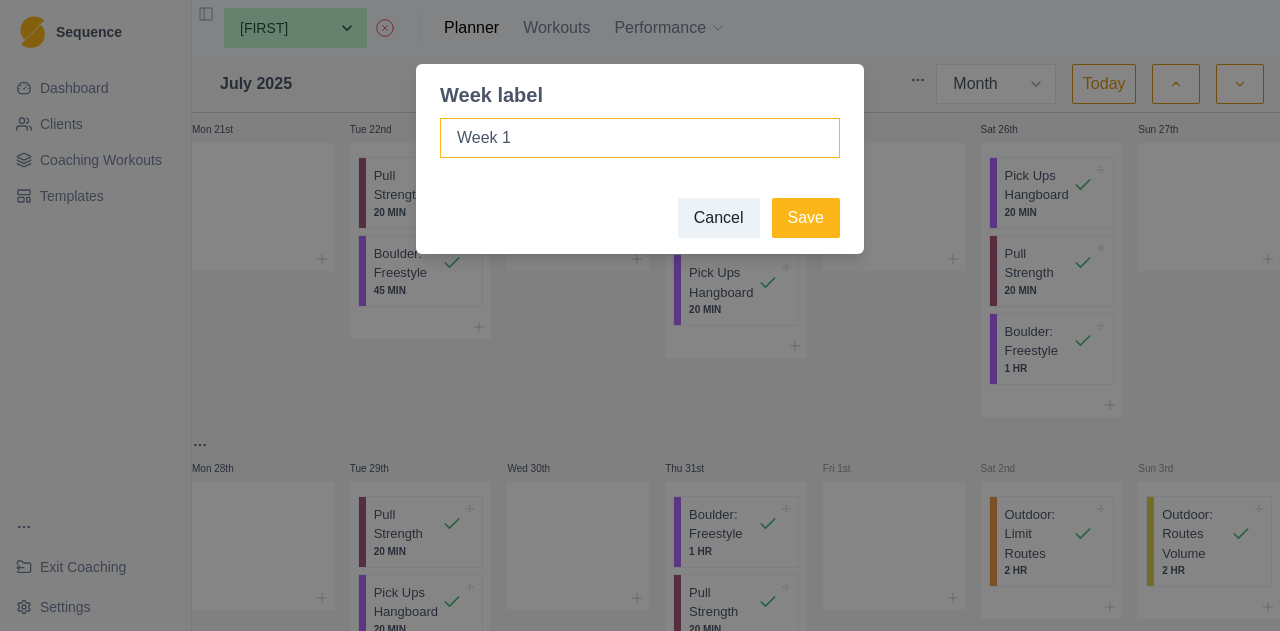 type on "Week 1" 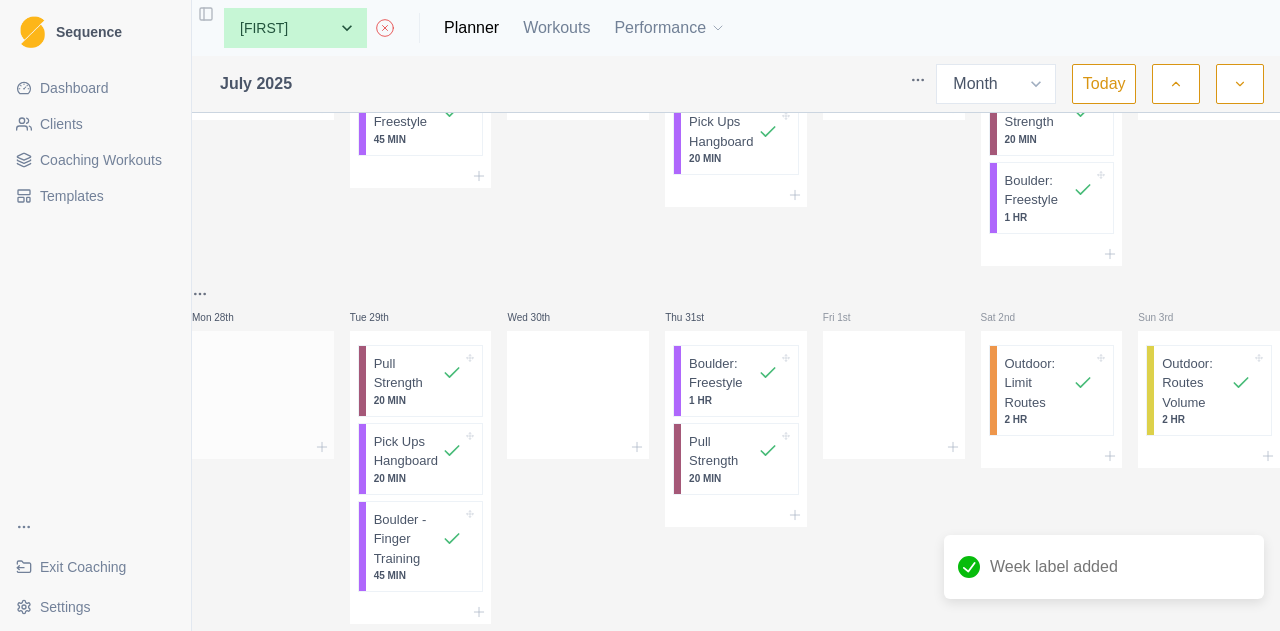 scroll, scrollTop: 1090, scrollLeft: 0, axis: vertical 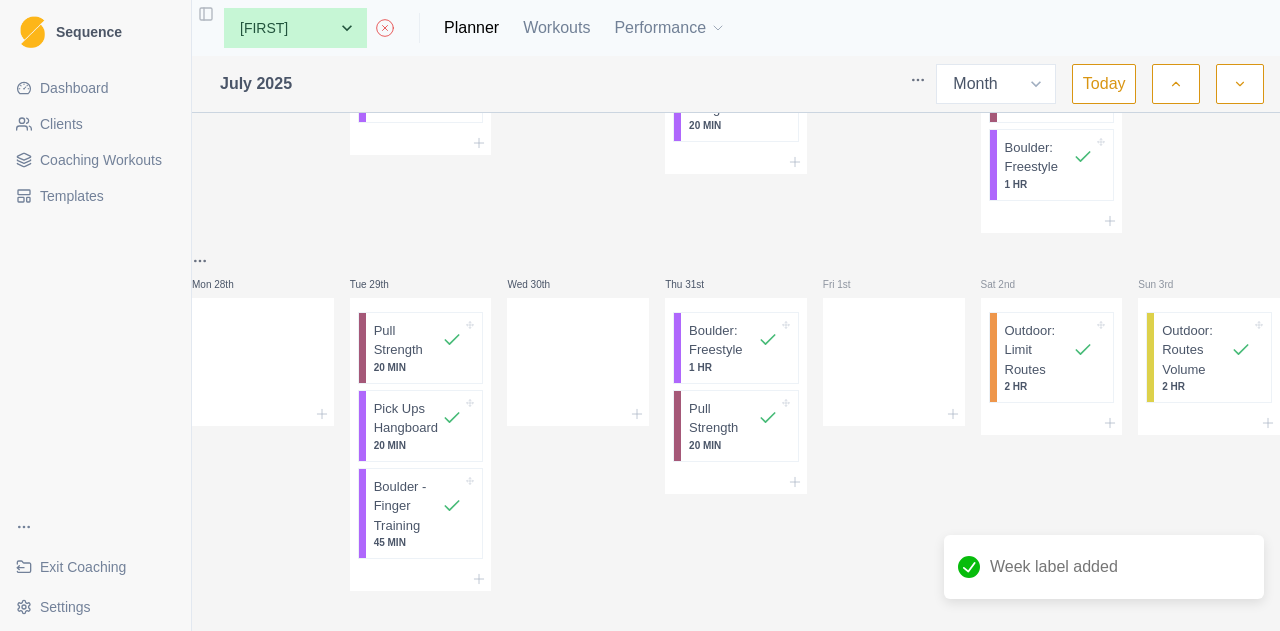 click on "Sequence Dashboard Clients Coaching Workouts Templates Exit Coaching Settings Toggle Sidebar None Alex Dees Ashwin Param Ben Colton Billy Zulkifli Brett Williams Harry Fitzgerald Isaac Waugh Jem Rolland Jimmy Justina Chan Luke Danzig Max Brogan Michael O'Reilly Nick Ray Poppy Taylor Taj Madden Tim Coultas Planner Workouts Performance July 2025 Week Month Today Mon 30th Pull Strength  20 MIN Boulder: Freestyle 1 HR, 30 MIN Tue 1st Wed 2nd Pick Ups Hangboard 20 MIN Boulder - Finger Training 45 MIN Thu 3rd Fri 4th Sat 5th Pick Ups Hangboard 20 MIN Sun 6th Mon 7th Tue 8th WA Holiday C Wed 9th Thu 10th Fri 11th Sat 12th Sun 13th Mon 14th Tue 15th Wed 16th Thu 17th Fri 18th Sat 19th Sun 20th WA Holiday C Week 1 Mon 21st Tue 22nd Pull Strength  20 MIN Boulder: Freestyle 45 MIN Wed 23rd Thu 24th Boulder - Finger Training 45 MIN Pick Ups Hangboard 20 MIN Fri 25th Sat 26th Pick Ups Hangboard 20 MIN Pull Strength  20 MIN Boulder: Freestyle 1 HR Sun 27th Mon 28th Tue 29th Pull Strength  20 MIN 20 MIN 1 HR" at bounding box center [640, 315] 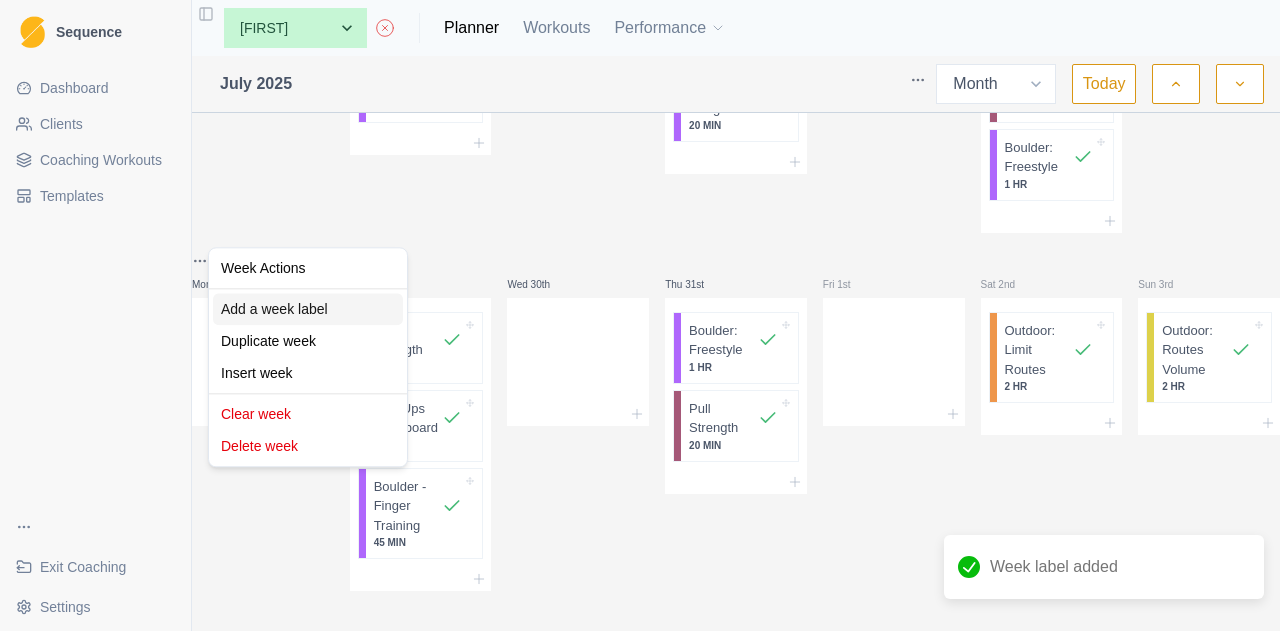 click on "Add a week label" at bounding box center (308, 309) 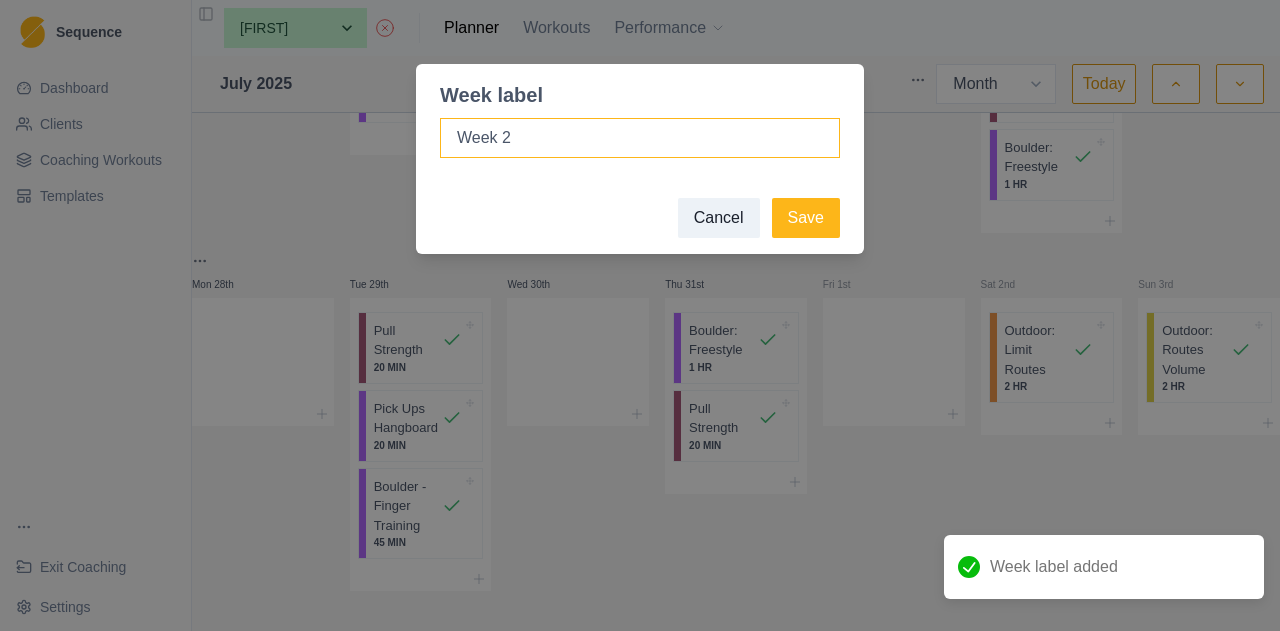 type on "Week 2" 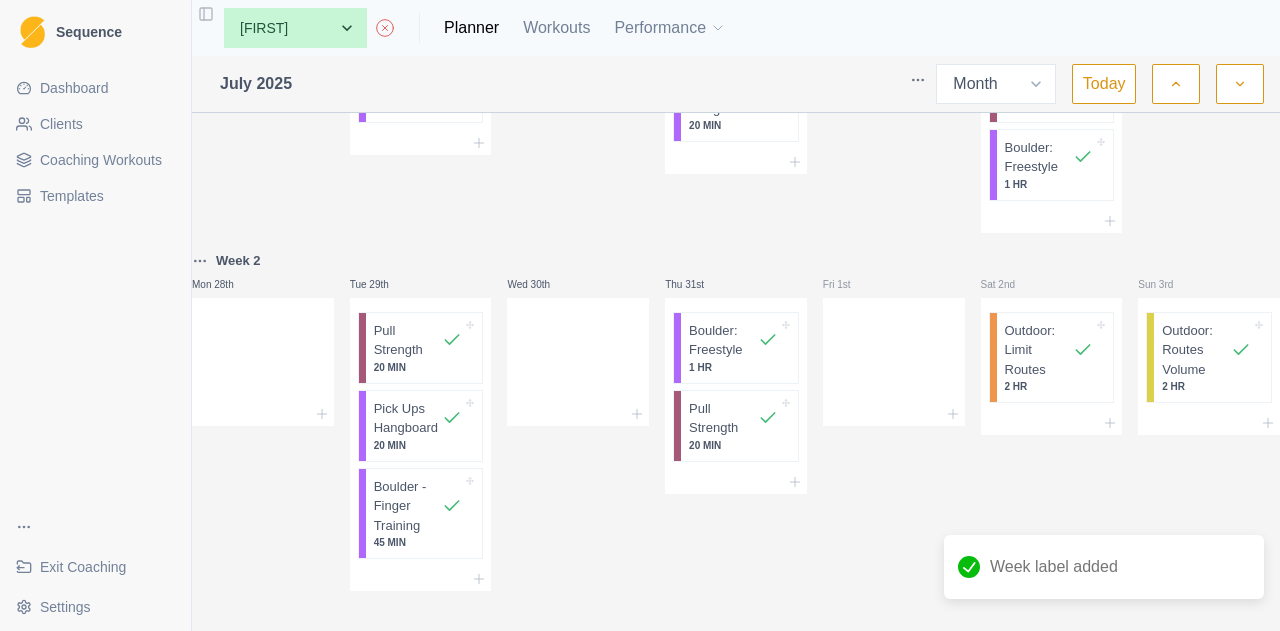 click 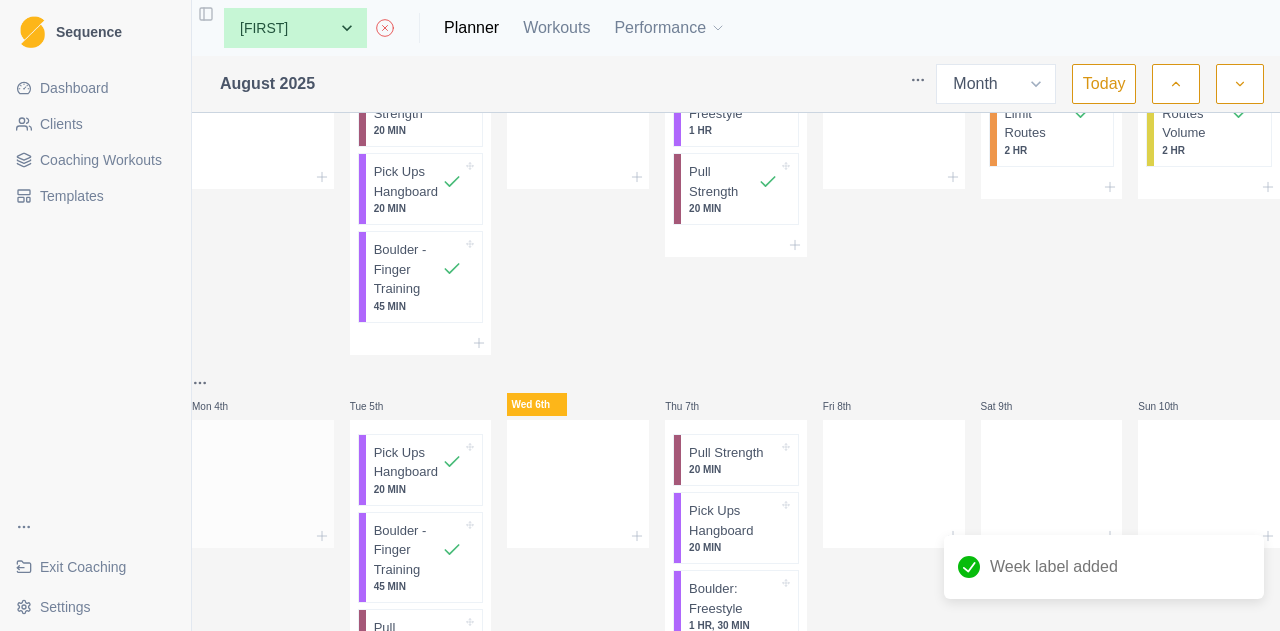 scroll, scrollTop: 200, scrollLeft: 0, axis: vertical 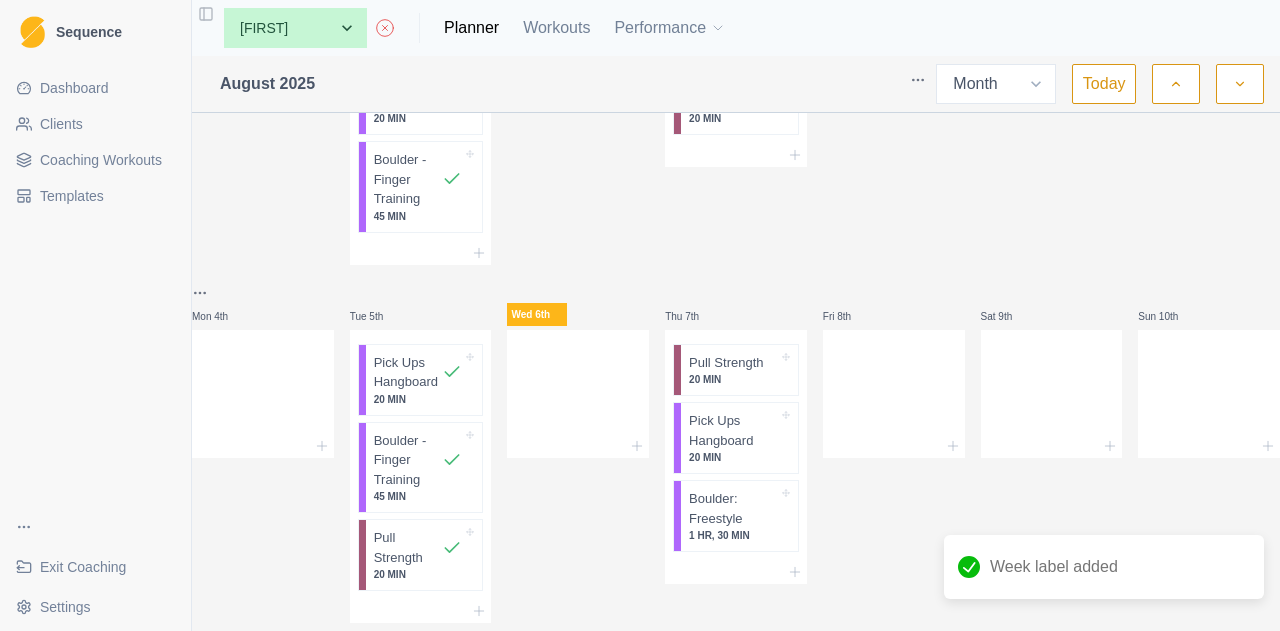 click on "Sequence Dashboard Clients Coaching Workouts Templates Exit Coaching Settings Toggle Sidebar None Alex Dees Ashwin Param Ben Colton Billy Zulkifli Brett Williams Harry Fitzgerald Isaac Waugh Jem Rolland Jimmy Justina Chan Luke Danzig Max Brogan Michael O'Reilly Nick Ray Poppy Taylor Taj Madden Tim Coultas Planner Workouts Performance August 2025 Week Month Today Week 2 Mon 28th Tue 29th Pull Strength  20 MIN Pick Ups Hangboard 20 MIN Boulder - Finger Training 45 MIN Wed 30th Thu 31st Boulder: Freestyle 1 HR Pull Strength  20 MIN Fri 1st Sat 2nd Outdoor: Limit Routes 2 HR Sun 3rd Outdoor: Routes Volume 2 HR Mon 4th Tue 5th Pick Ups Hangboard 20 MIN Boulder - Finger Training 45 MIN Pull Strength  20 MIN Wed 6th Thu 7th Pull Strength  20 MIN Pick Ups Hangboard 20 MIN Boulder: Freestyle 1 HR, 30 MIN Fri 8th Sat 9th Sun 10th Mon 11th Tue 12th Wed 13th Thu 14th Fri 15th Sat 16th Sun 17th Mon 18th Tue 19th Wed 20th Thu 21st Fri 22nd Sat 23rd Sun 24th Mon 25th Tue 26th Wed 27th Thu 28th Fri 29th" at bounding box center [640, 315] 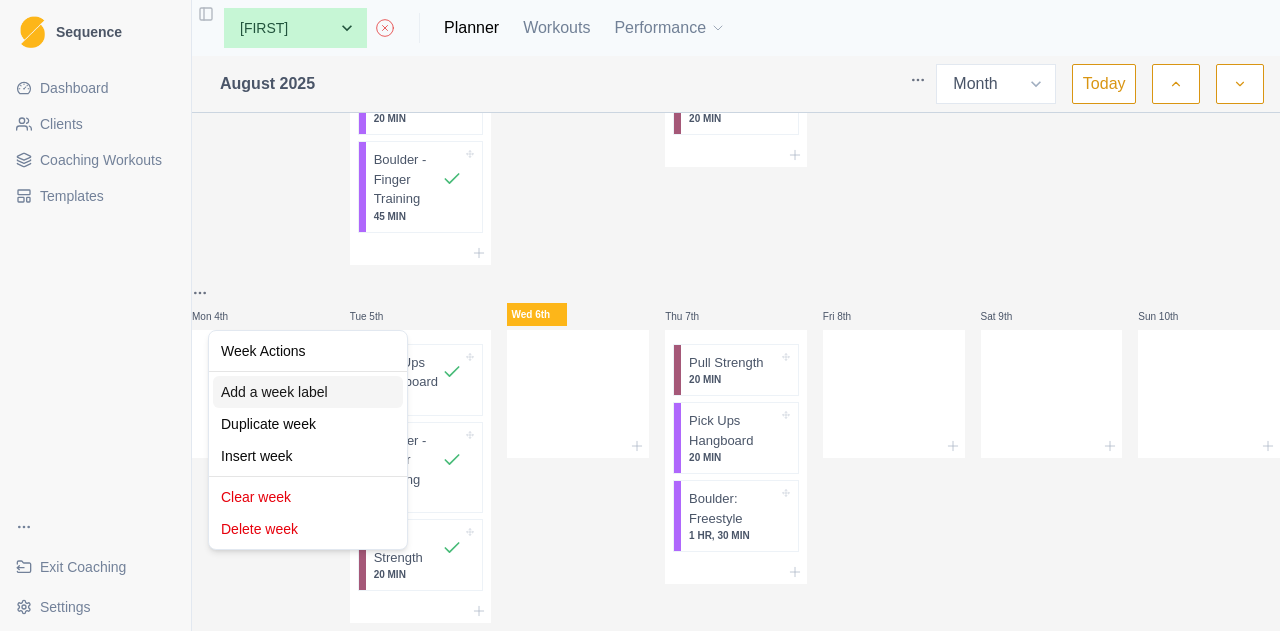 click on "Add a week label" at bounding box center (308, 392) 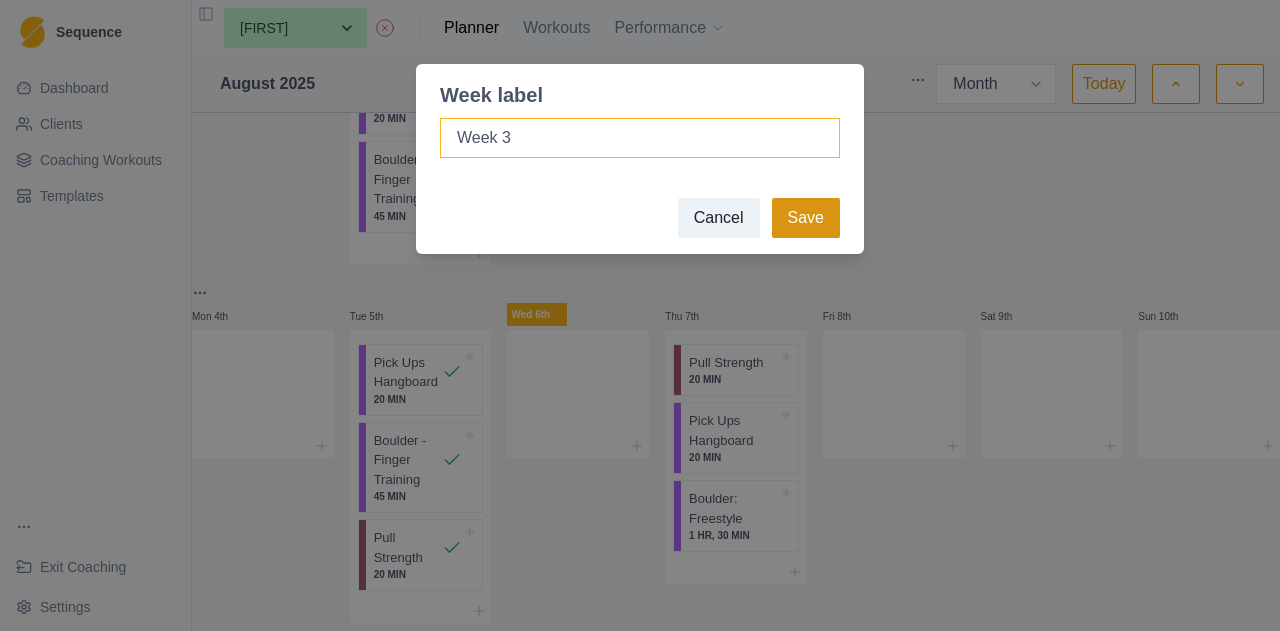 type on "Week 3" 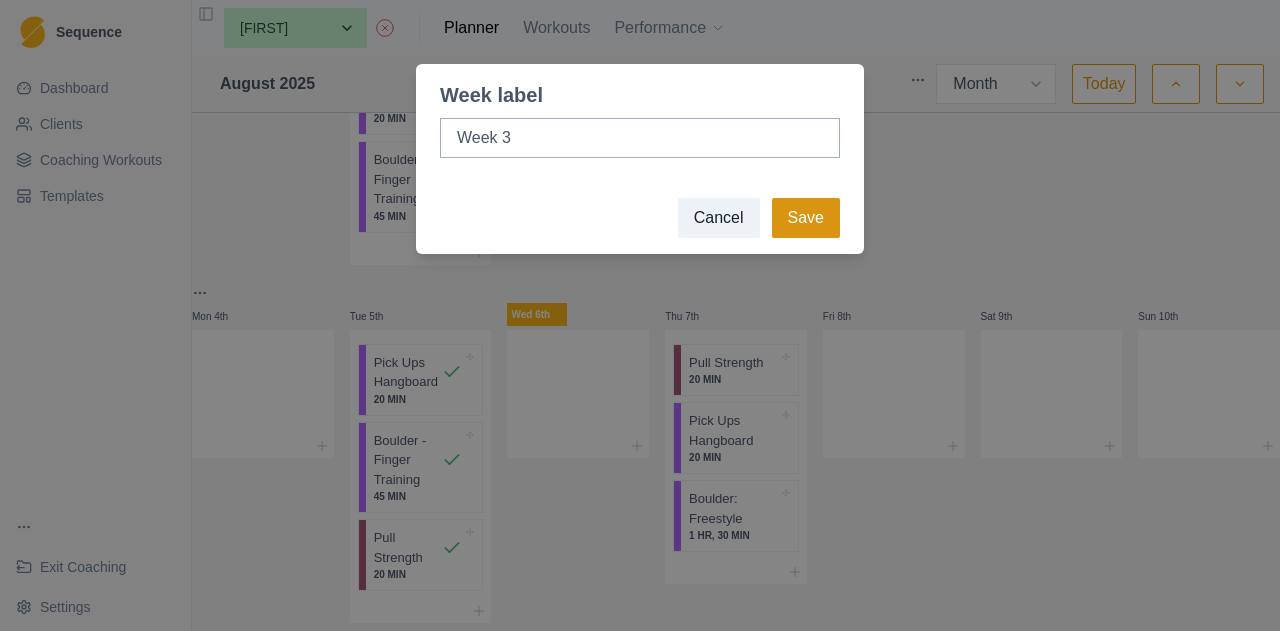 click on "Save" at bounding box center (806, 218) 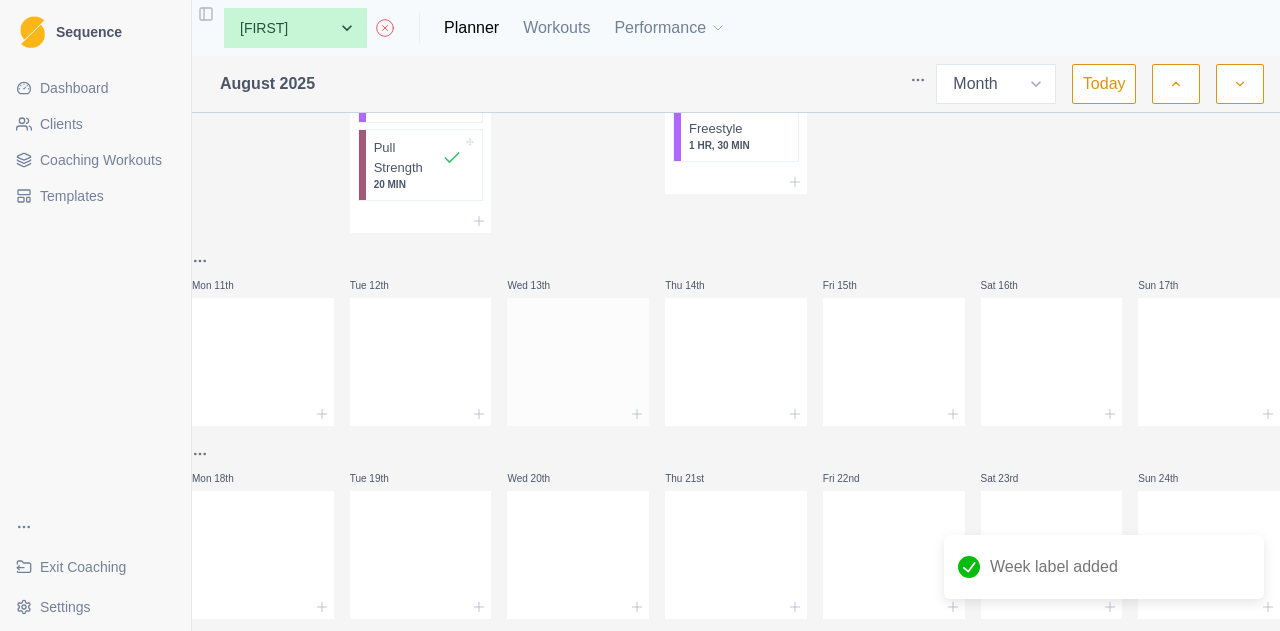 scroll, scrollTop: 600, scrollLeft: 0, axis: vertical 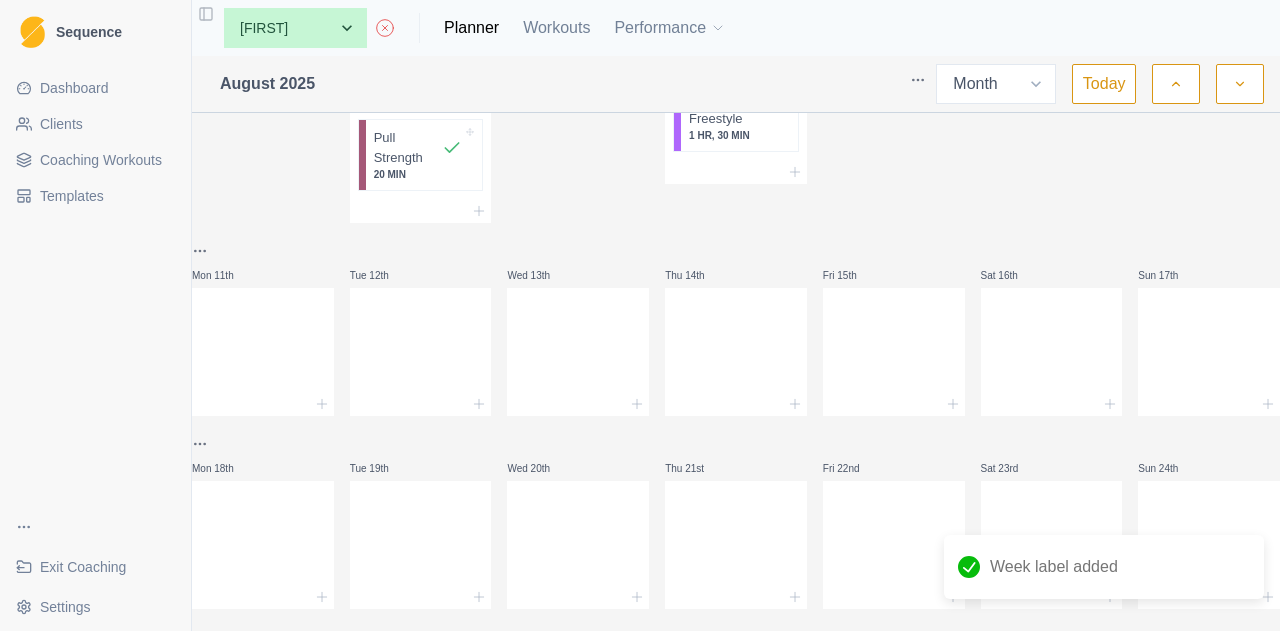 click on "Sequence Dashboard Clients Coaching Workouts Templates Exit Coaching Settings Toggle Sidebar None Alex Dees Ashwin Param Ben Colton Billy Zulkifli Brett Williams Harry Fitzgerald Isaac Waugh Jem Rolland Jimmy Justina Chan Luke Danzig Max Brogan Michael O'Reilly Nick Ray Poppy Taylor Taj Madden Tim Coultas Planner Workouts Performance August 2025 Week Month Today Week 2 Mon 28th Tue 29th Pull Strength  20 MIN Pick Ups Hangboard 20 MIN Boulder - Finger Training 45 MIN Wed 30th Thu 31st Boulder: Freestyle 1 HR Pull Strength  20 MIN Fri 1st Sat 2nd Outdoor: Limit Routes 2 HR Sun 3rd Outdoor: Routes Volume 2 HR Week 3 Mon 4th Tue 5th Pick Ups Hangboard 20 MIN Boulder - Finger Training 45 MIN Pull Strength  20 MIN Wed 6th Thu 7th Pull Strength  20 MIN Pick Ups Hangboard 20 MIN Boulder: Freestyle 1 HR, 30 MIN Fri 8th Sat 9th Sun 10th Mon 11th Tue 12th Wed 13th Thu 14th Fri 15th Sat 16th Sun 17th Mon 18th Tue 19th Wed 20th Thu 21st Fri 22nd Sat 23rd Sun 24th Mon 25th Tue 26th Wed 27th Thu 28th" at bounding box center [640, 315] 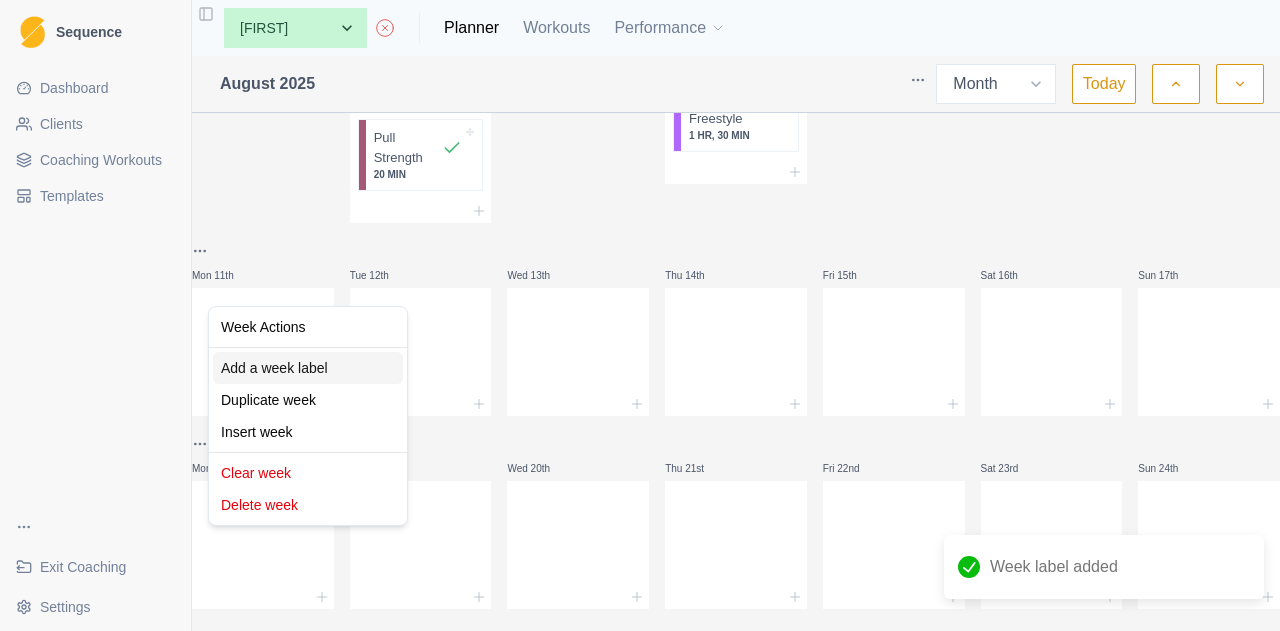 click on "Add a week label" at bounding box center (308, 368) 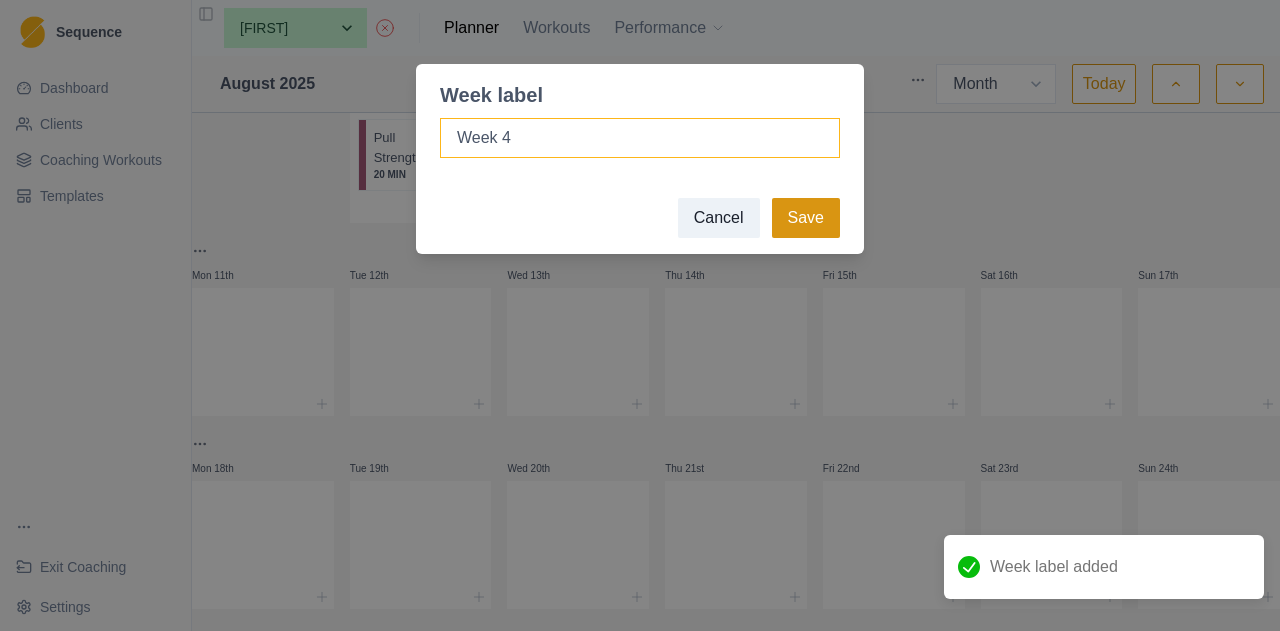 type on "Week 4" 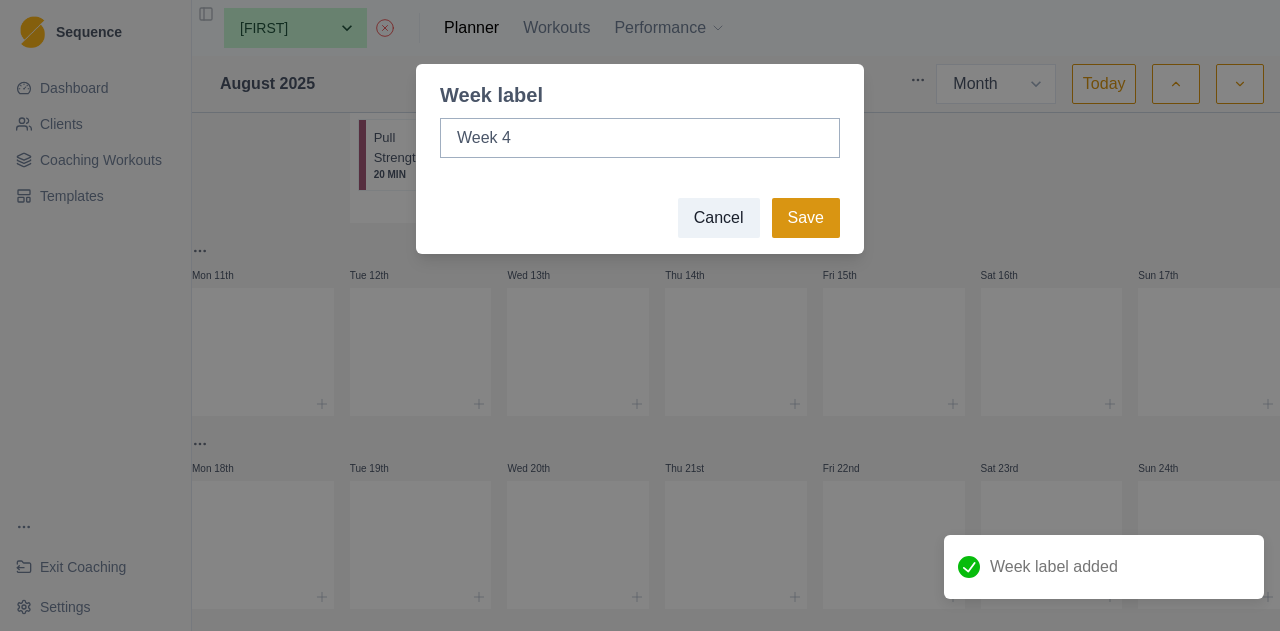 click on "Save" at bounding box center [806, 218] 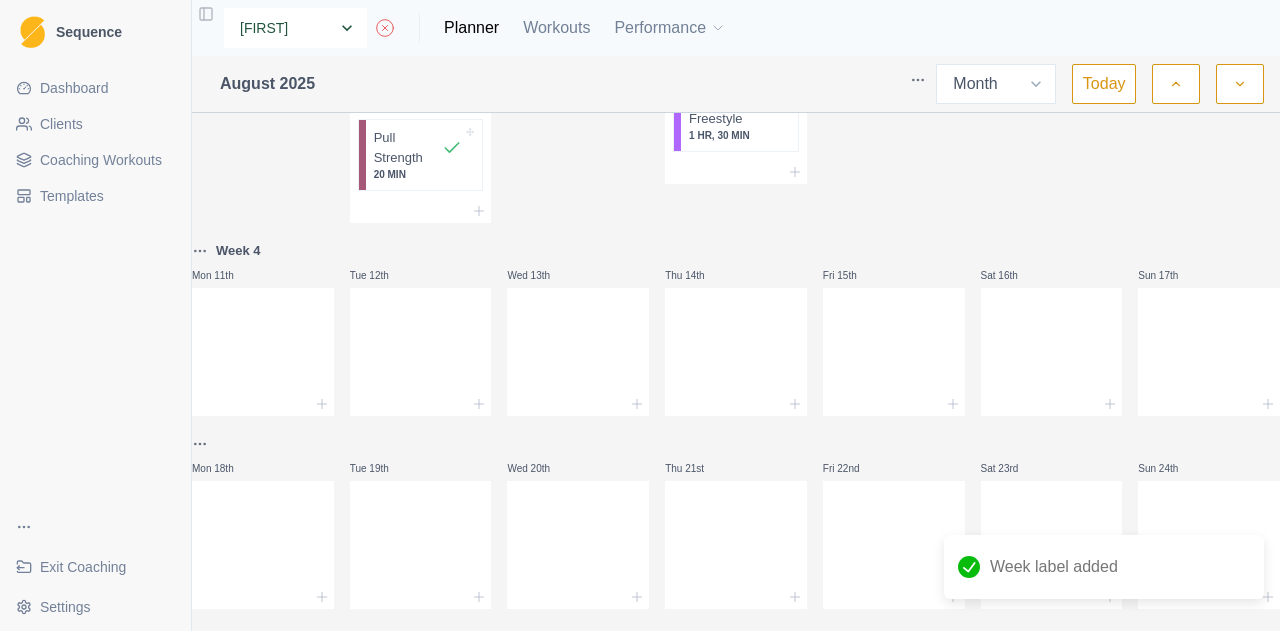click on "None [FIRST] [LAST] [FIRST] [LAST] [FIRST] [LAST] [FIRST] [LAST] [FIRST] [LAST] [FIRST] [LAST] [FIRST] [LAST] [FIRST] [LAST] [FIRST] [LAST] [FIRST] [LAST] [FIRST] [LAST] [FIRST] [LAST] [FIRST] [LAST] [FIRST] [LAST] [FIRST] [LAST] [FIRST] [LAST] [FIRST] [LAST] [FIRST] [LAST]" at bounding box center [295, 28] 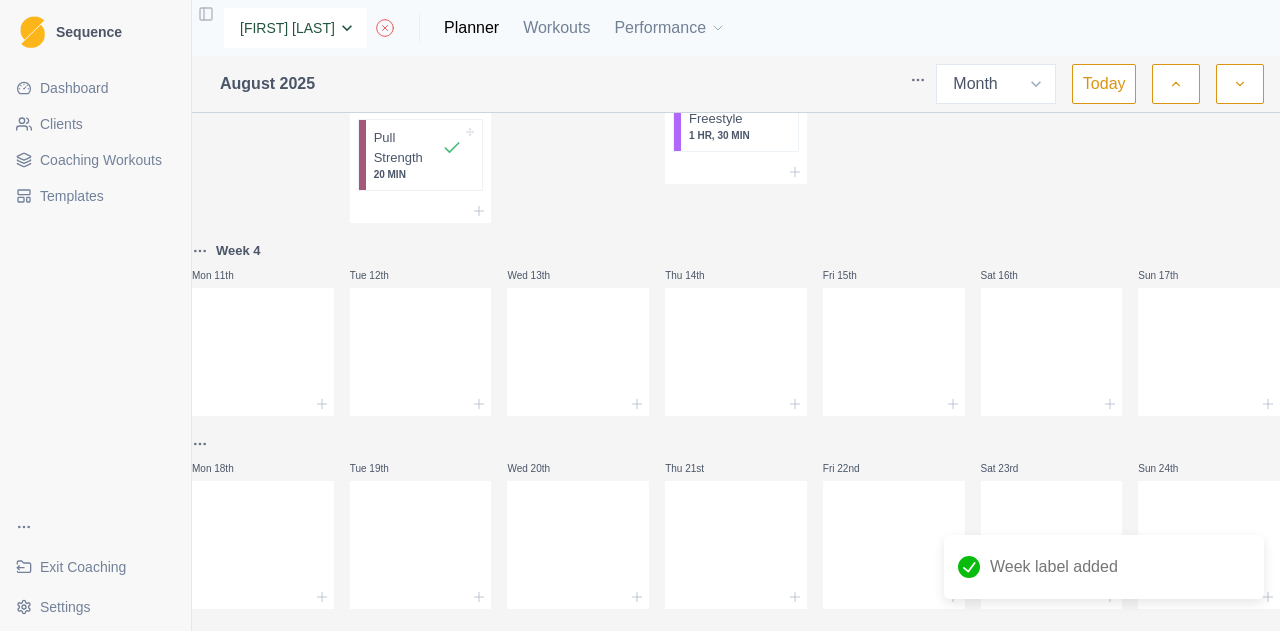 click on "None [FIRST] [LAST] [FIRST] [LAST] [FIRST] [LAST] [FIRST] [LAST] [FIRST] [LAST] [FIRST] [LAST] [FIRST] [LAST] [FIRST] [LAST] [FIRST] [LAST] [FIRST] [LAST] [FIRST] [LAST] [FIRST] [LAST] [FIRST] [LAST] [FIRST] [LAST] [FIRST] [LAST] [FIRST] [LAST] [FIRST] [LAST] [FIRST] [LAST]" at bounding box center [295, 28] 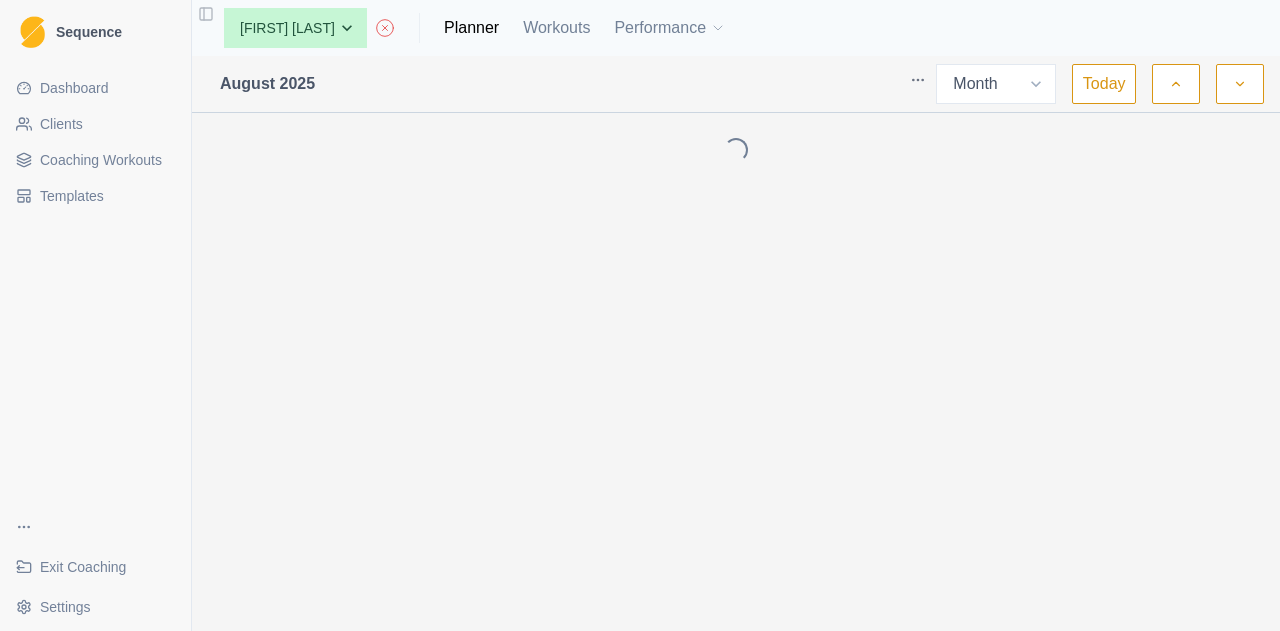 select on "month" 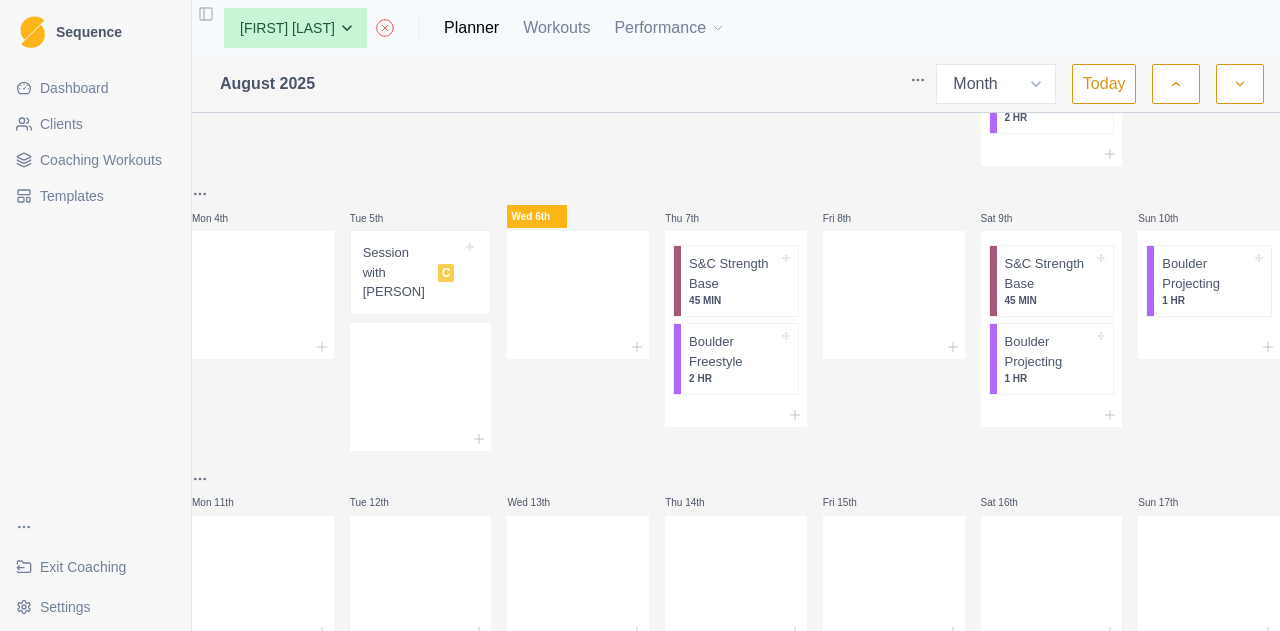 scroll, scrollTop: 500, scrollLeft: 0, axis: vertical 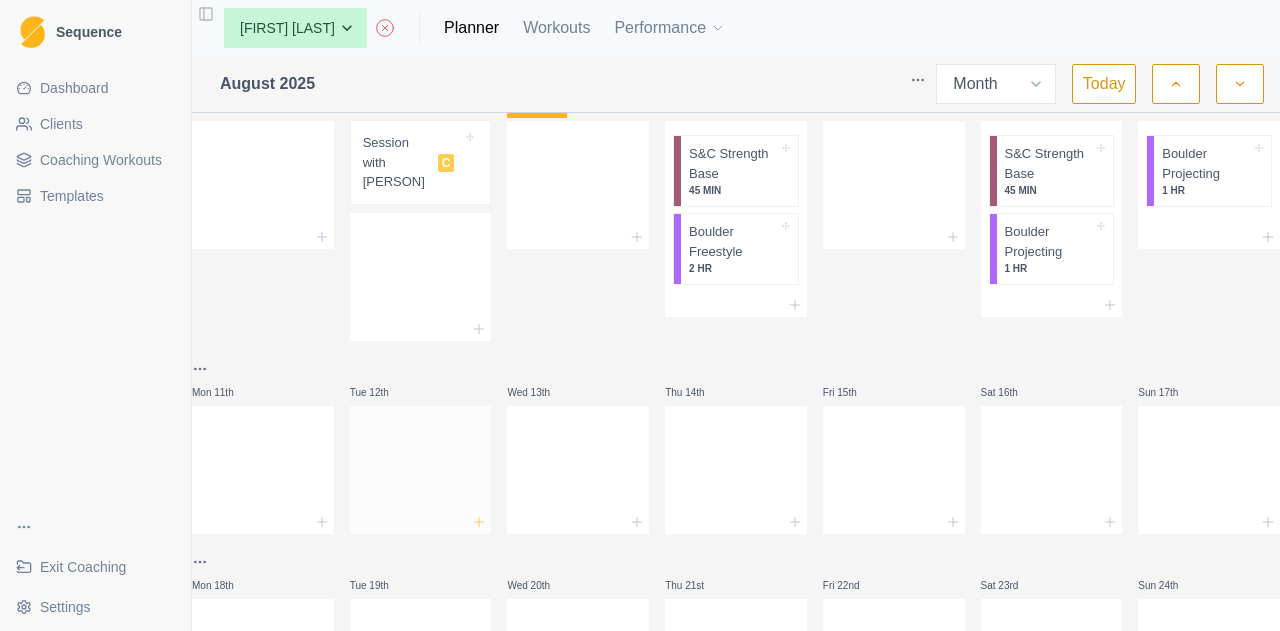 click 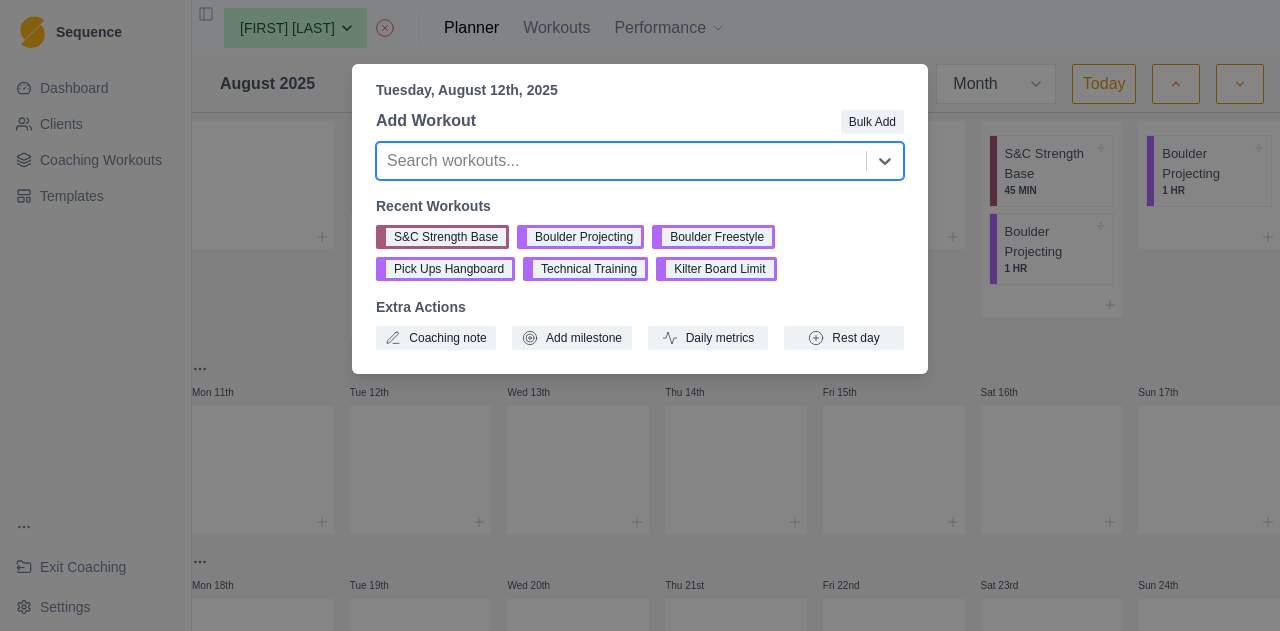 click on "Recent Workouts S&C Strength Base Boulder Projecting Boulder Freestyle Pick Ups Hangboard Technical Training Kilter Board Limit Extra Actions Coaching note Add milestone Daily metrics Rest day" at bounding box center (640, 273) 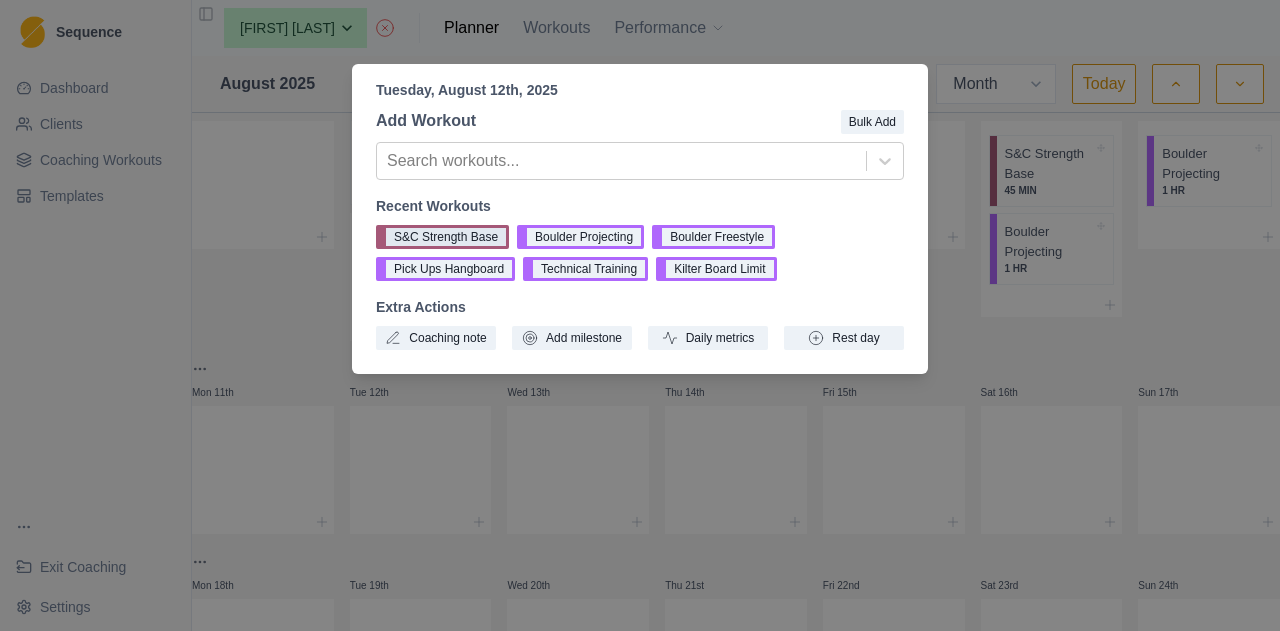 click on "S&C Strength Base" at bounding box center [442, 237] 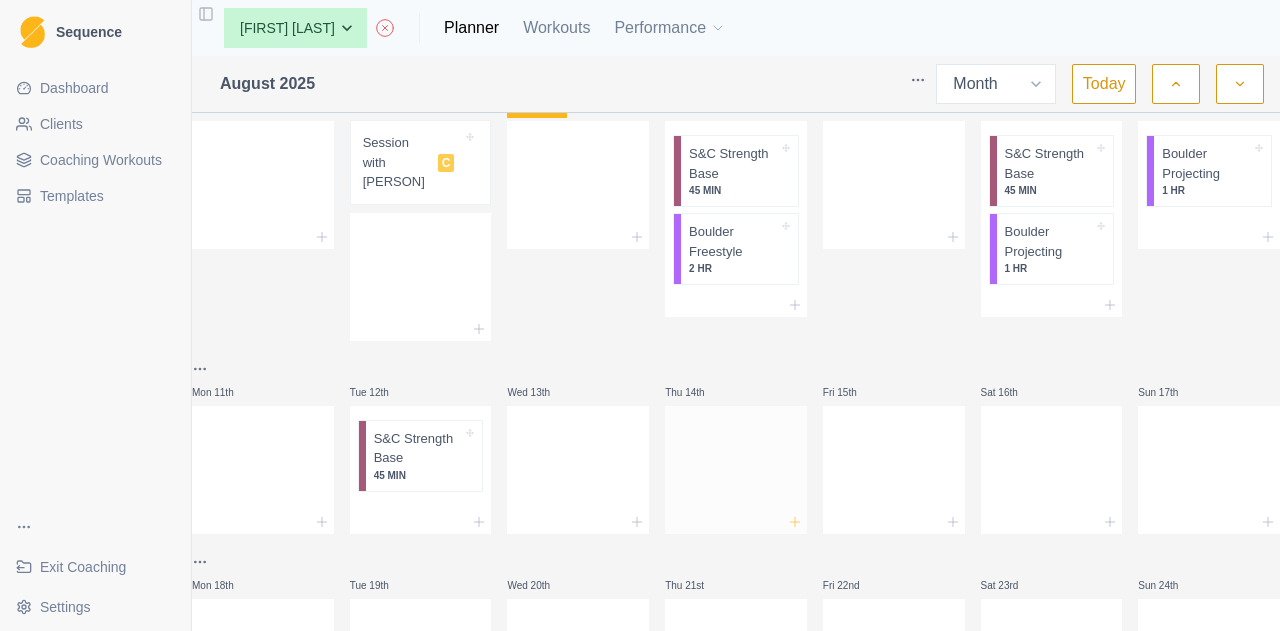 click 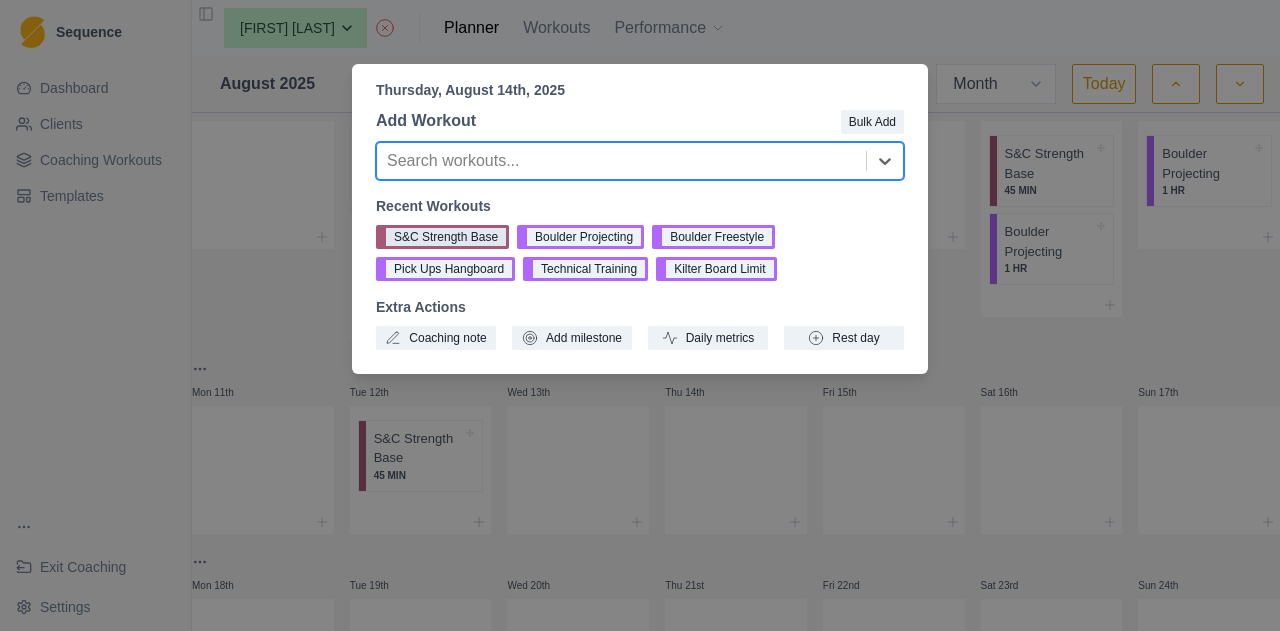 click on "S&C Strength Base" at bounding box center (442, 237) 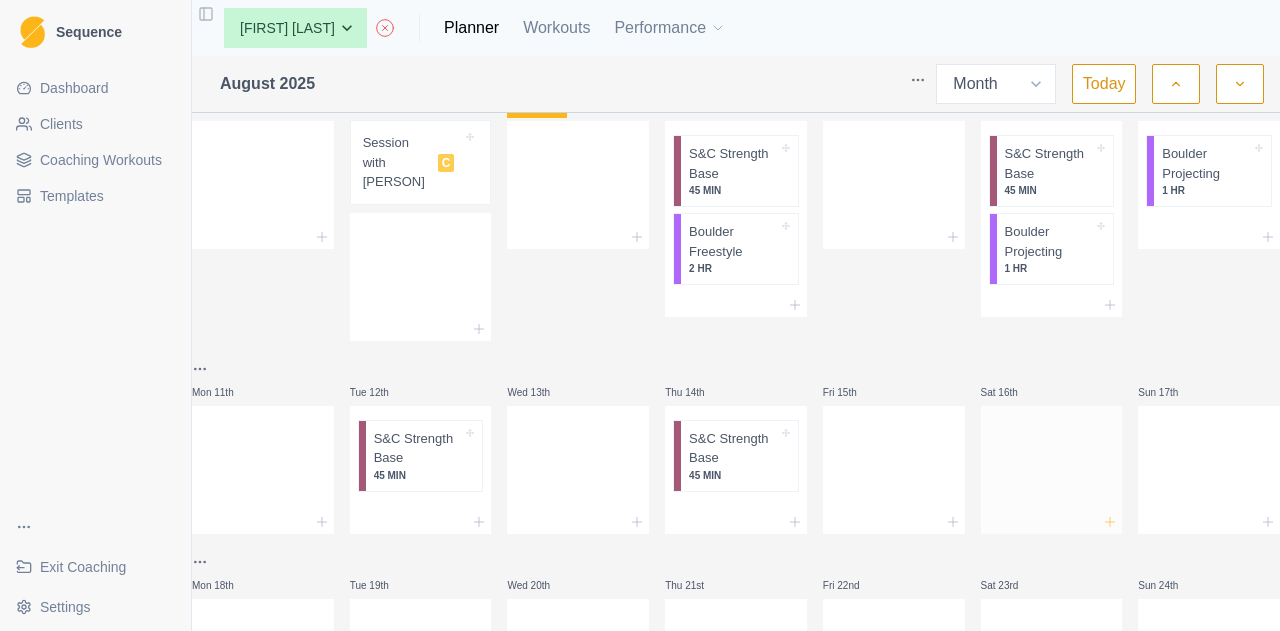 click 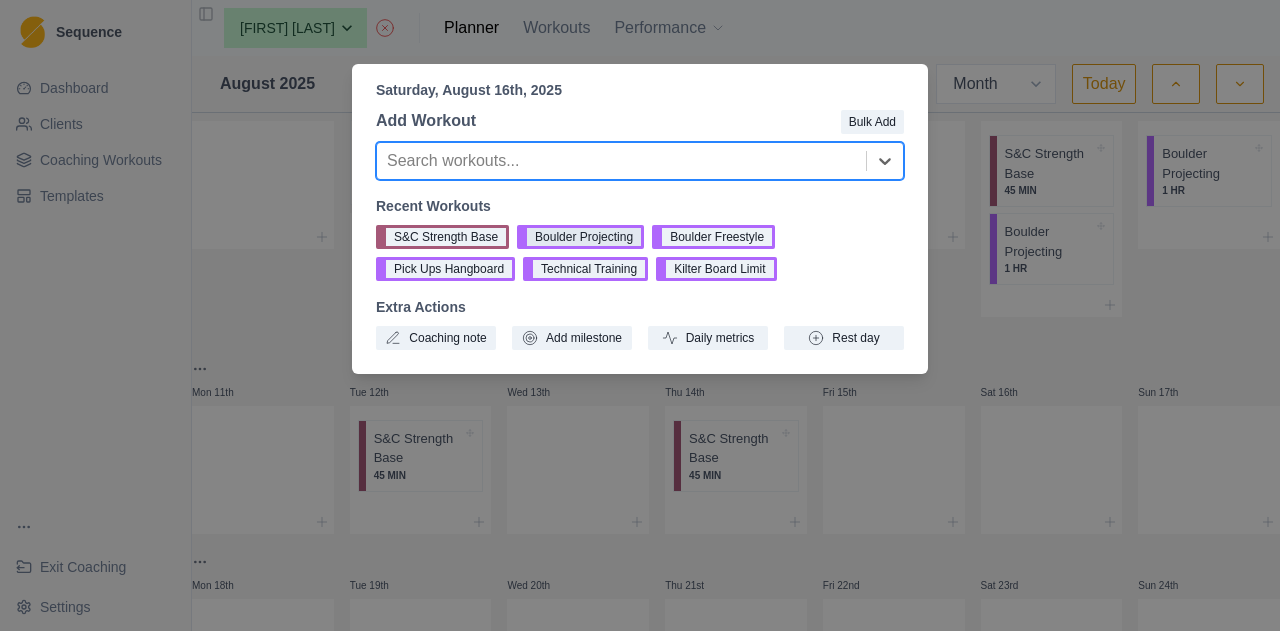 click on "Boulder Projecting" at bounding box center (580, 237) 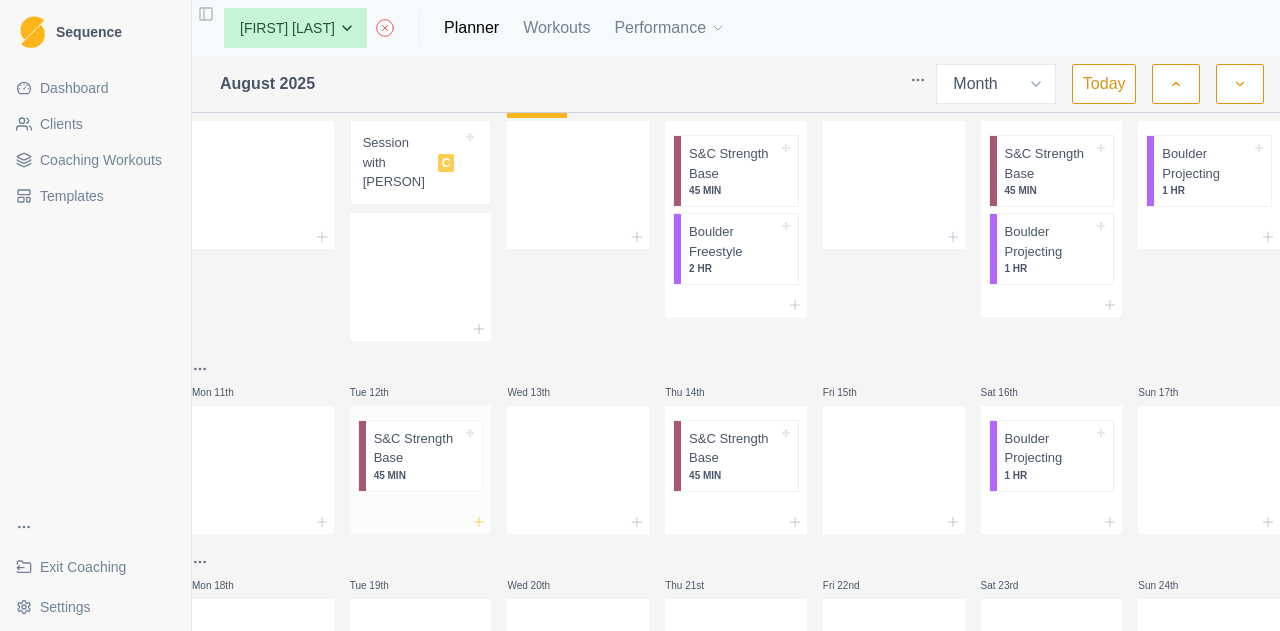 click 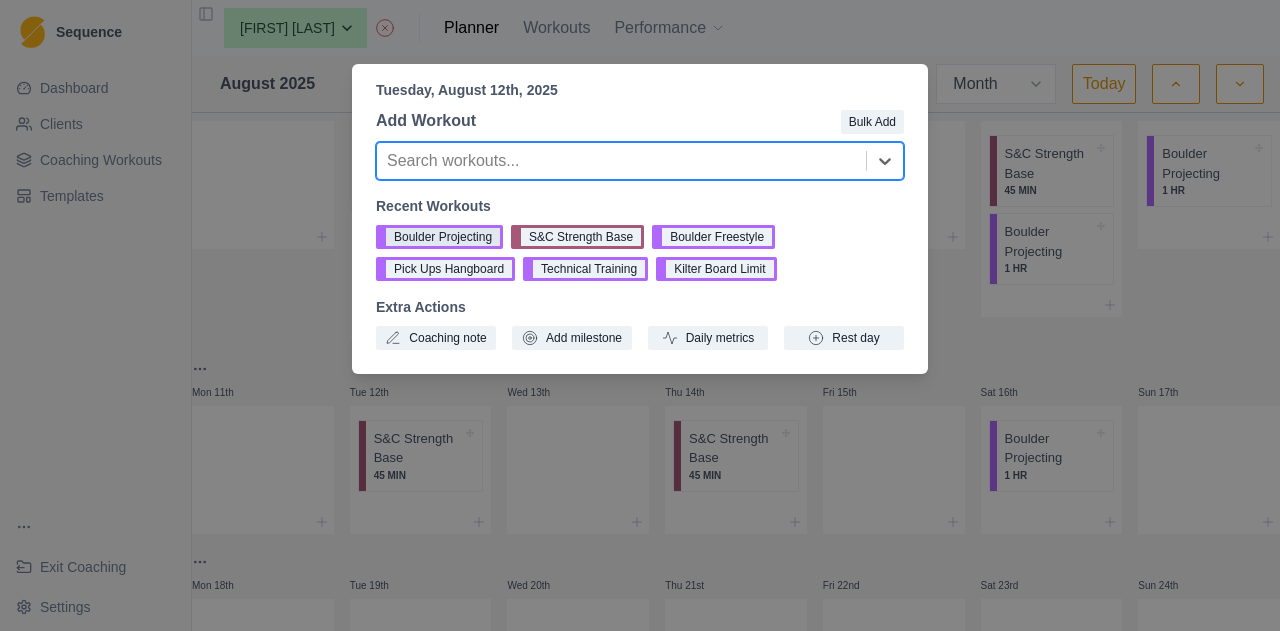 click on "Boulder Projecting" at bounding box center [439, 237] 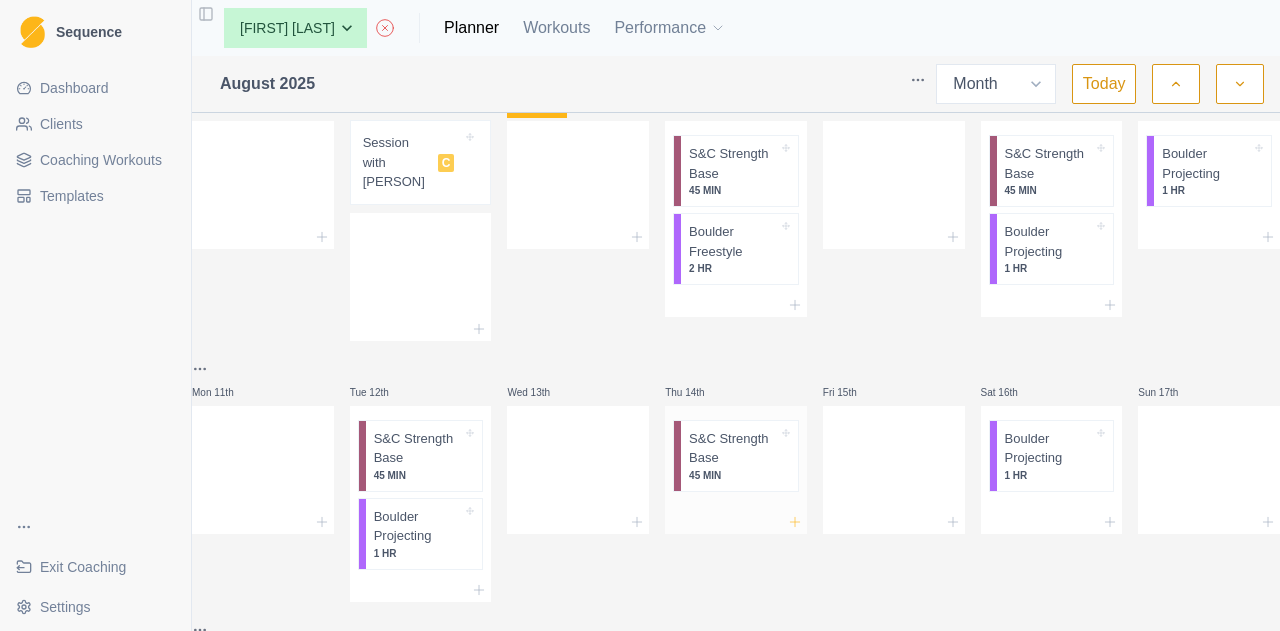 click 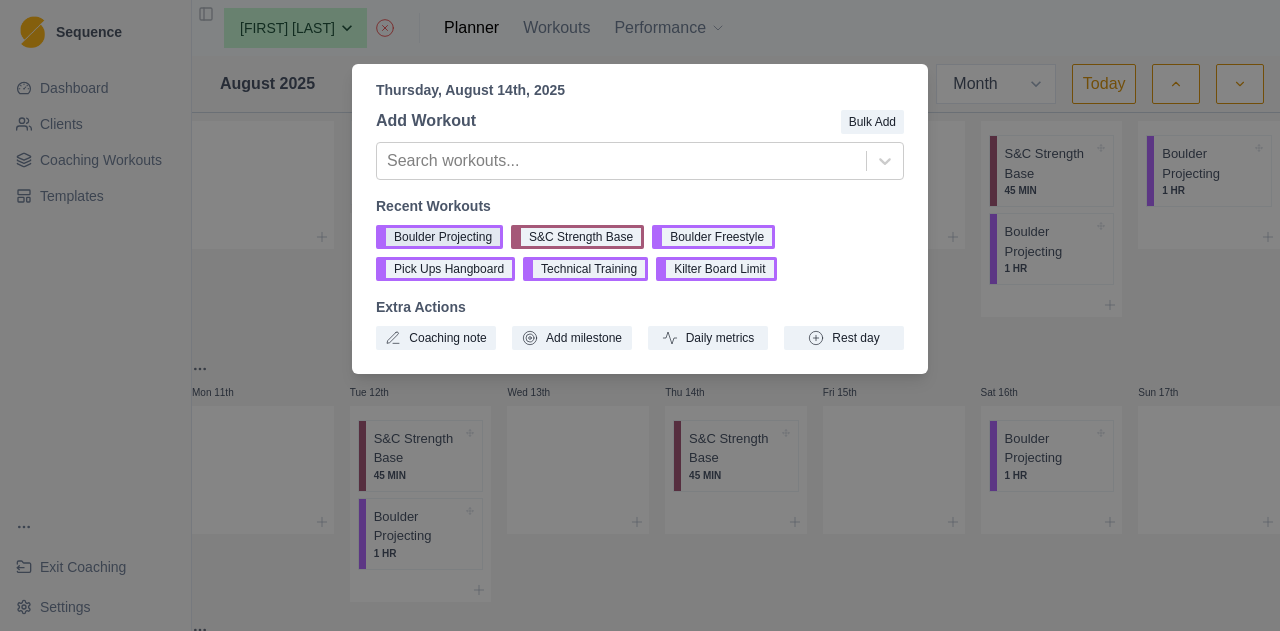 click on "Boulder Projecting" at bounding box center (439, 237) 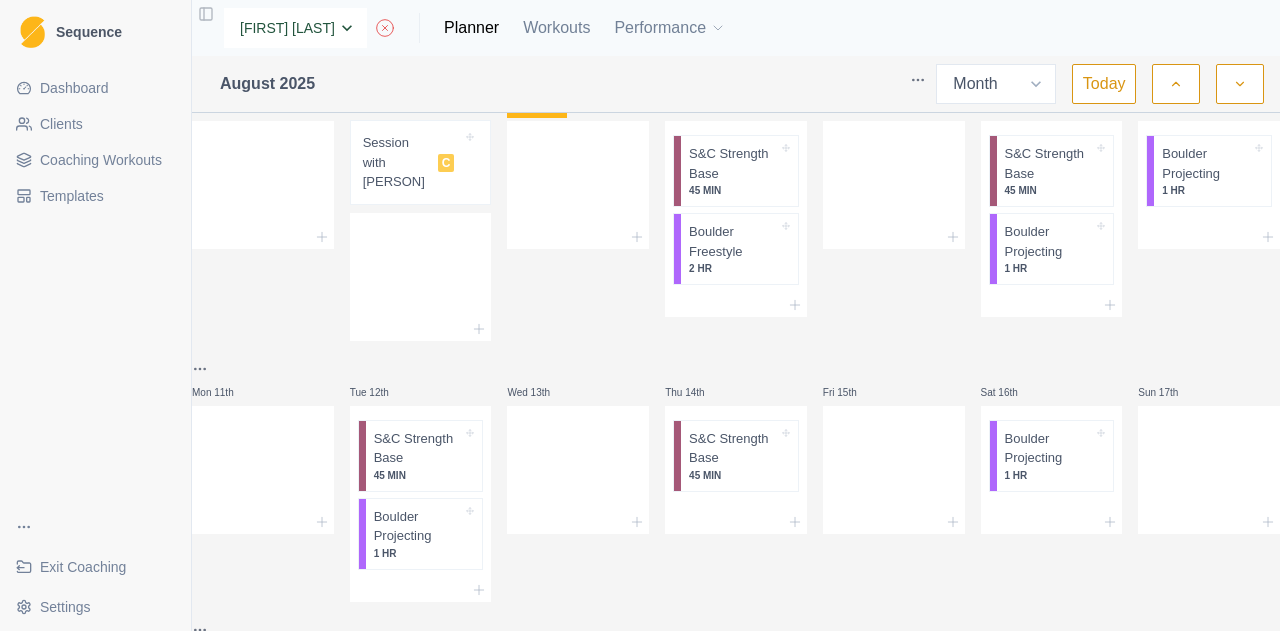click on "None [FIRST] [LAST] [FIRST] [LAST] [FIRST] [LAST] [FIRST] [LAST] [FIRST] [LAST] [FIRST] [LAST] [FIRST] [LAST] [FIRST] [LAST] [FIRST] [LAST] [FIRST] [LAST] [FIRST] [LAST] [FIRST] [LAST] [FIRST] [LAST] [FIRST] [LAST] [FIRST] [LAST] [FIRST] [LAST] [FIRST] [LAST] [FIRST] [LAST]" at bounding box center [295, 28] 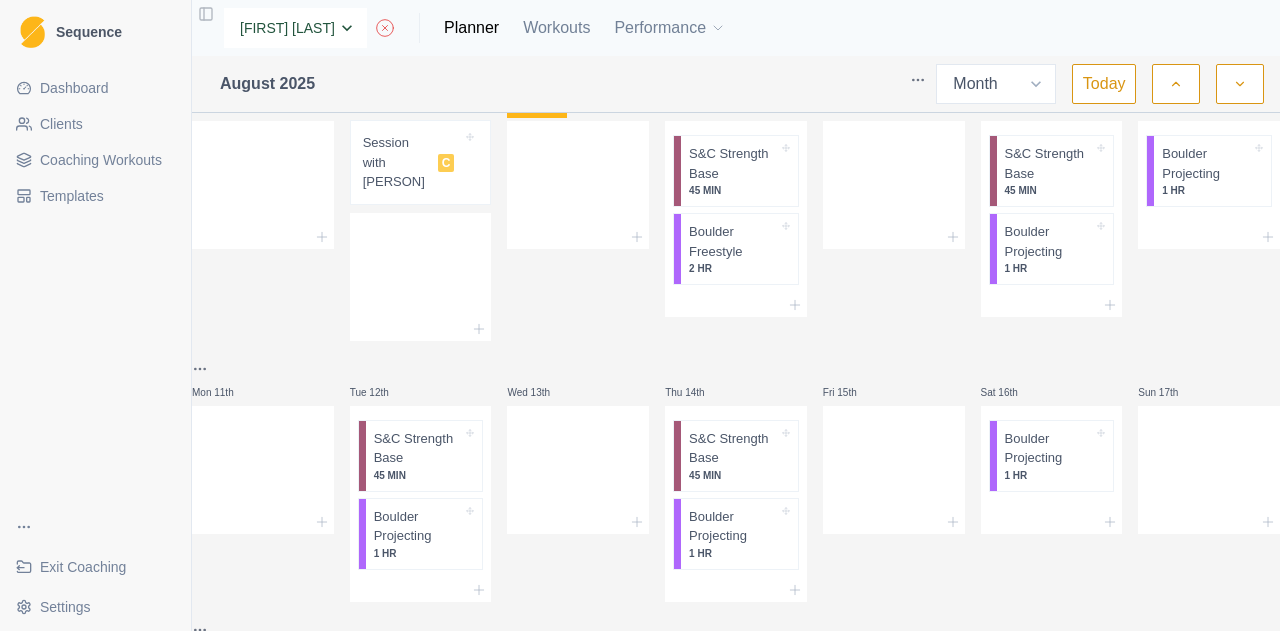 select on "06e9af76-bf42-491c-8ae4-5d9eef557b6d" 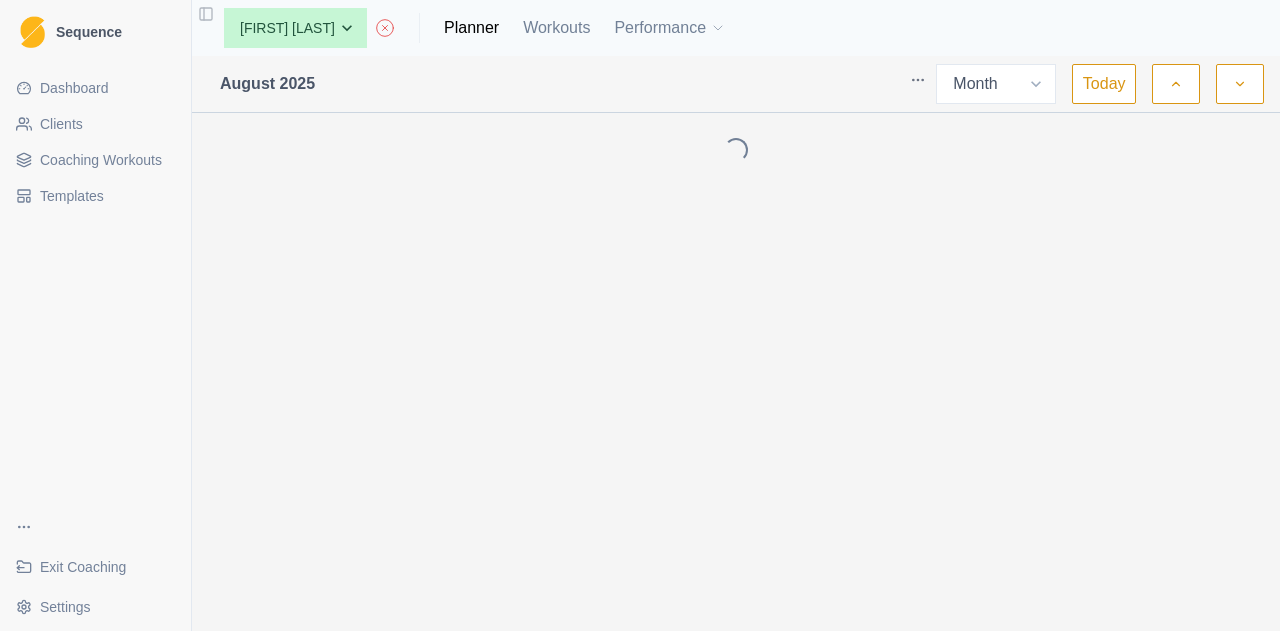 select on "month" 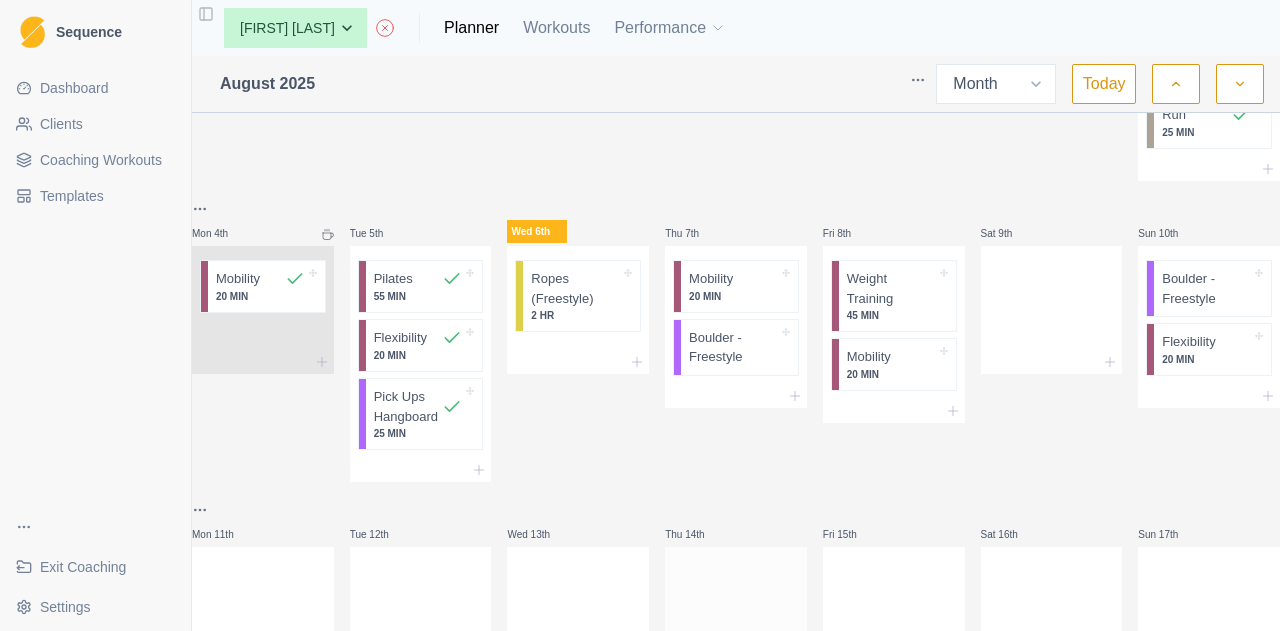 scroll, scrollTop: 300, scrollLeft: 0, axis: vertical 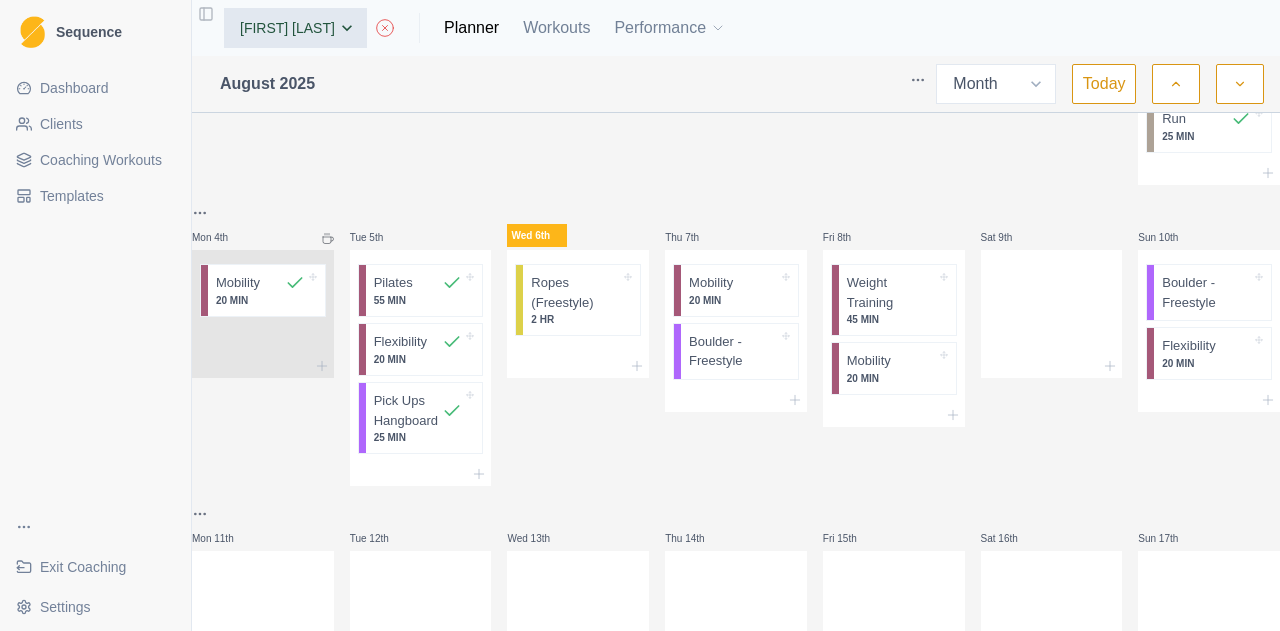 select on "cd512f6a-8841-4833-b5d1-ba7a80b5cb0f" 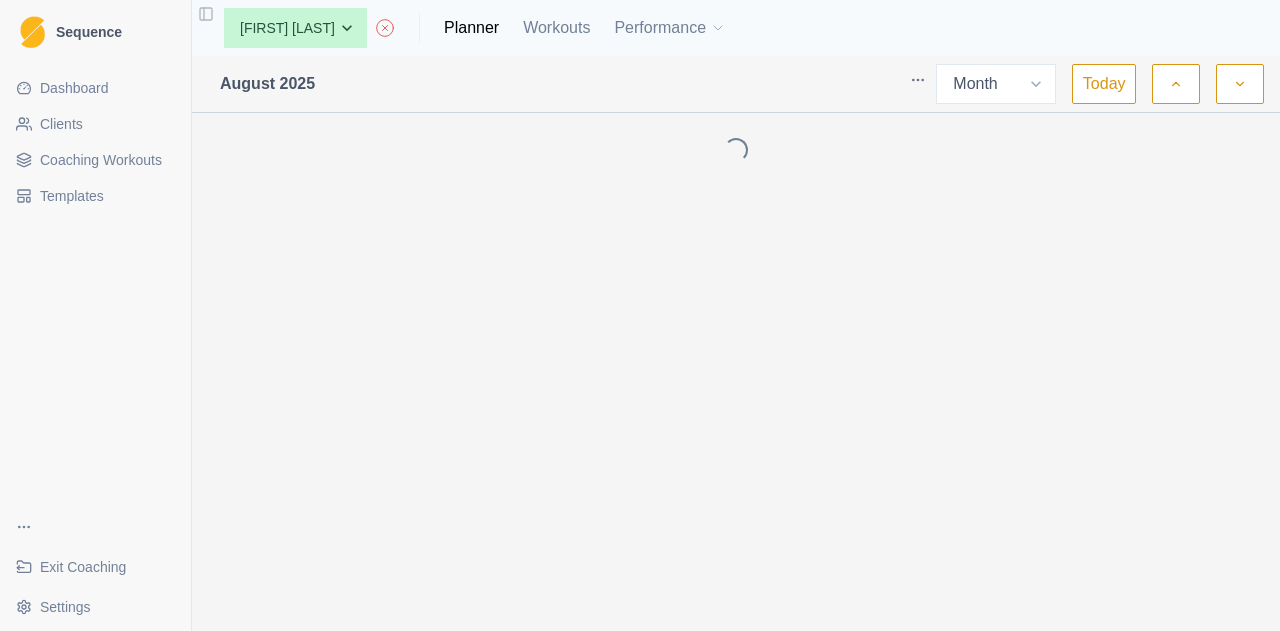 select on "month" 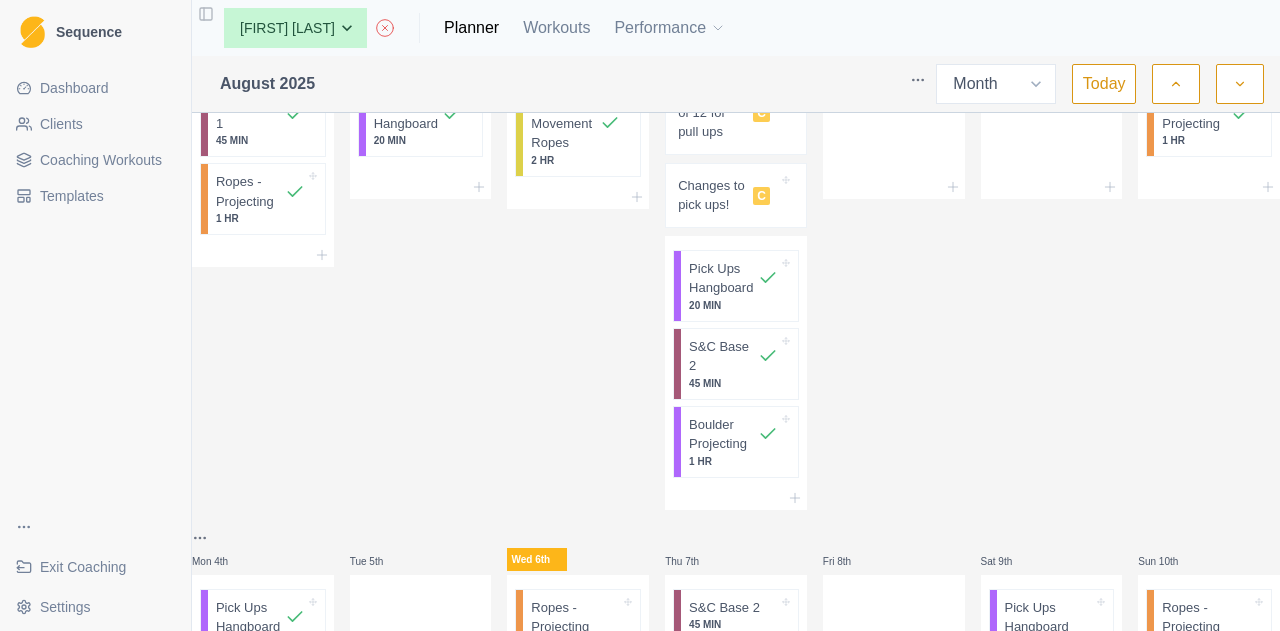 scroll, scrollTop: 0, scrollLeft: 0, axis: both 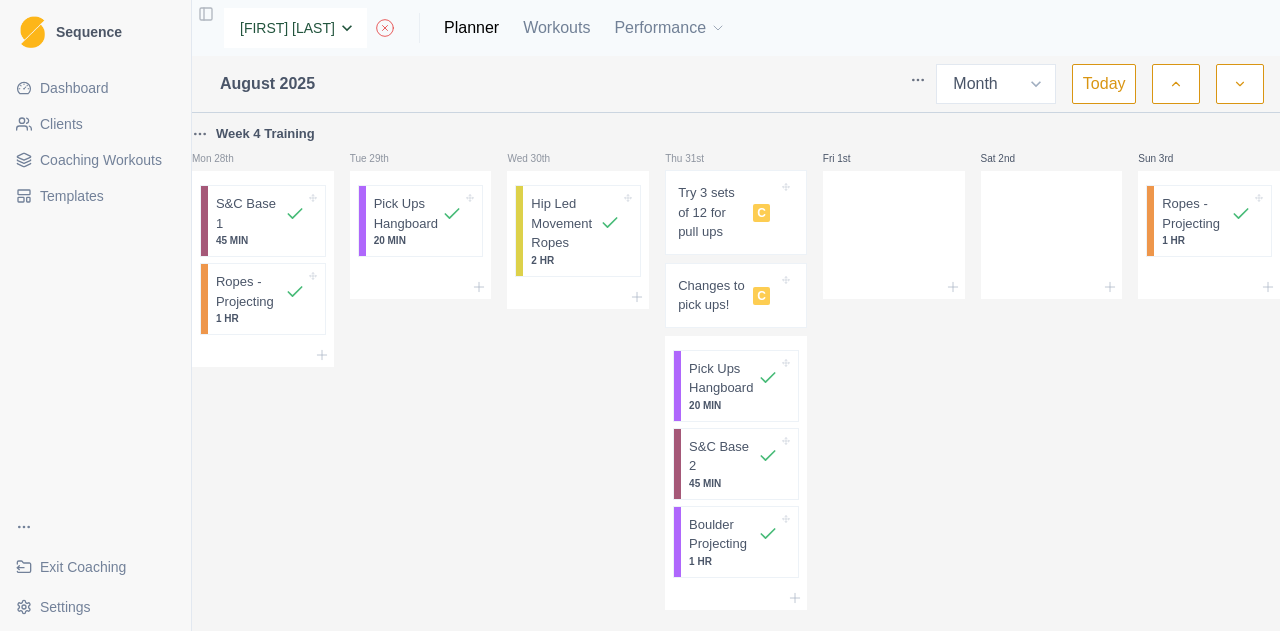 click on "None [FIRST] [LAST] [FIRST] [LAST] [FIRST] [LAST] [FIRST] [LAST] [FIRST] [LAST] [FIRST] [LAST] [FIRST] [LAST] [FIRST] [LAST] [FIRST] [LAST] [FIRST] [LAST] [FIRST] [LAST] [FIRST] [LAST] [FIRST] [LAST] [FIRST] [LAST] [FIRST] [LAST] [FIRST] [LAST] [FIRST] [LAST] [FIRST] [LAST]" at bounding box center [295, 28] 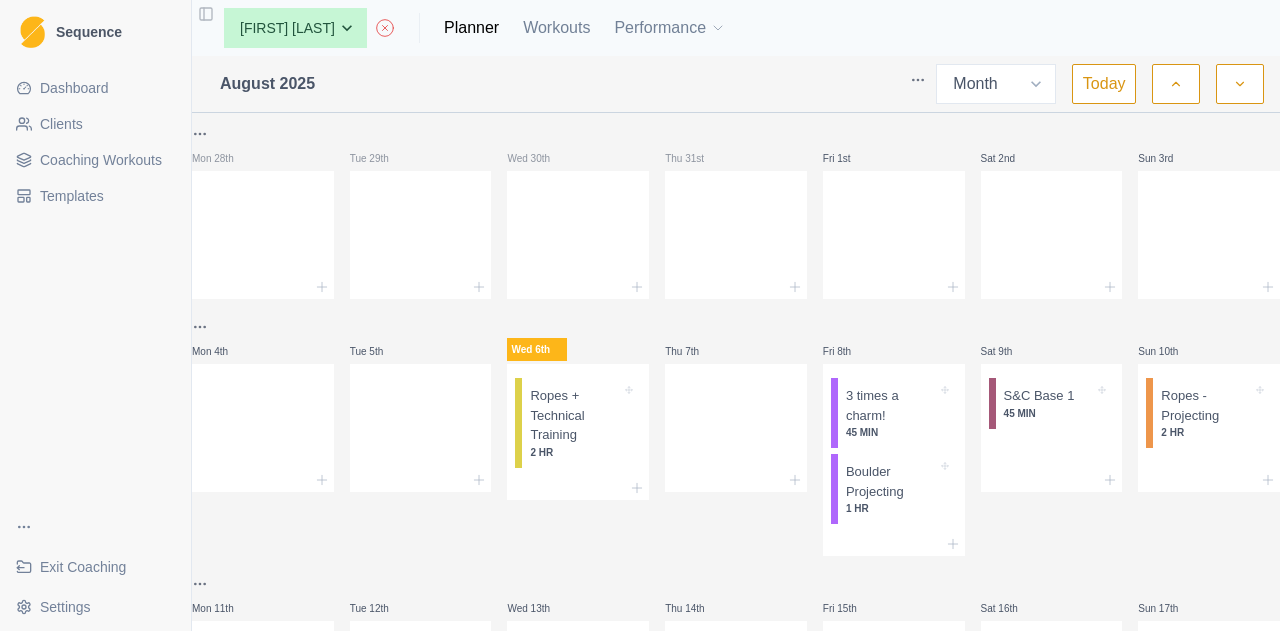 select on "month" 